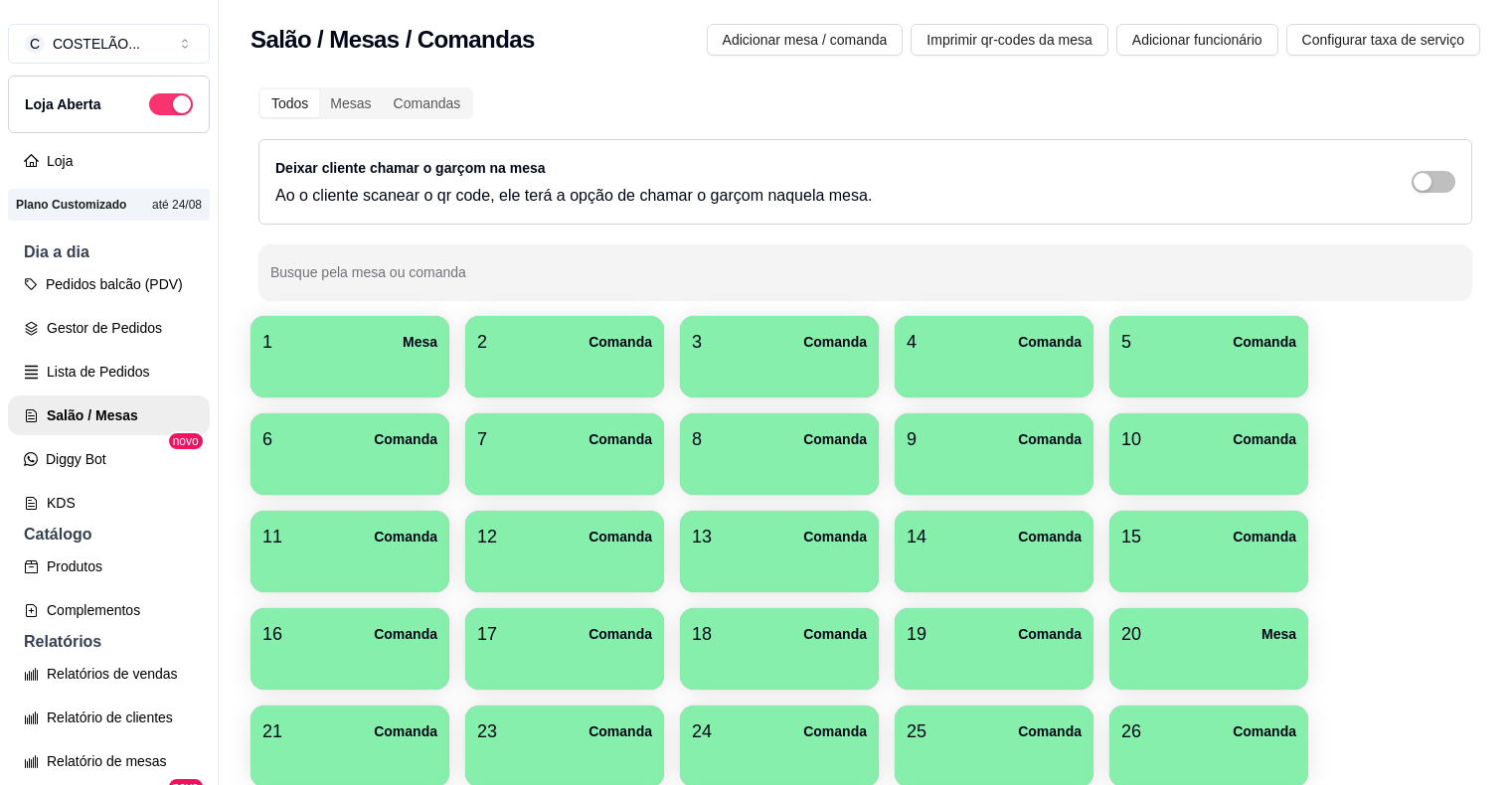 scroll, scrollTop: 0, scrollLeft: 0, axis: both 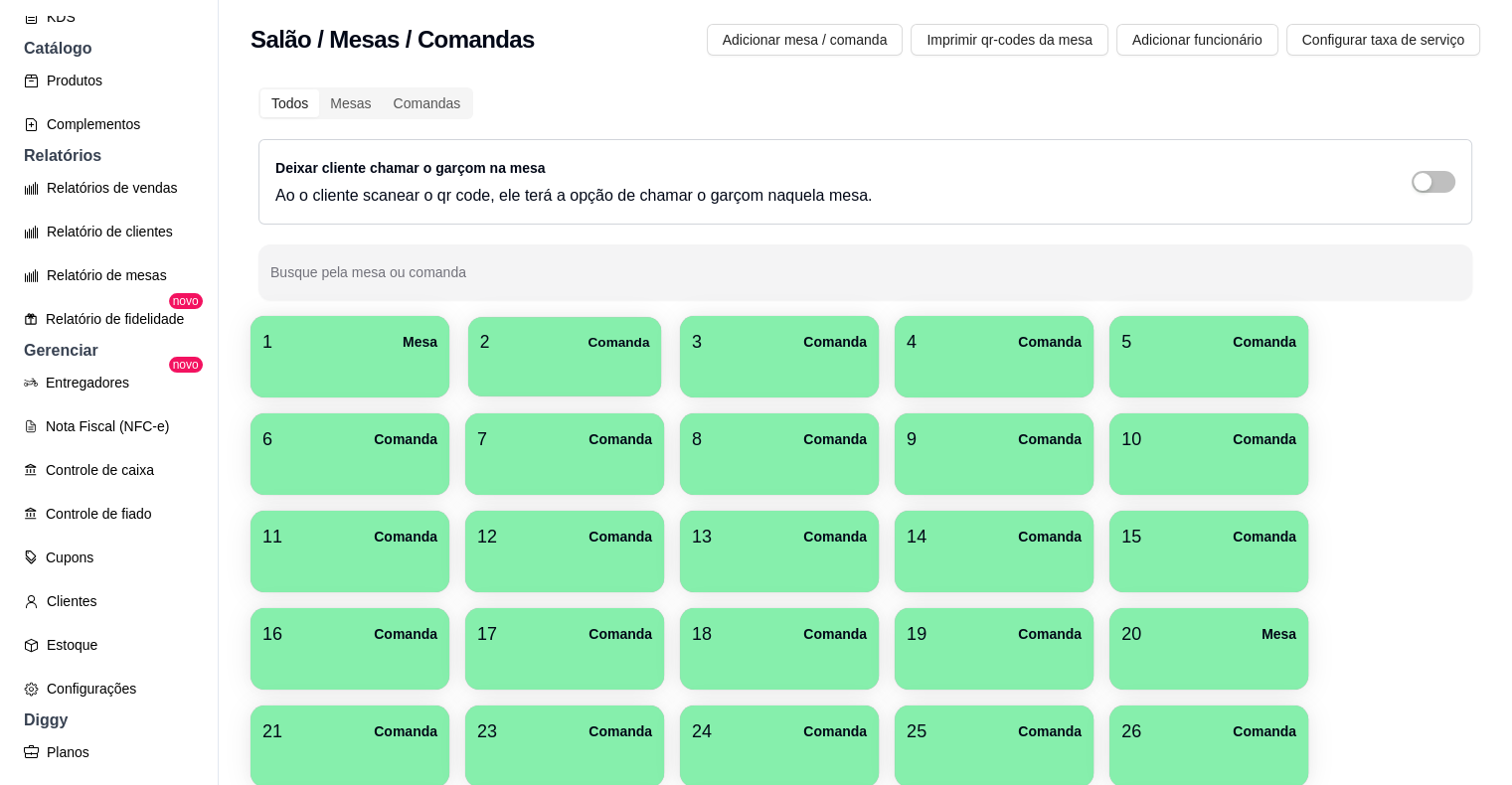 click on "2 Comanda" at bounding box center (565, 357) 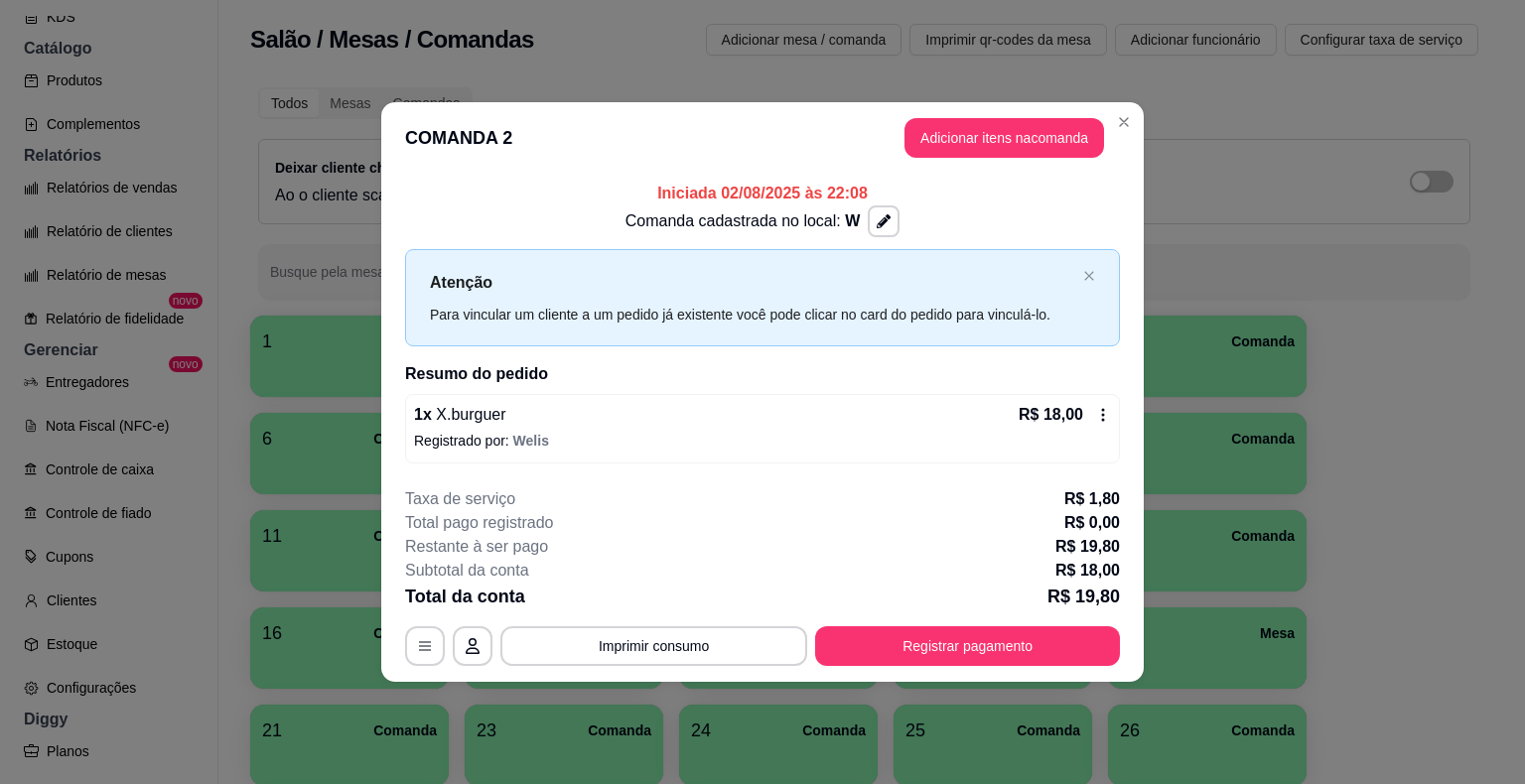 click on "Todos Mesas Comandas Deixar cliente chamar o garçom na mesa Ao o cliente scanear o qr code, ele terá a opção de chamar o garçom naquela mesa. Busque pela mesa ou comanda" at bounding box center (864, 194) 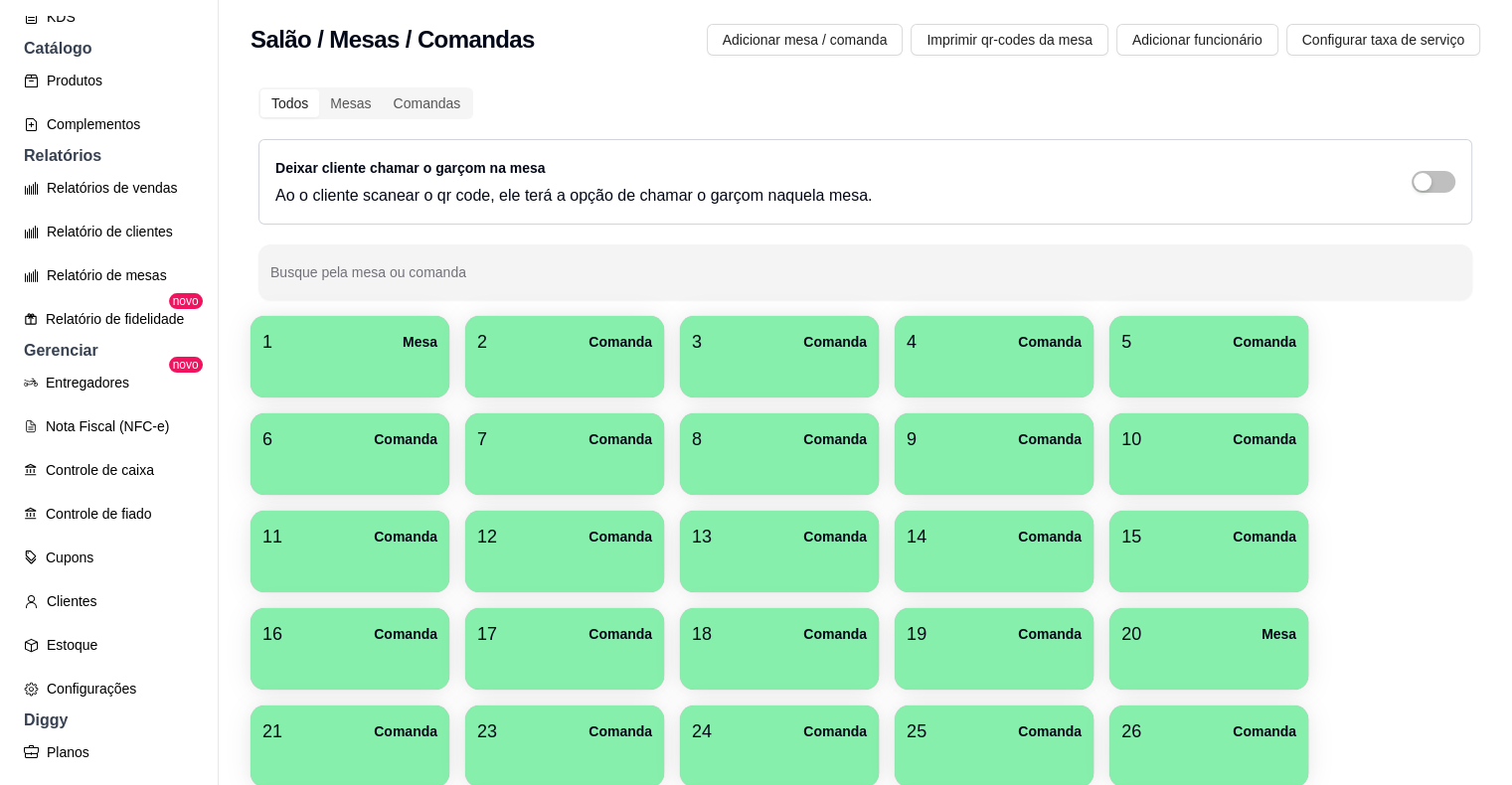 click on "C COSTELÃO  ... Loja Aberta Loja Plano Customizado até [DATE]   Dia a dia Pedidos balcão (PDV) Gestor de Pedidos Lista de Pedidos Salão / Mesas Diggy Bot novo KDS Catálogo Produtos Complementos Relatórios Relatórios de vendas Relatório de clientes Relatório de mesas Relatório de fidelidade novo Gerenciar Entregadores novo Nota Fiscal (NFC-e) Controle de caixa Controle de fiado Cupons Clientes Estoque Configurações Diggy Planos Precisa de ajuda? Sair" at bounding box center (109, 408) 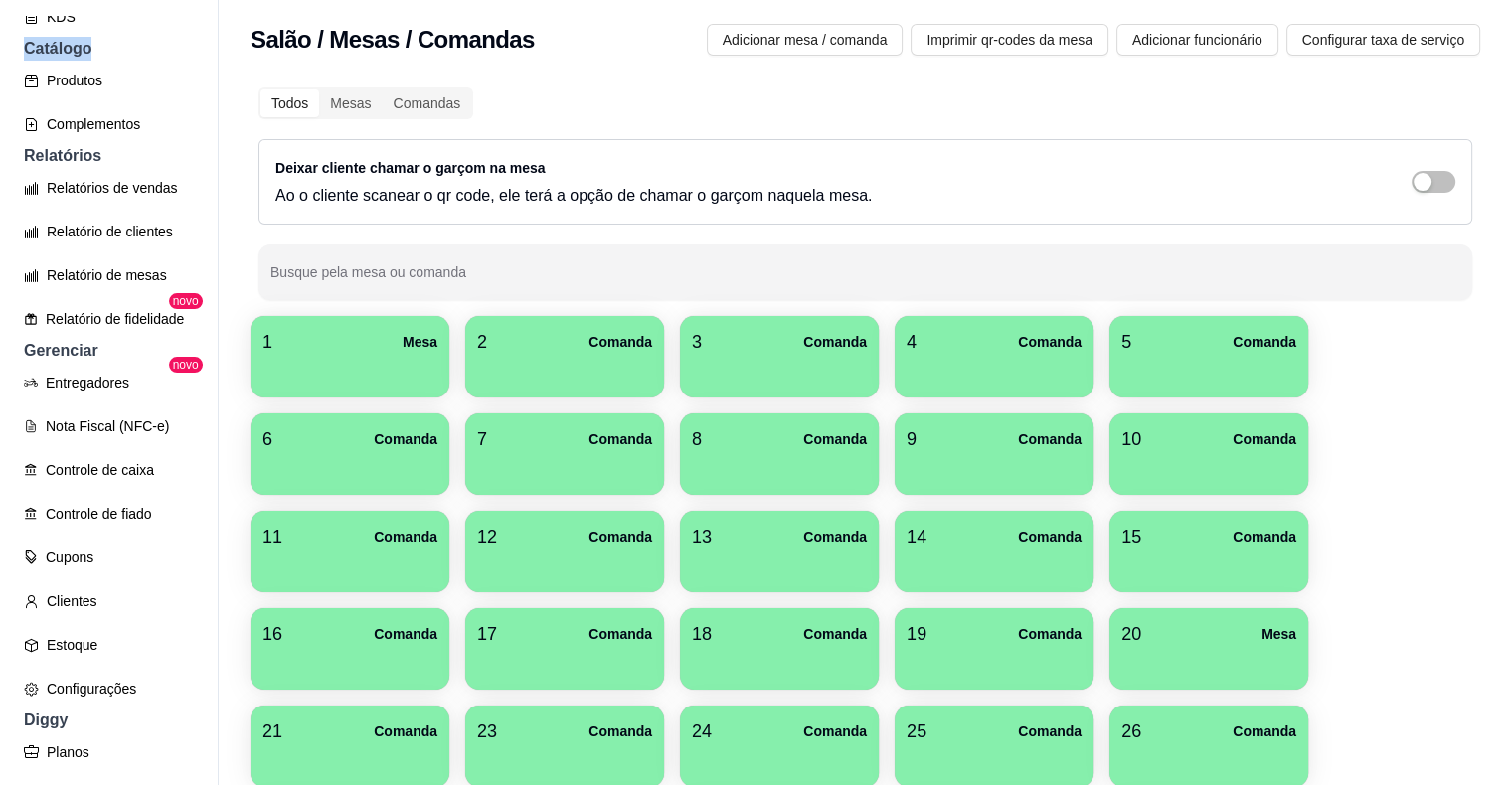 drag, startPoint x: 211, startPoint y: 13, endPoint x: 203, endPoint y: 30, distance: 18.788294 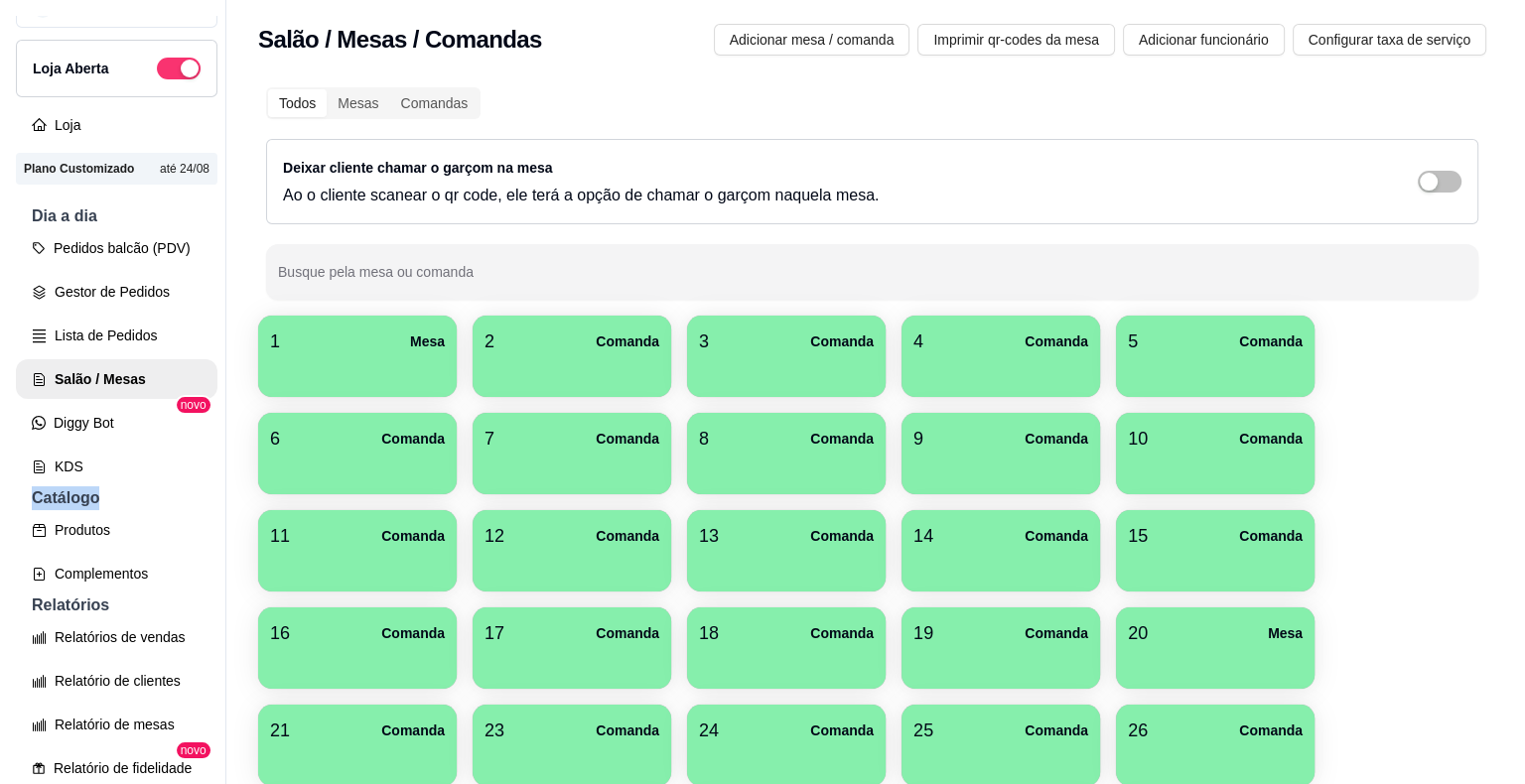 scroll, scrollTop: 0, scrollLeft: 0, axis: both 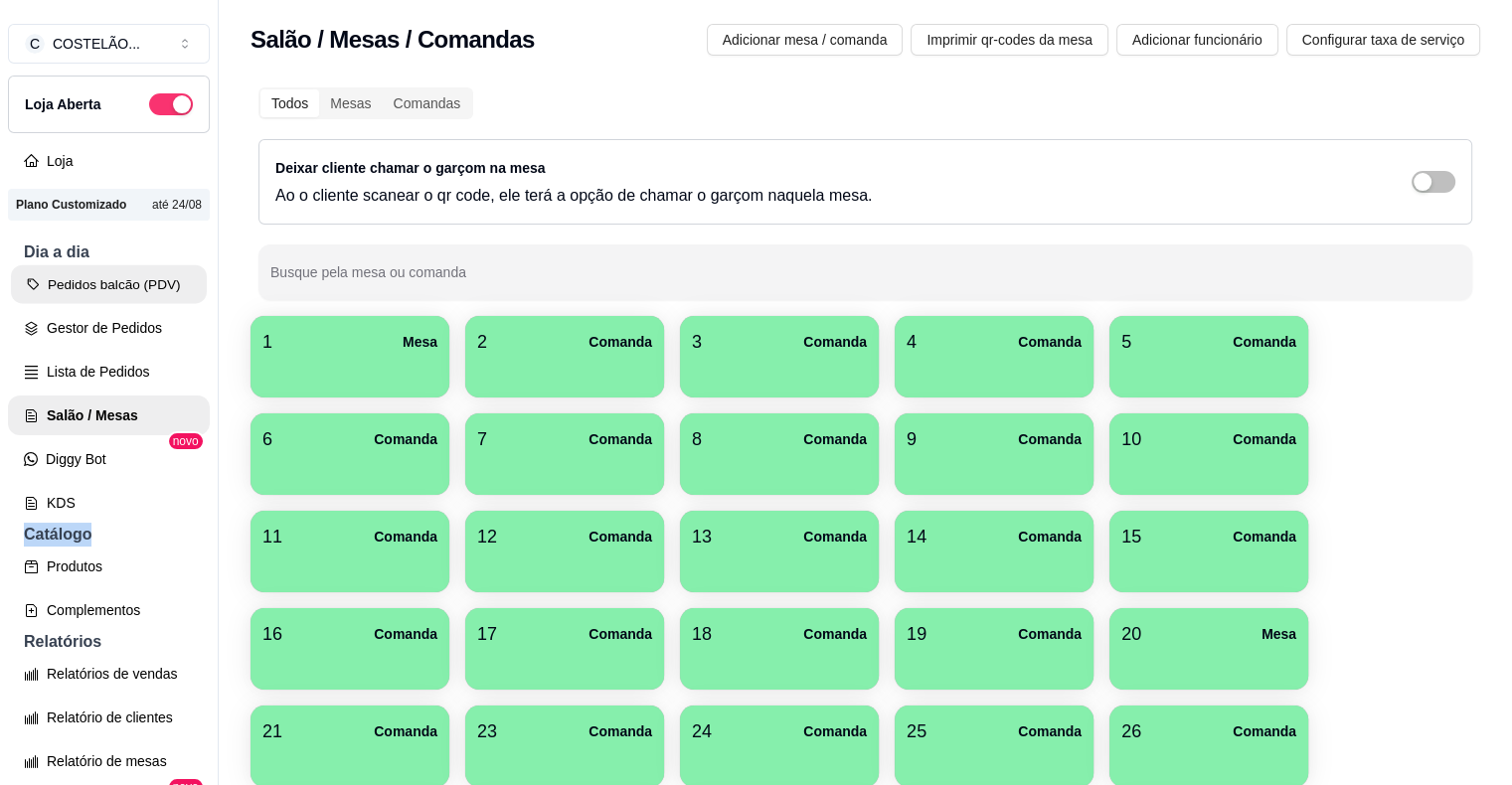click on "Pedidos balcão (PDV)" at bounding box center (108, 284) 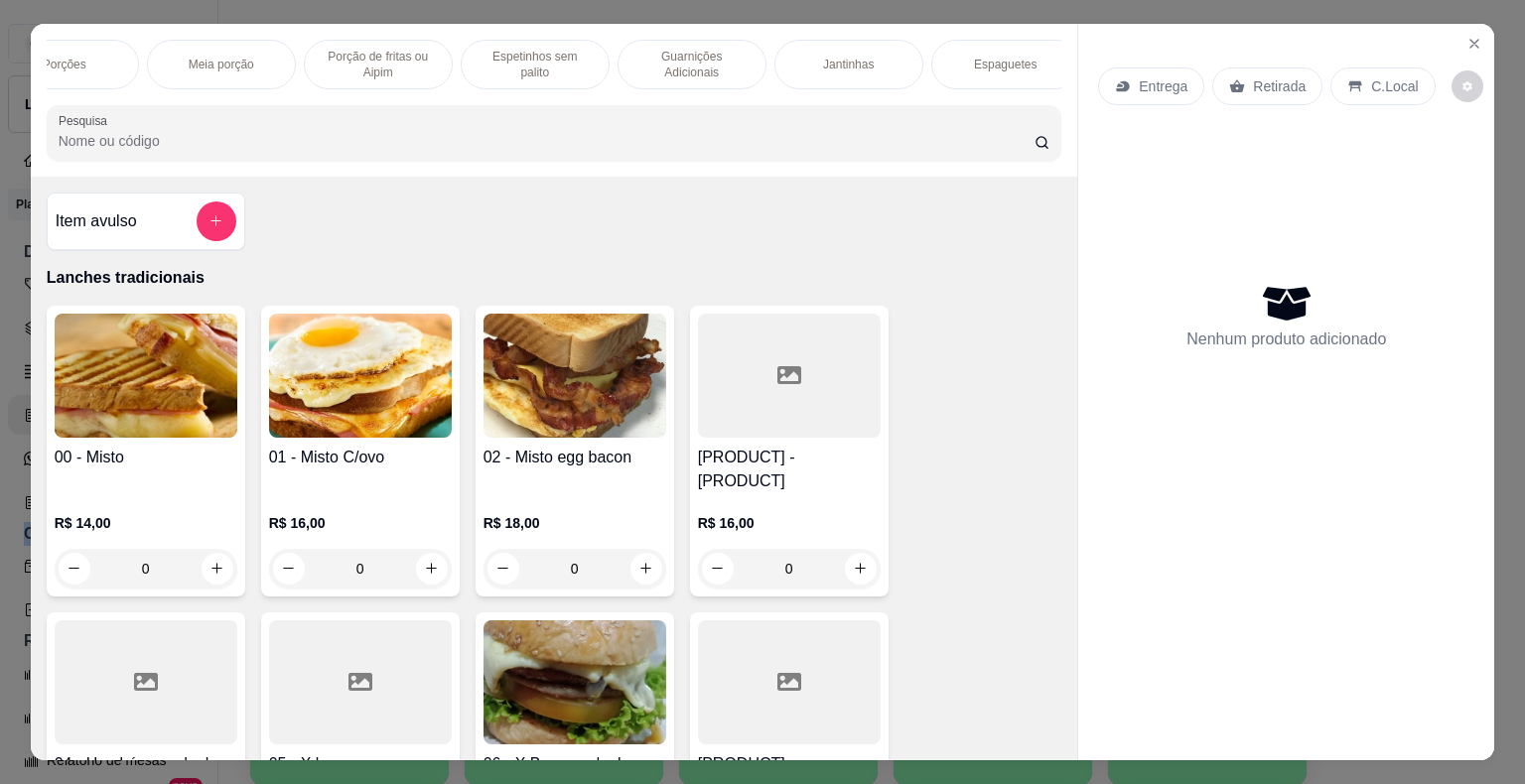scroll, scrollTop: 0, scrollLeft: 913, axis: horizontal 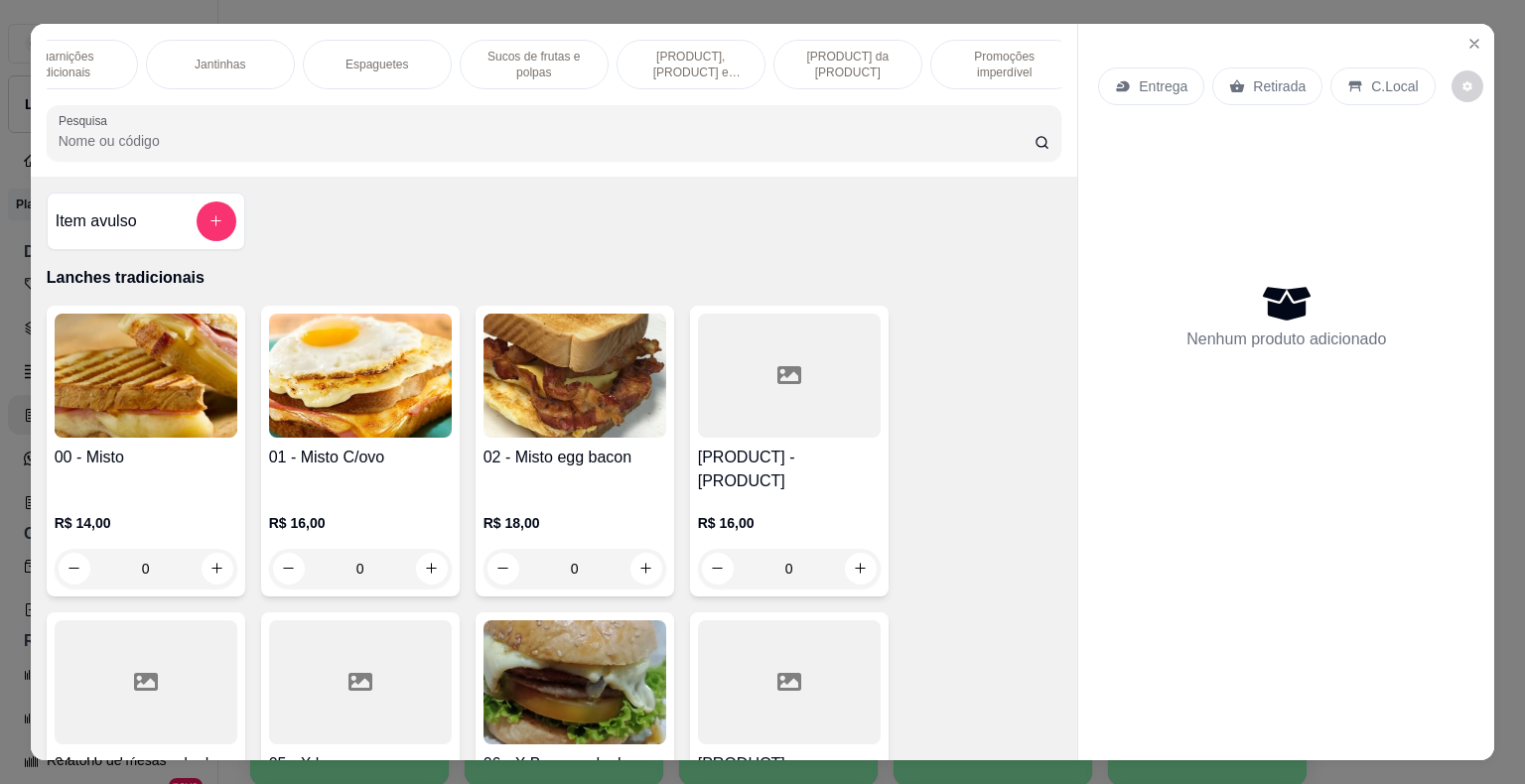 click on "[PRODUCT], [PRODUCT] e [PRODUCT]" at bounding box center (691, 65) 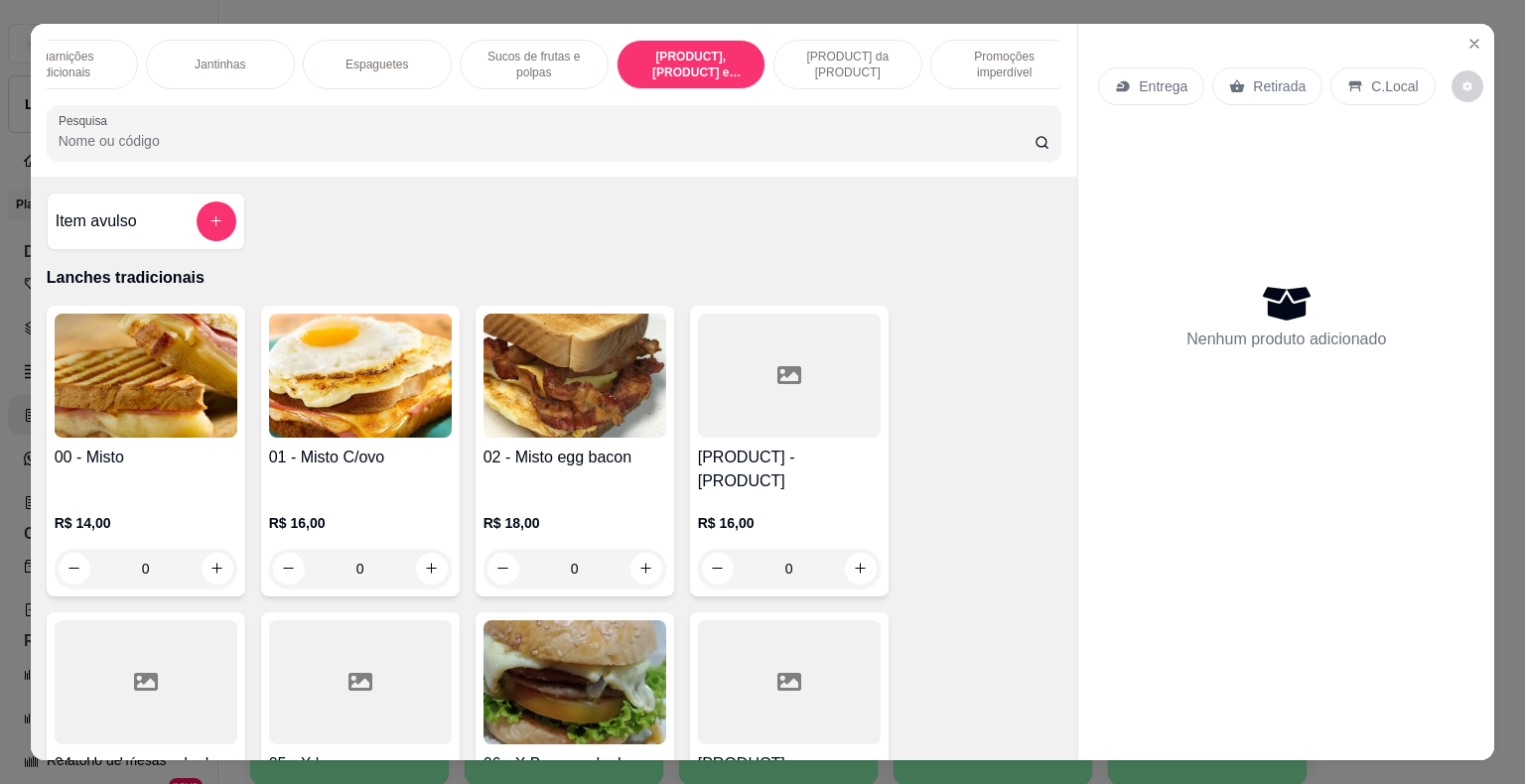 scroll, scrollTop: 12513, scrollLeft: 0, axis: vertical 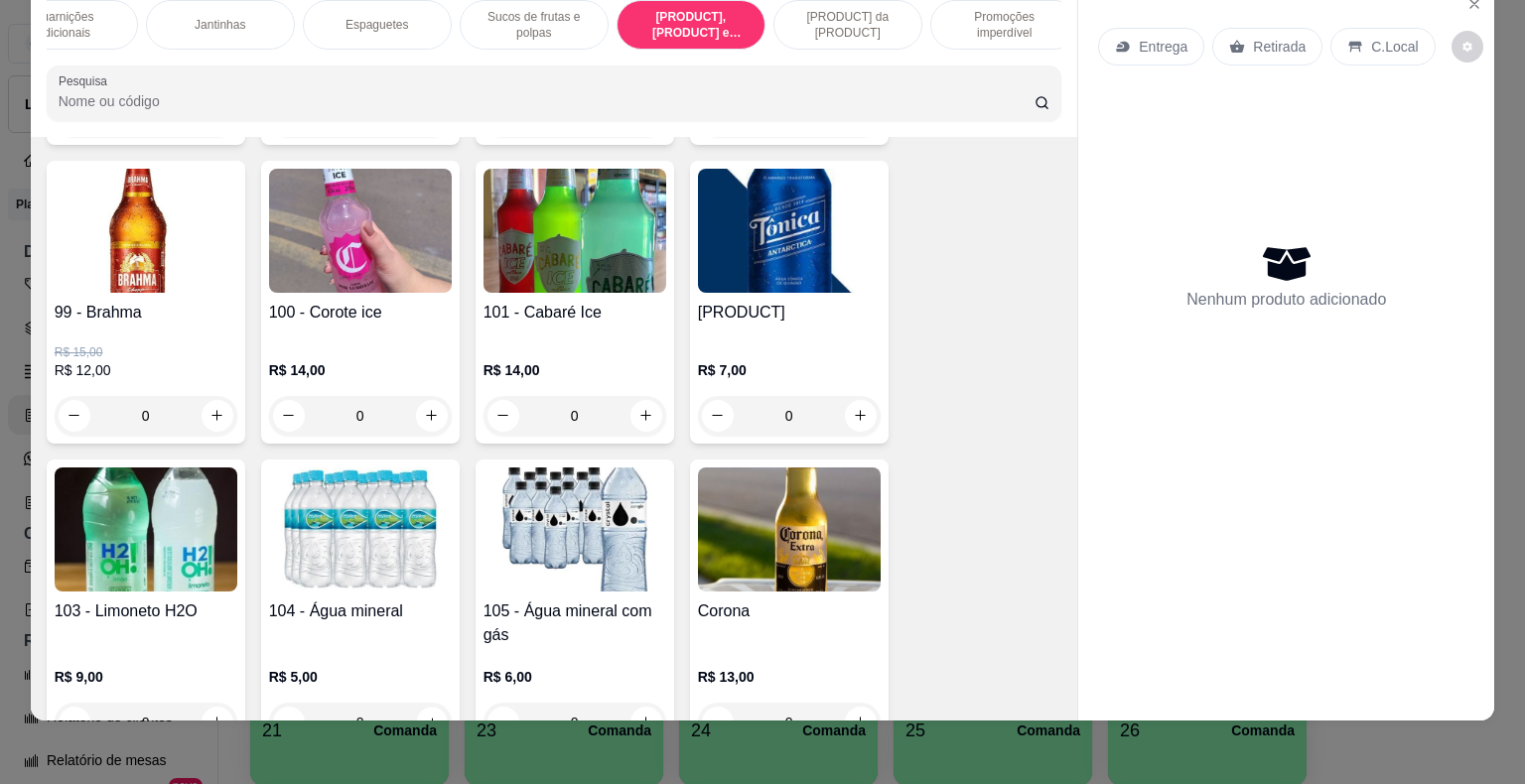 click at bounding box center (431, 721) 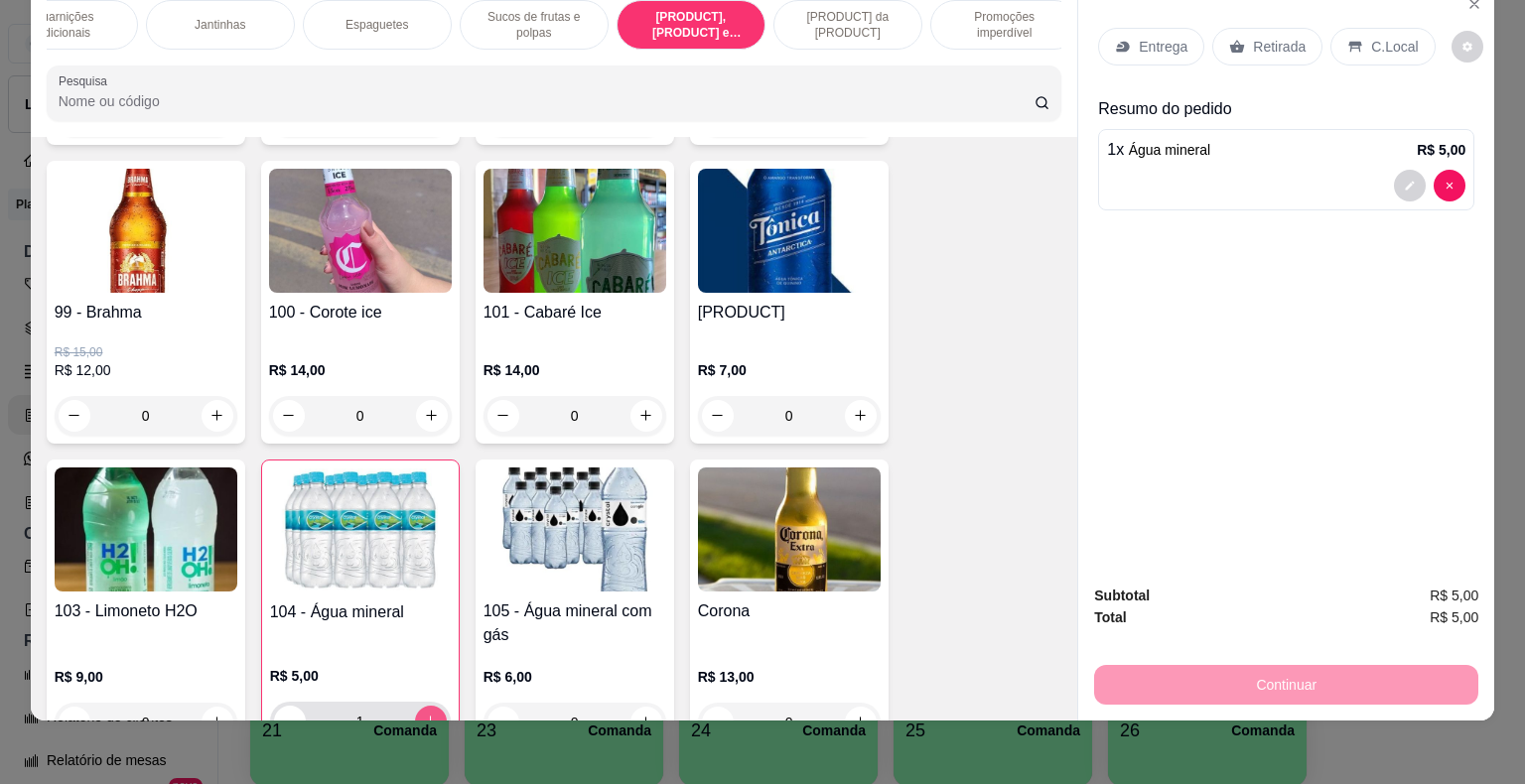 click 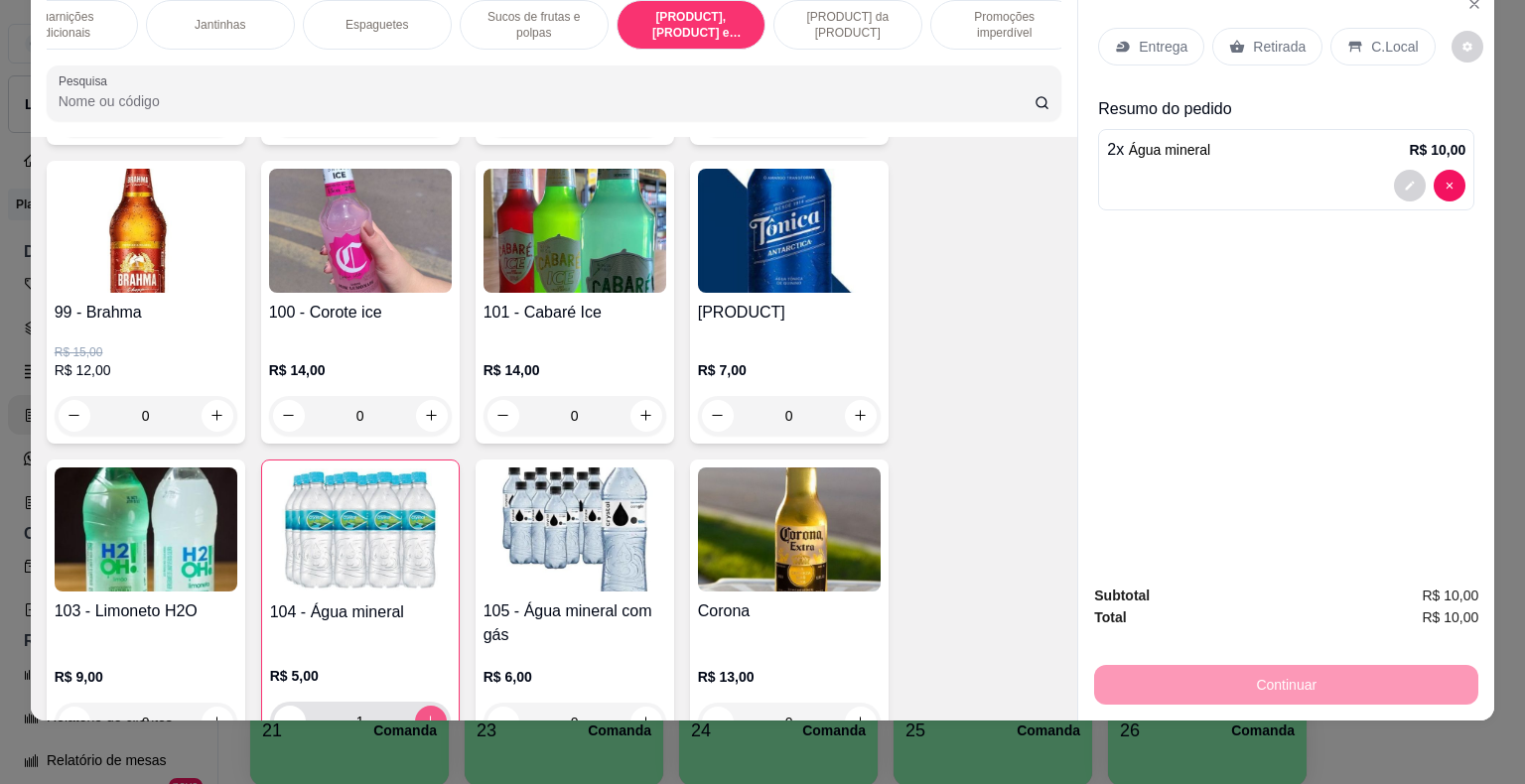 type on "2" 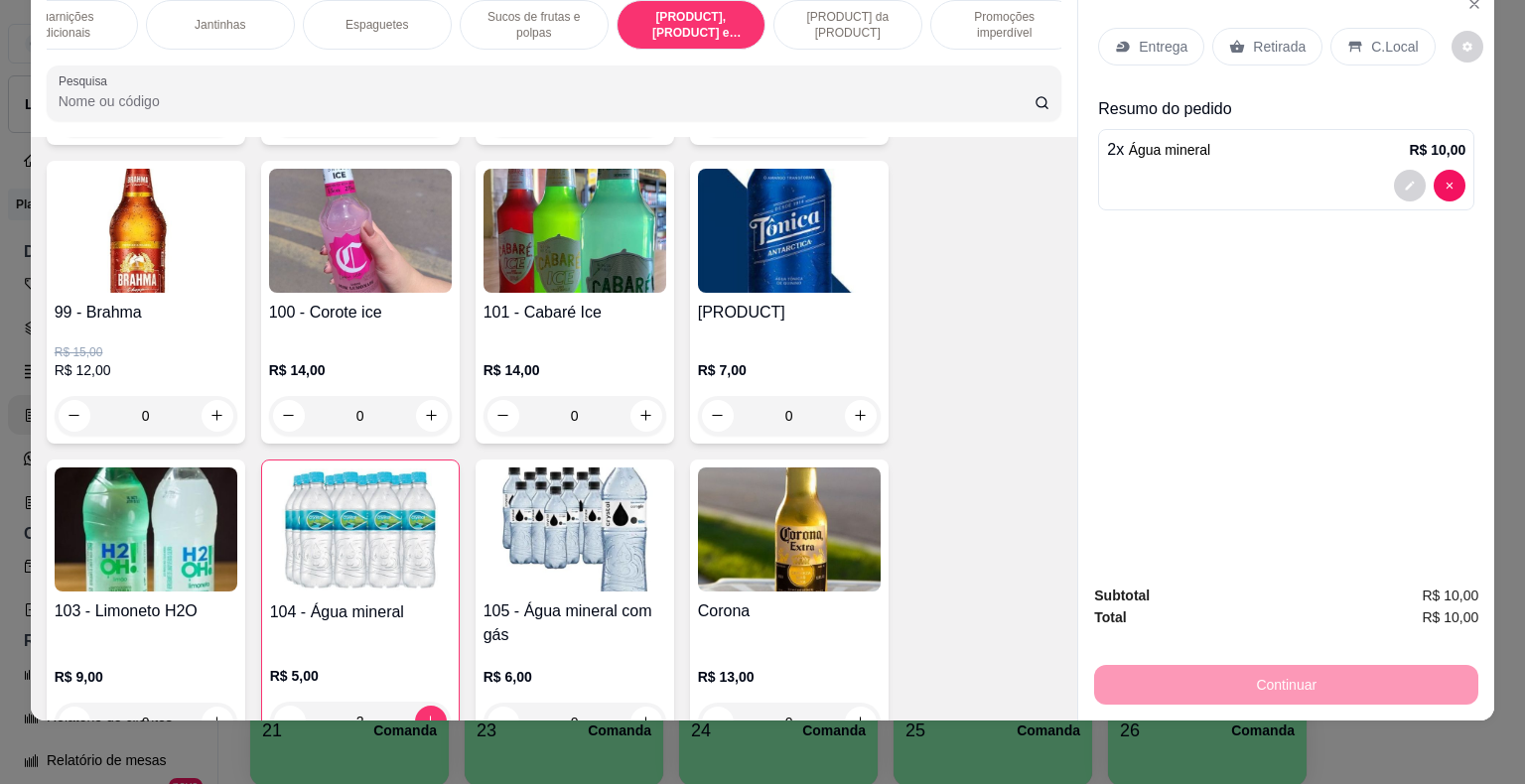 click on "C.Local" at bounding box center (1394, 47) 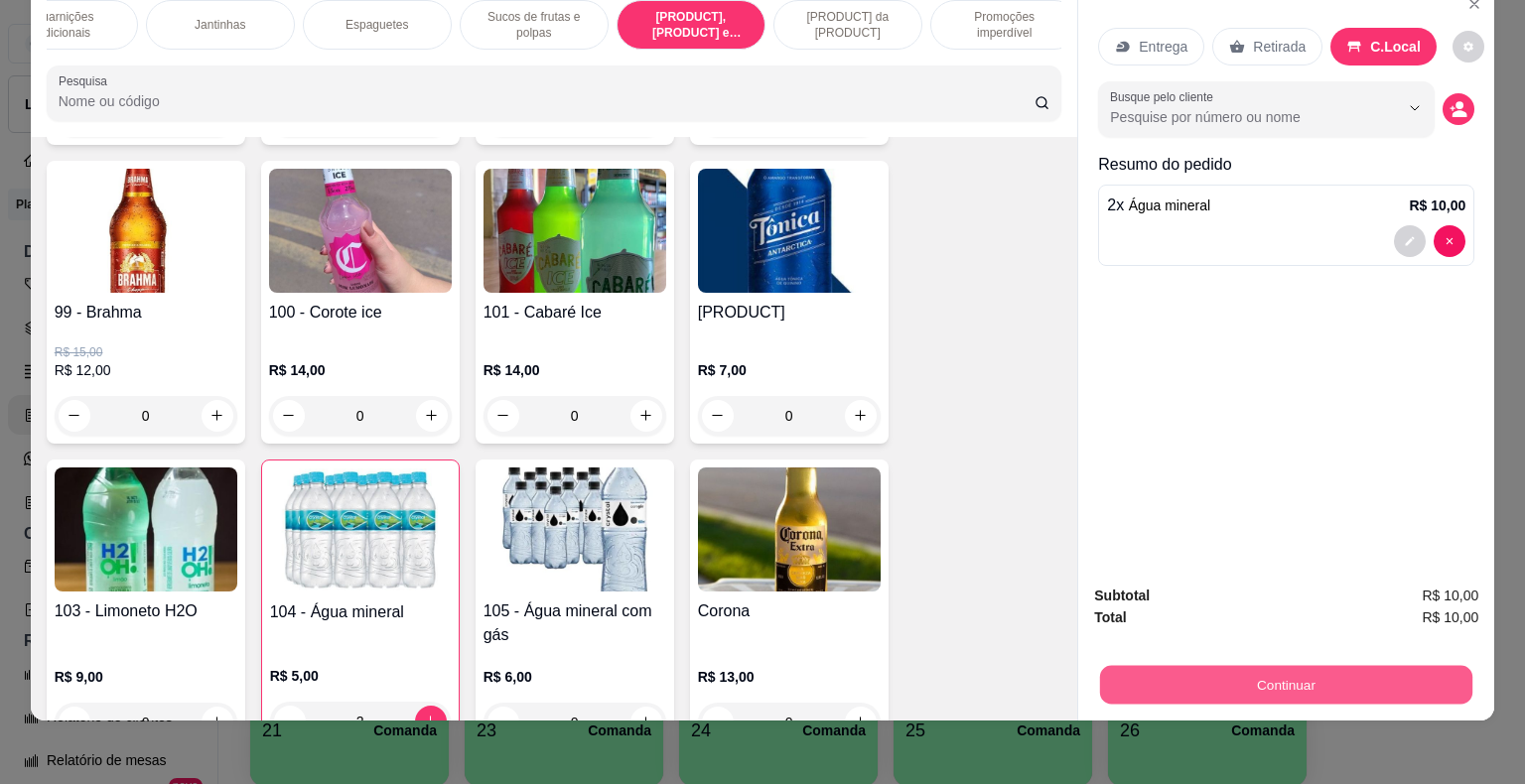 click on "Continuar" at bounding box center (1286, 685) 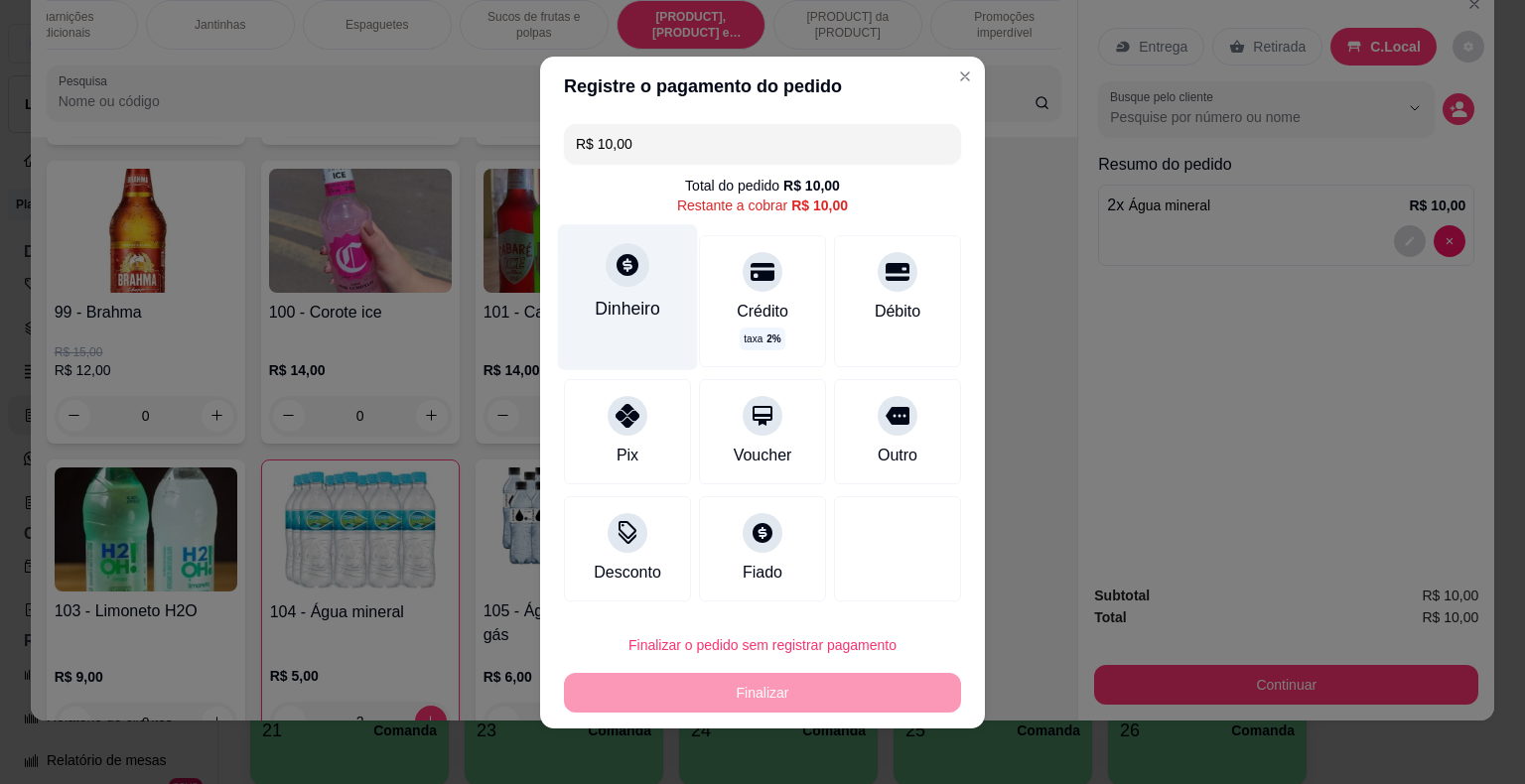 click on "Dinheiro" at bounding box center (627, 297) 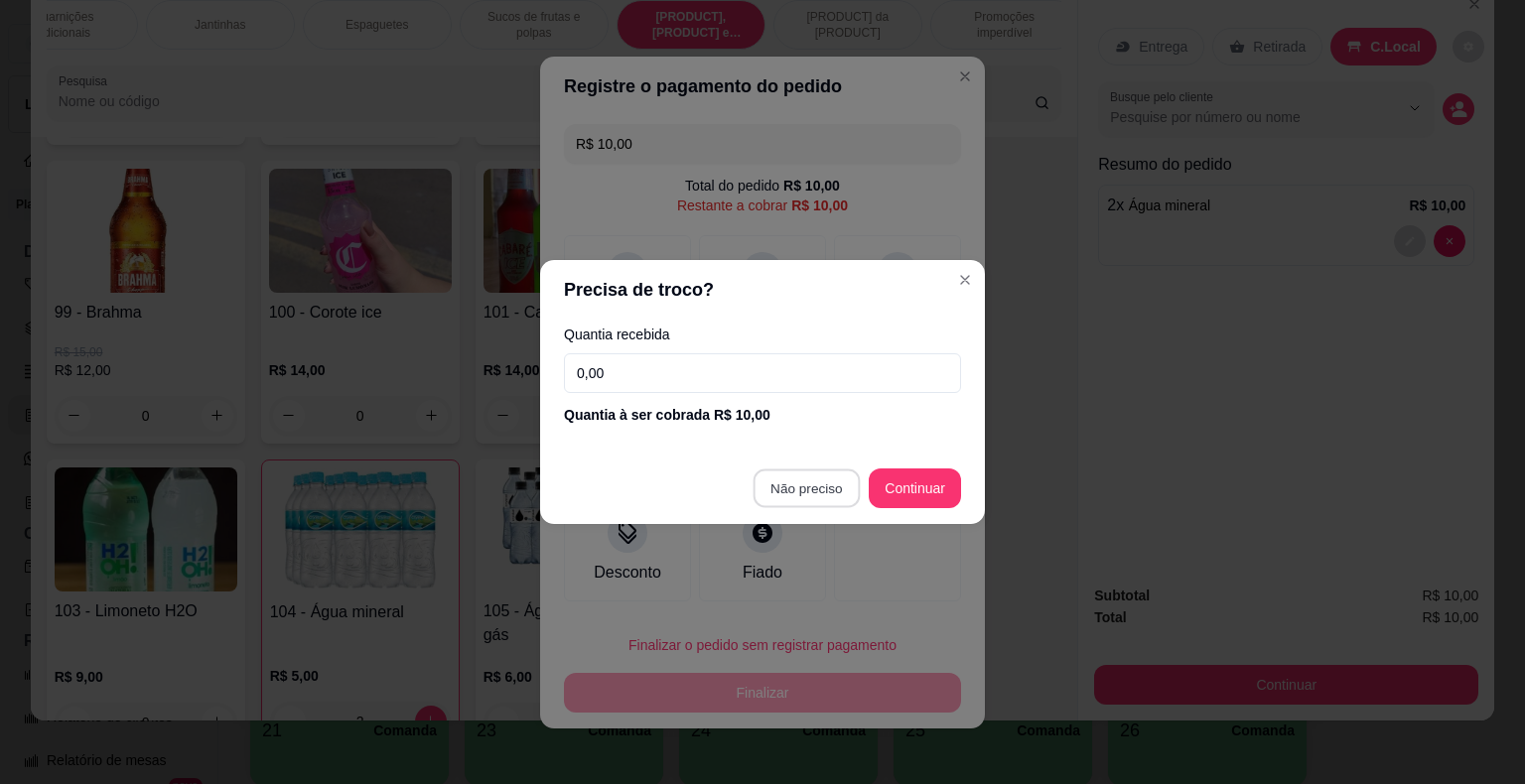 type on "R$ 0,00" 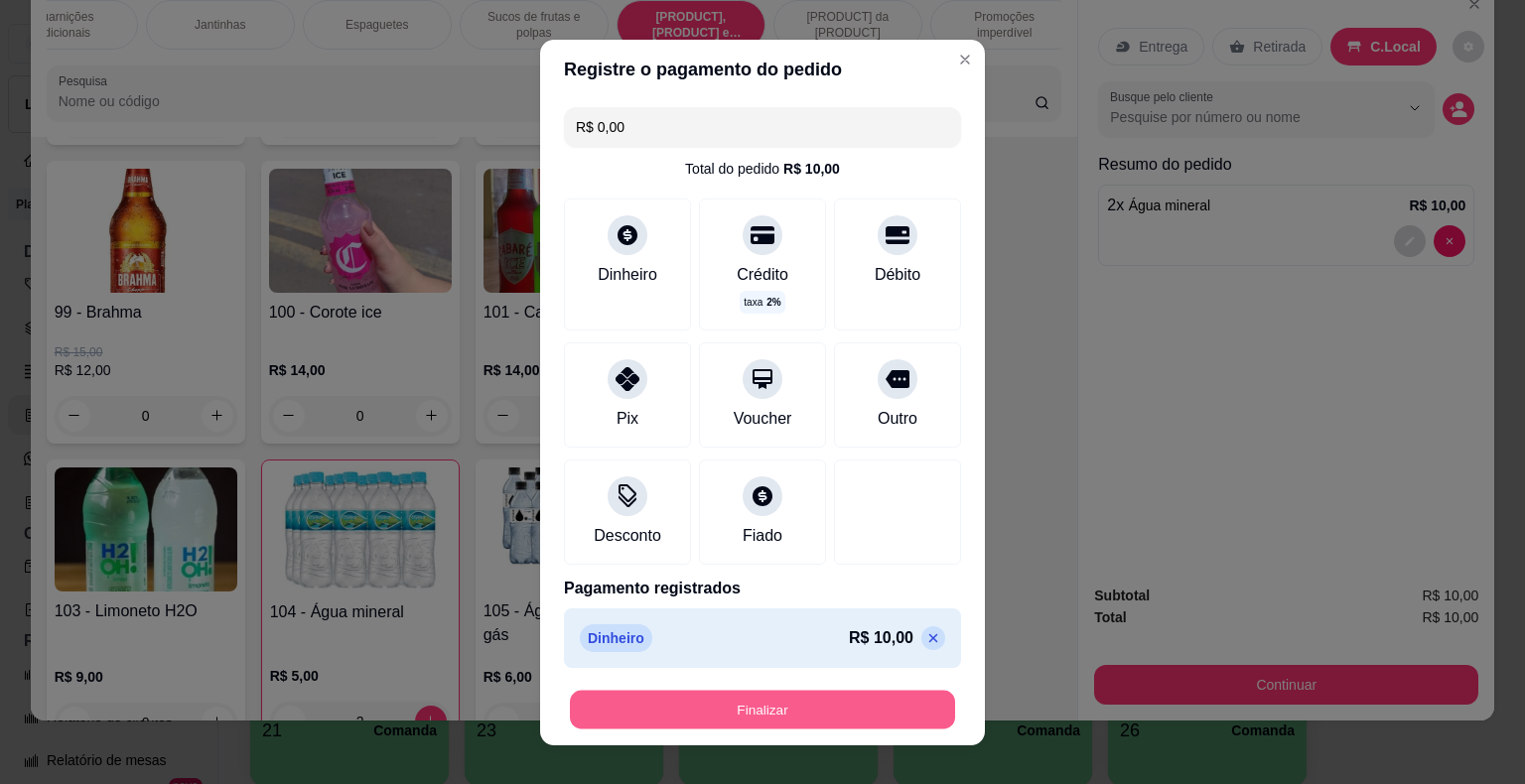 click on "Finalizar" at bounding box center (762, 709) 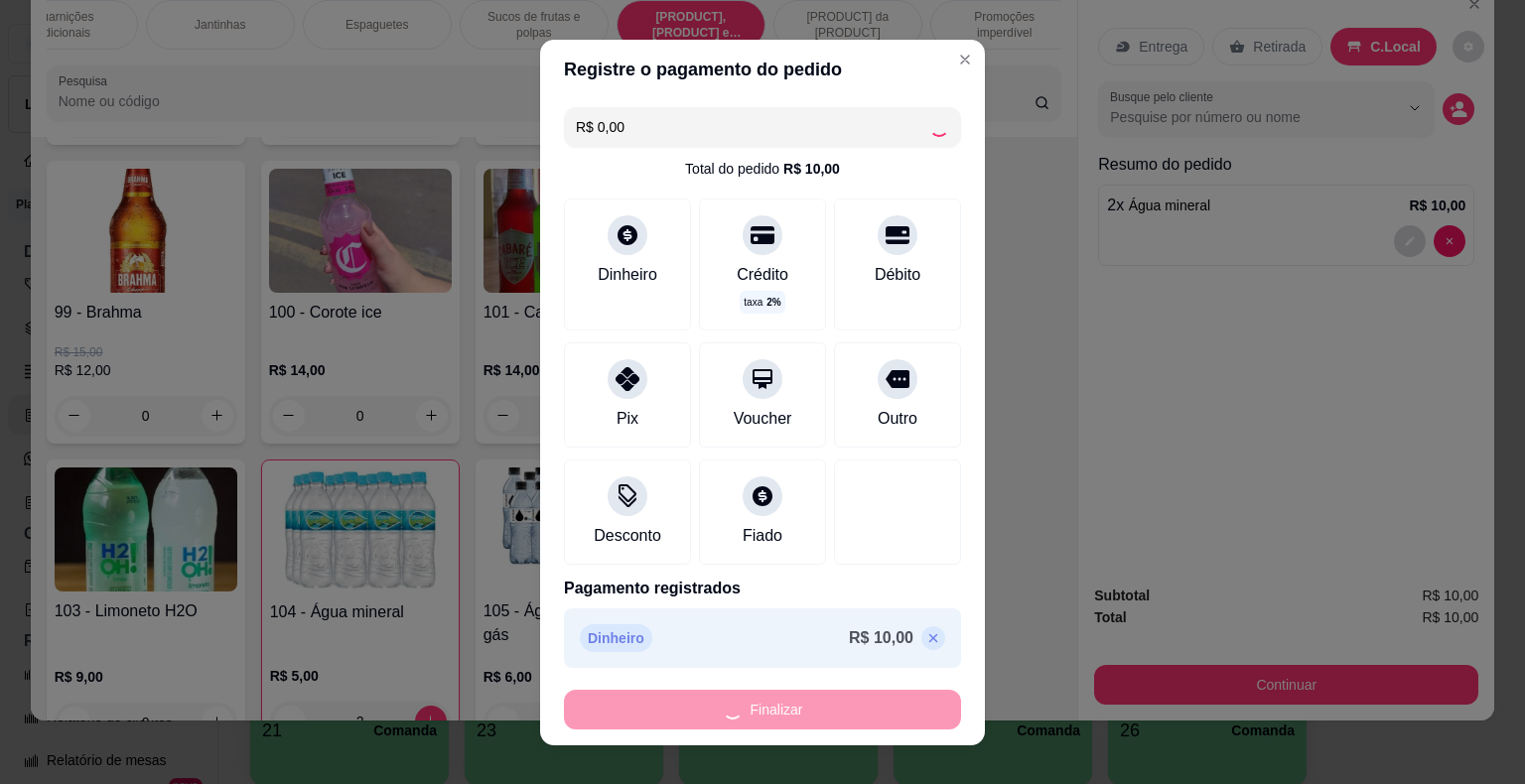 type on "0" 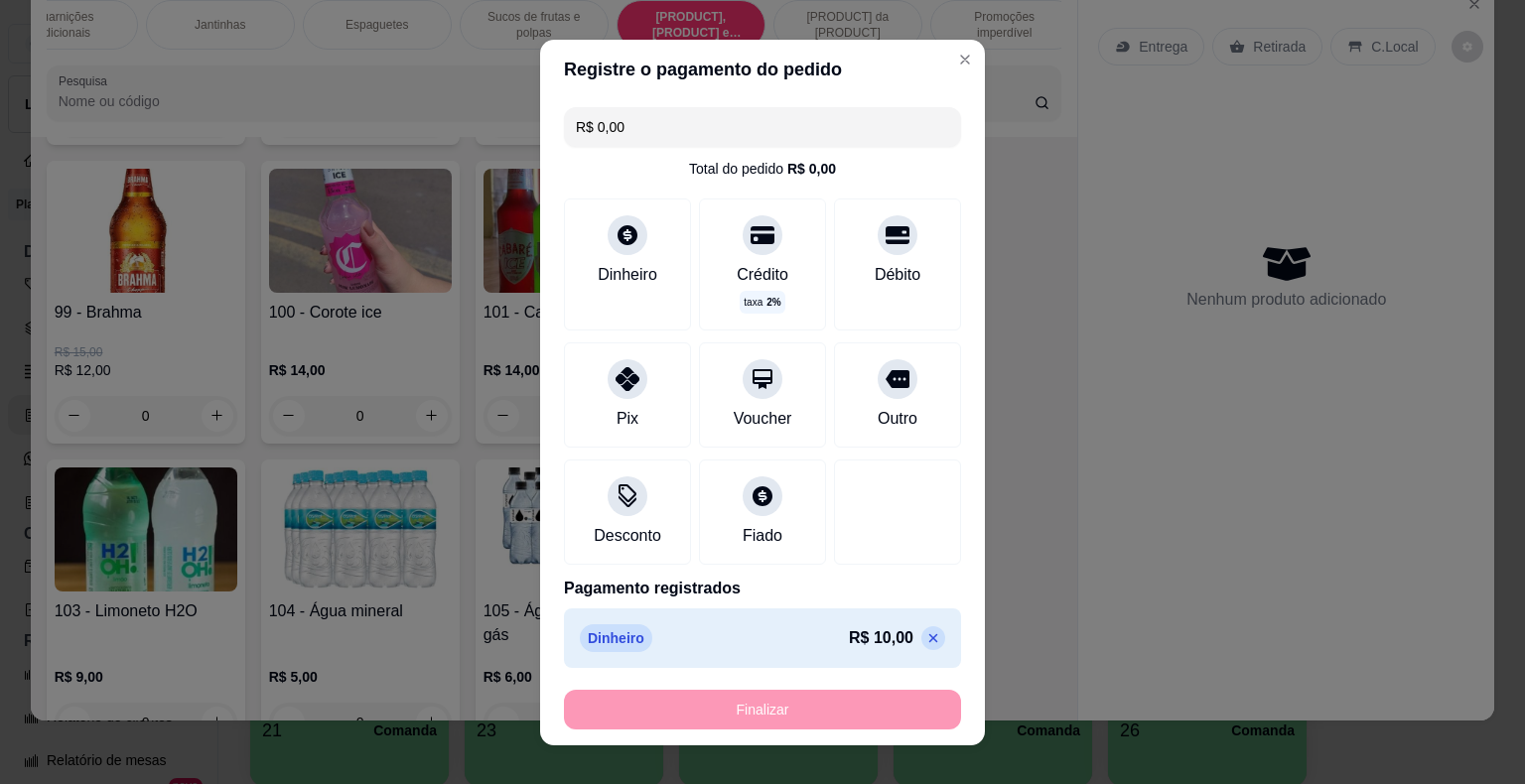 type on "-R$ 10,00" 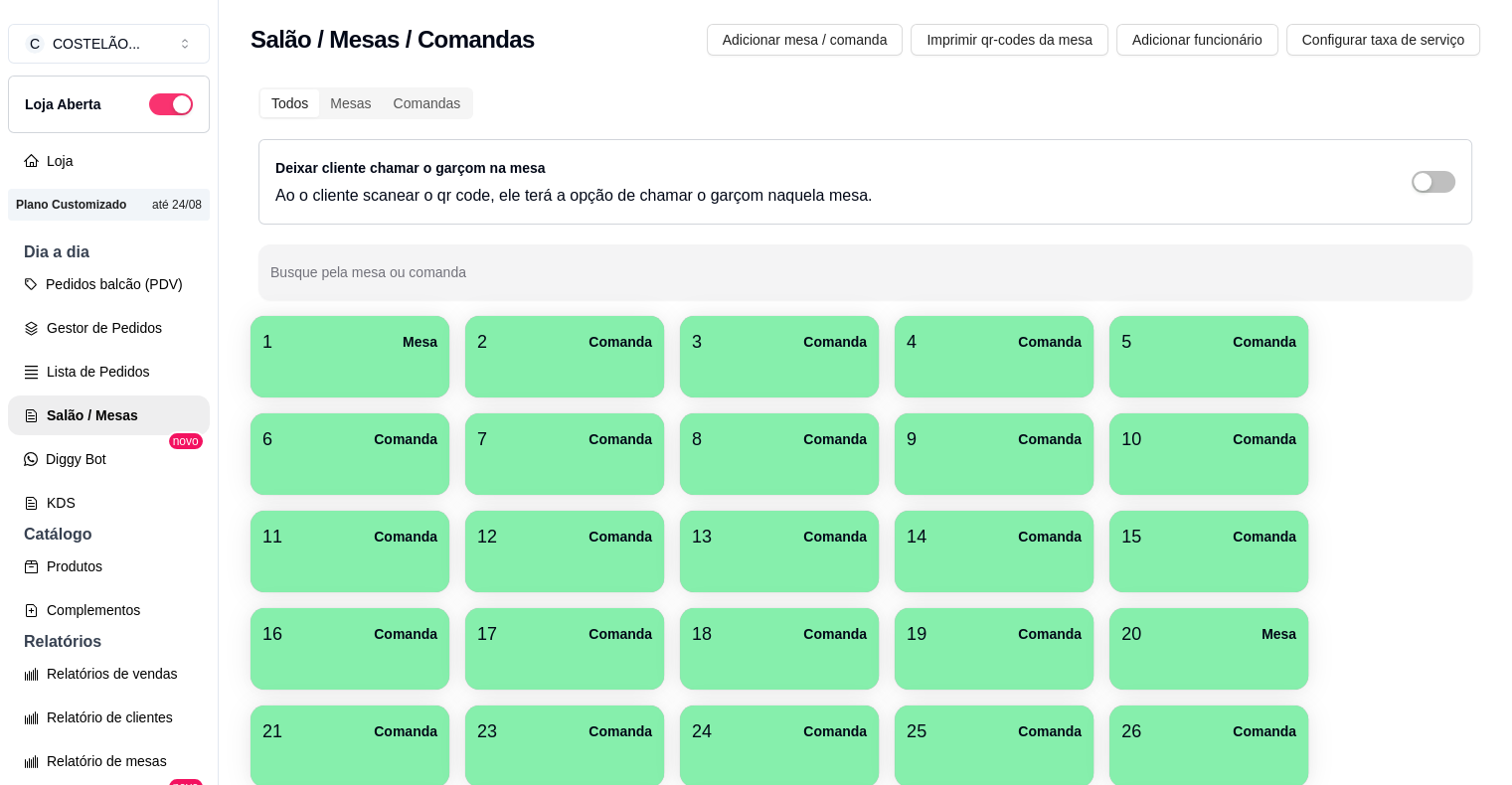 click on "Todos Mesas Comandas Deixar cliente chamar o garçom na mesa Ao o cliente scanear o qr code, ele terá a opção de chamar o garçom naquela mesa. Busque pela mesa ou comanda
1 Mesa 2 Comanda 3 Comanda 4 Comanda 5 Comanda 6 Comanda 7 Comanda 8 Comanda 9 Comanda 10 Comanda 11 Comanda 12 Comanda 13 Comanda 14 Comanda 15 Comanda 16 Comanda 17 Comanda 18 Comanda 19 Comanda 20 Mesa 21 Comanda 23 Comanda 24 Comanda 25 Comanda 26 Comanda 27 Comanda 28 Comanda 29 Comanda 30 Comanda 31 Comanda 32 Comanda 33 Comanda 34 Comanda 35 Comanda 36 Comanda 37 Comanda 38 Comanda 39 Comanda 40 Comanda 41 Mesa 42 Comanda 43 Comanda 44 Comanda 45 Comanda 46 Comanda 47 Comanda 48 Comanda 49 Comanda 50 Comanda 51 Comanda 52 Comanda 53 Comanda 54 Comanda 55 Comanda 56 Comanda 57 Comanda 58 Comanda 59 Comanda 60 Comanda 61 Comanda 62 Comanda 63 Comanda 64 Comanda 65 Comanda 66 Comanda 67 Comanda 68 Comanda 69 Comanda 70 Comanda 71 Comanda 72 Comanda 73 Comanda 74 Comanda 75 Comanda 76 Comanda 77 Comanda 78 Comanda 79 80" at bounding box center (865, 1170) 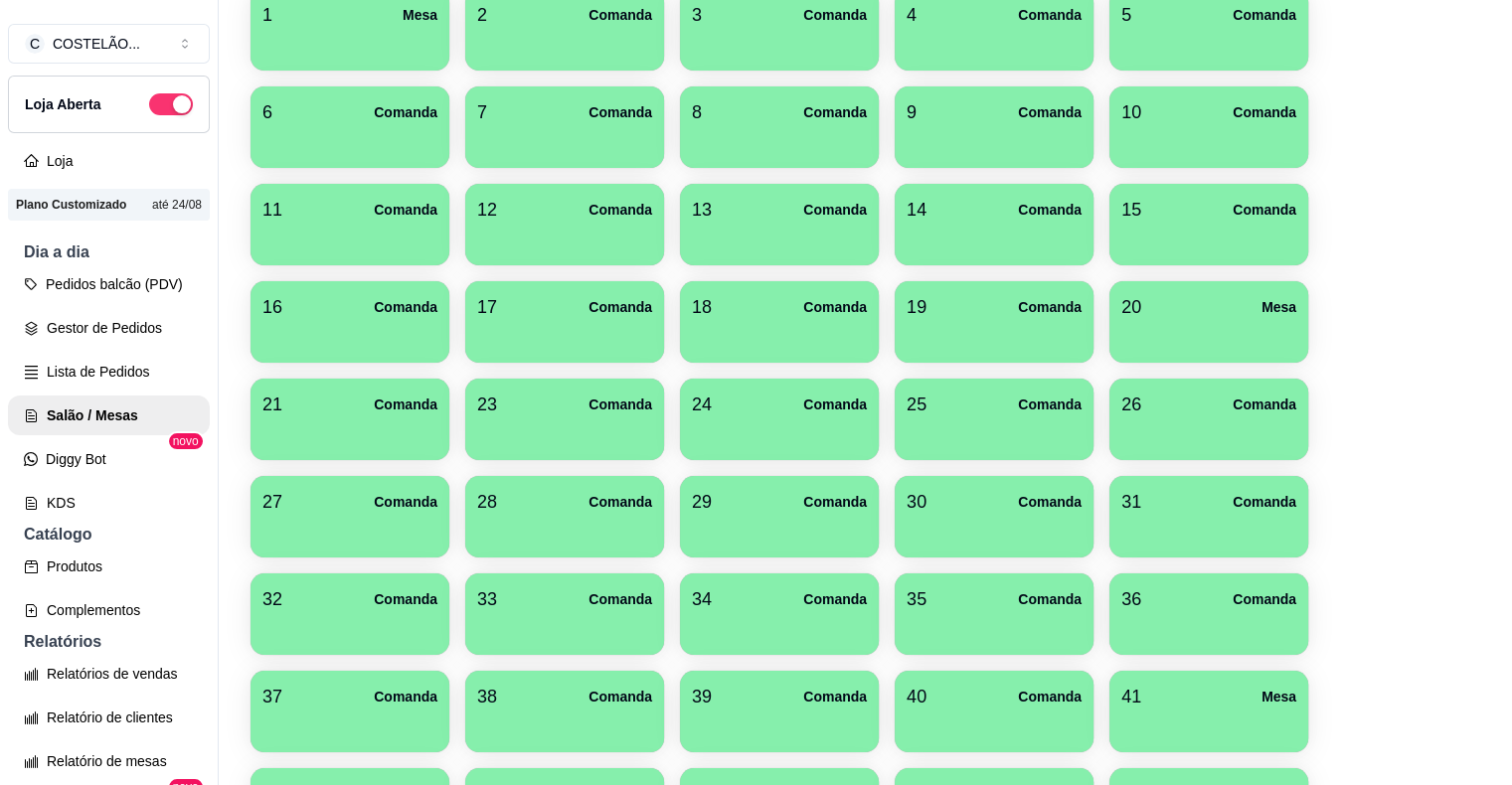 scroll, scrollTop: 0, scrollLeft: 0, axis: both 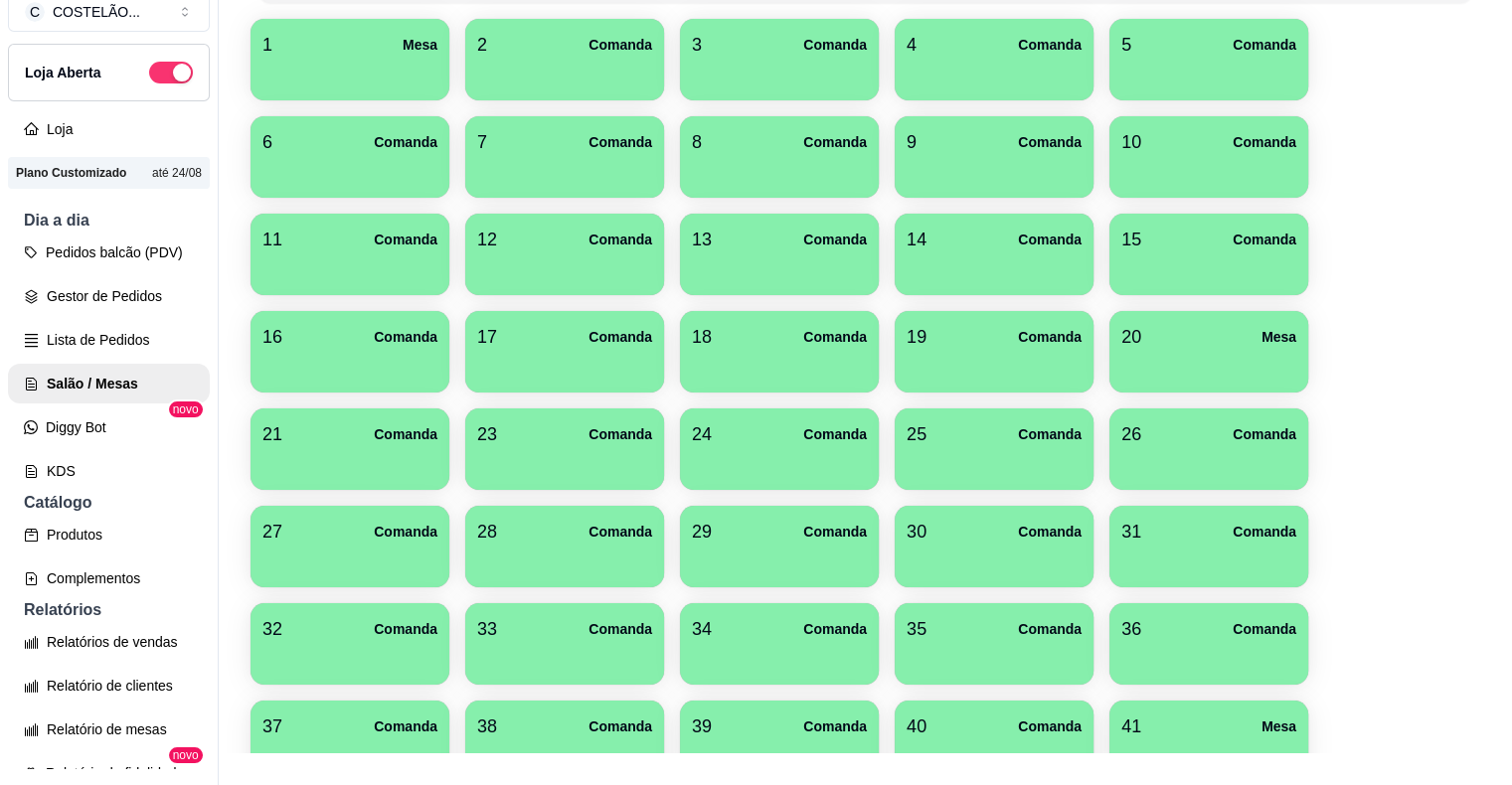 click on "C COSTELÃO ... Loja Aberta Loja Plano Customizado até 24/08 Dia a dia Pedidos balcão (PDV) Gestor de Pedidos Lista de Pedidos Salão / Mesas Diggy Bot novo KDS Catálogo Produtos Complementos Relatórios Relatórios de vendas Relatório de clientes Relatório de mesas Relatório de fidelidade novo Gerenciar Entregadores novo Nota Fiscal (NFC-e) Controle de caixa Controle de fiado Cupons Clientes Estoque Configurações Diggy Planos Precisa de ajuda? Sair Salão / Mesas / Comandas Adicionar mesa / comanda Imprimir qr-codes da mesa Adicionar funcionário Configurar taxa de serviço Todos Mesas Comandas Deixar cliente chamar o garçom na mesa Ao o cliente scanear o qr code, ele terá a opção de chamar o garçom naquela mesa. Busque pela mesa ou comanda 1 Mesa 2 Comanda 3 Comanda 4 Comanda 5 Comanda 6 Comanda 7 Comanda 8 Comanda 9 Comanda 10 Comanda 11 Comanda 12 Comanda 13 Comanda 14 Comanda 15 Comanda 16 Comanda 17 Comanda 18 Comanda 19 Comanda 20 Mesa 21 Comanda 23 Comanda 24 Comanda 25" at bounding box center (756, 377) 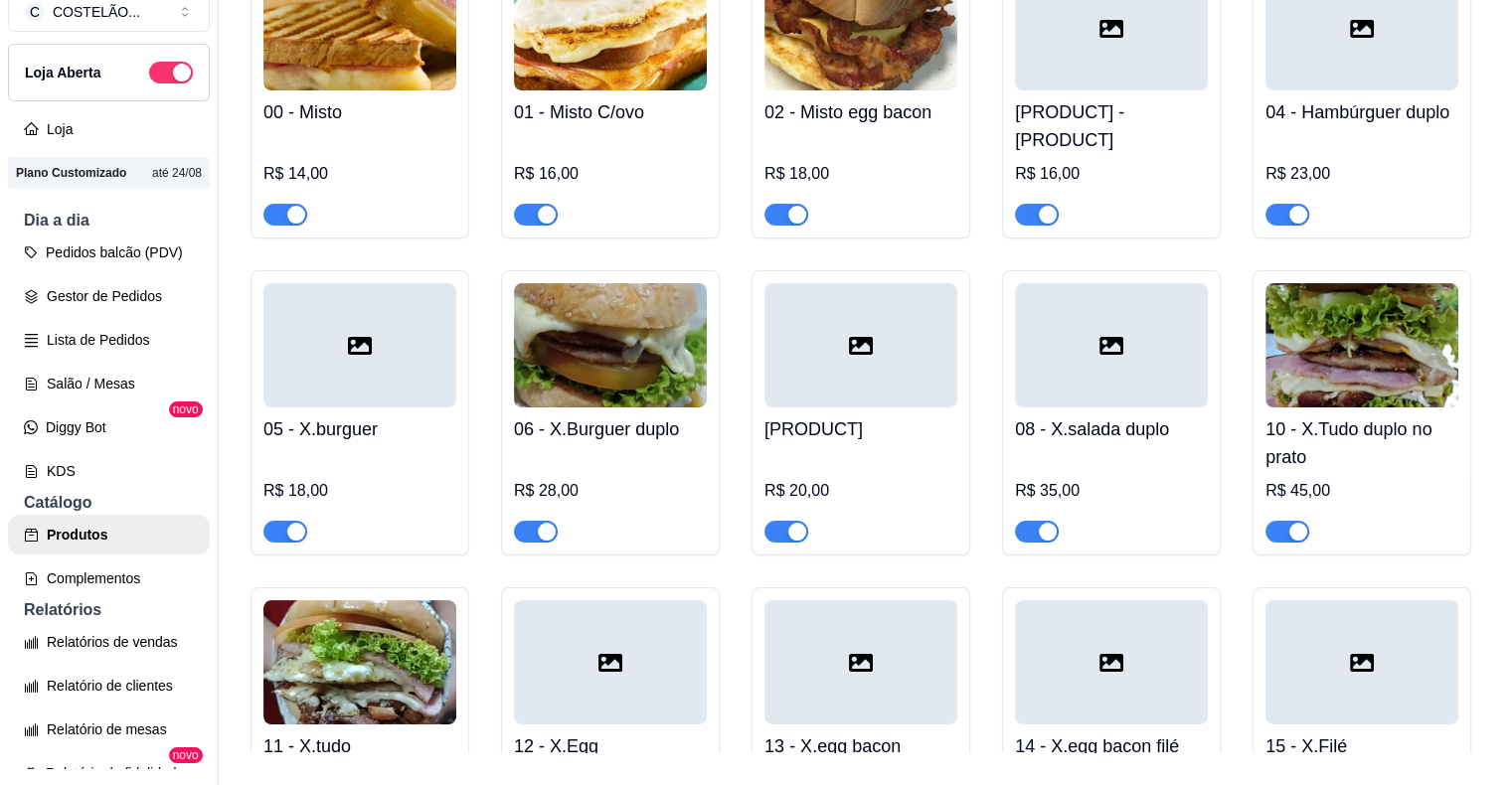 scroll, scrollTop: 0, scrollLeft: 0, axis: both 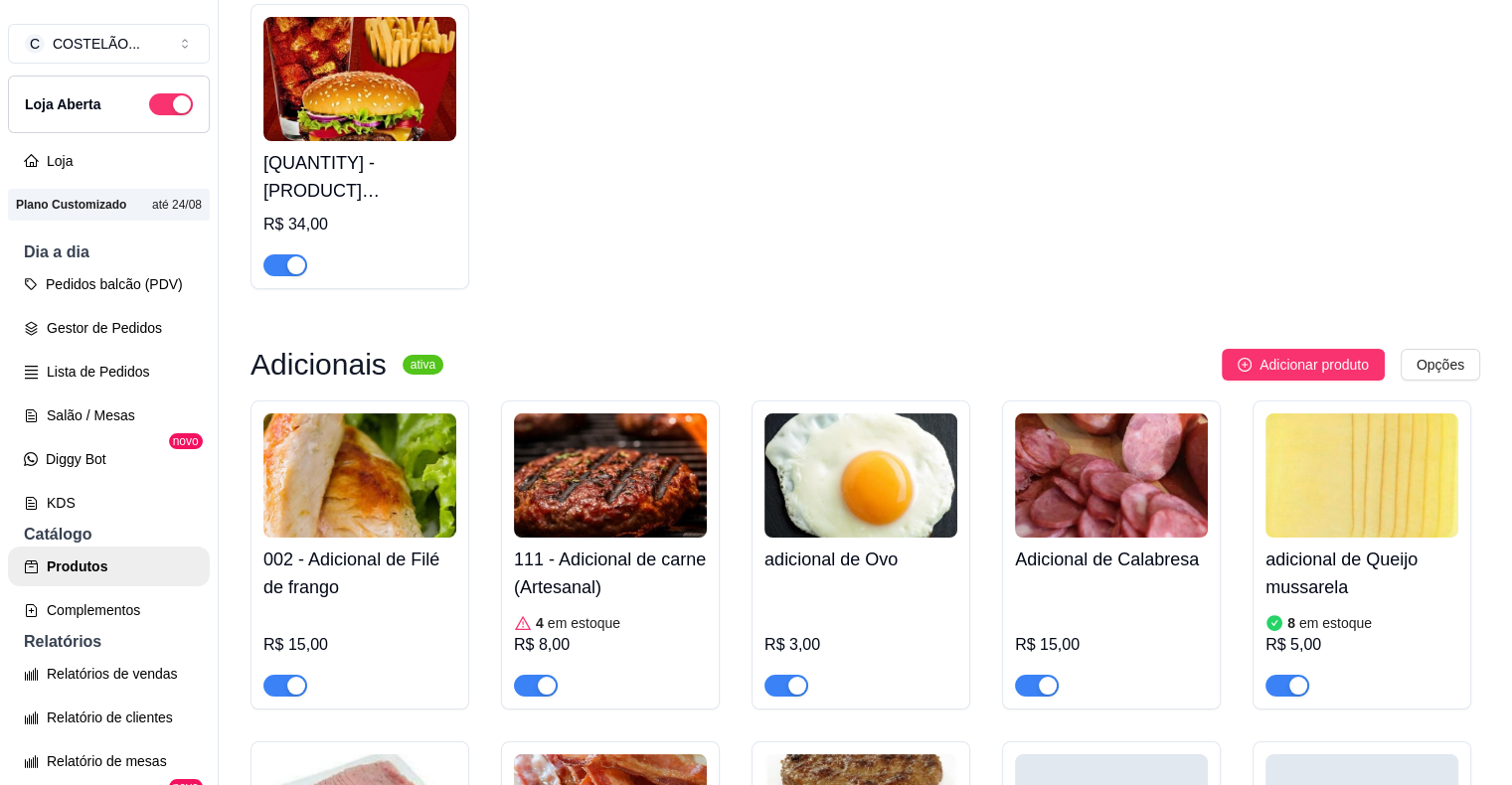 click at bounding box center (360, -238) 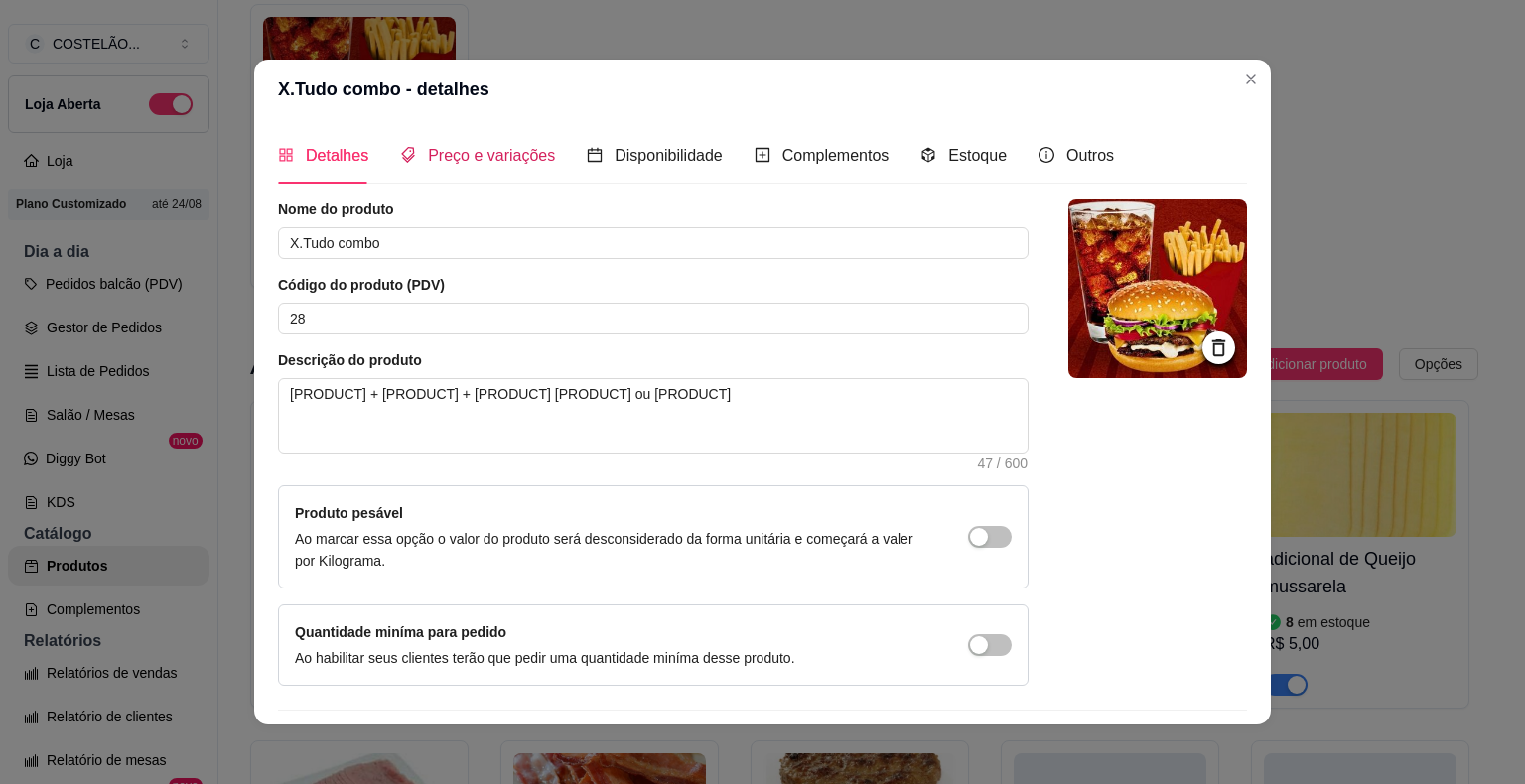 click on "Preço e variações" at bounding box center (478, 155) 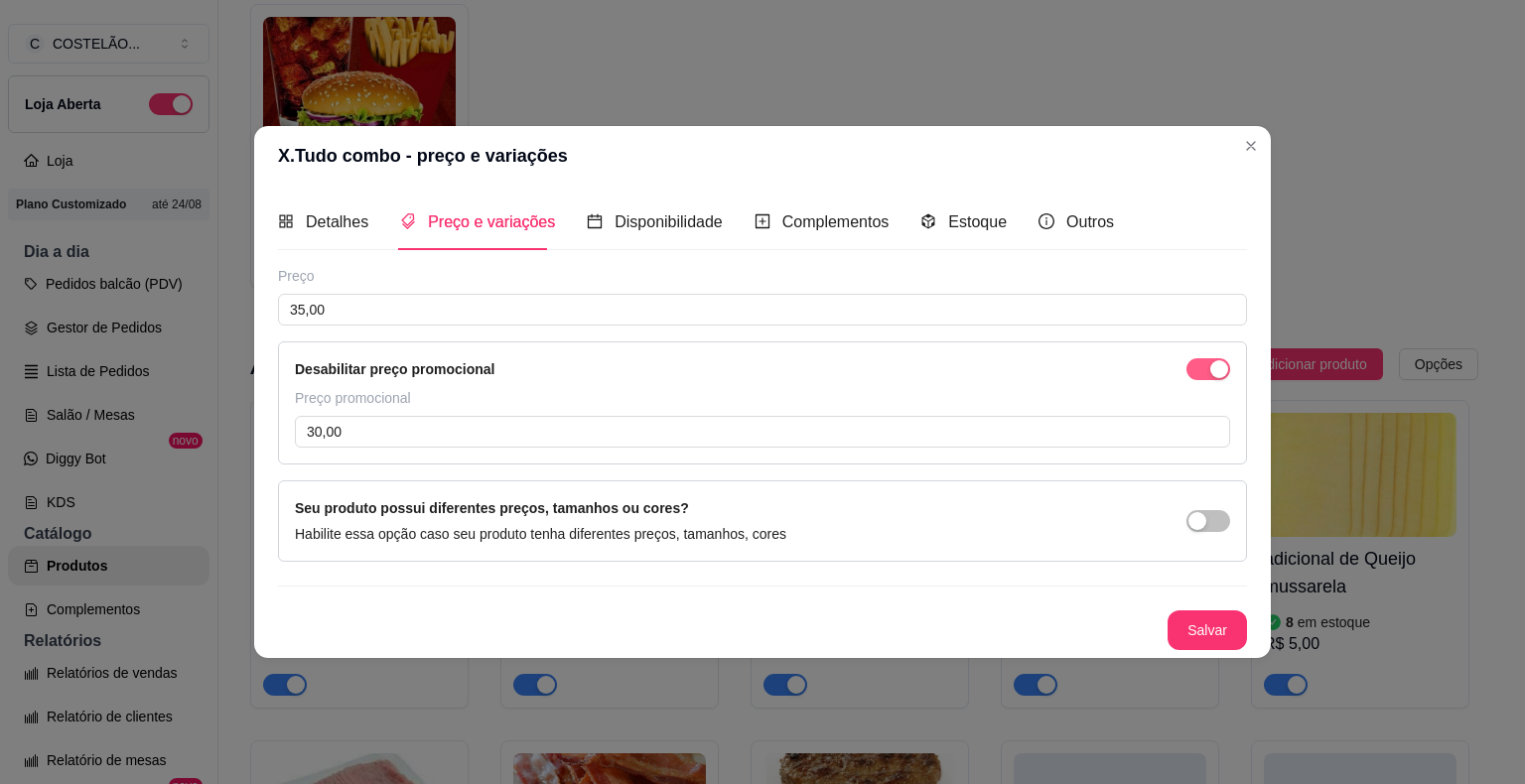 click at bounding box center (1208, 369) 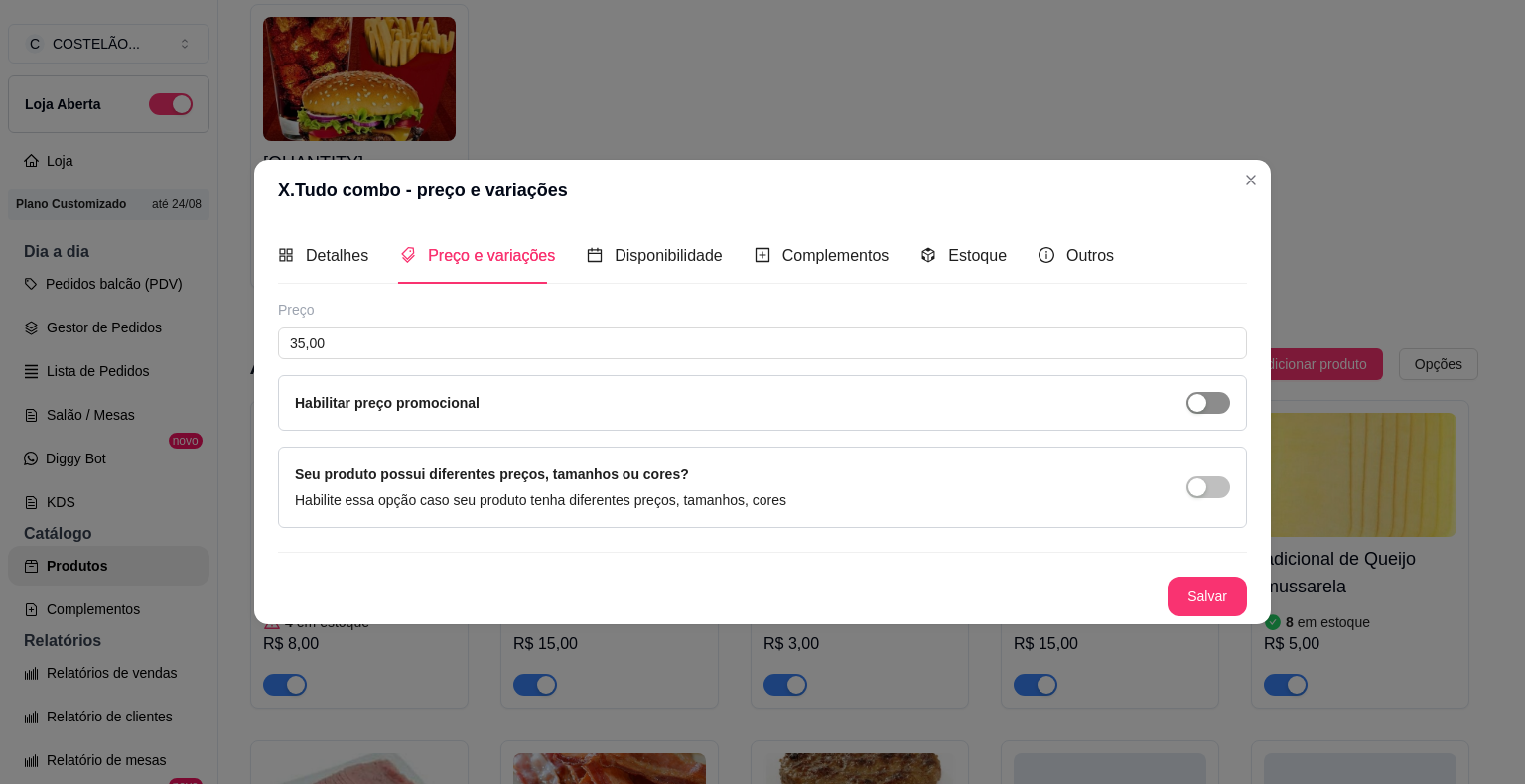click on "Salvar" at bounding box center [1207, 596] 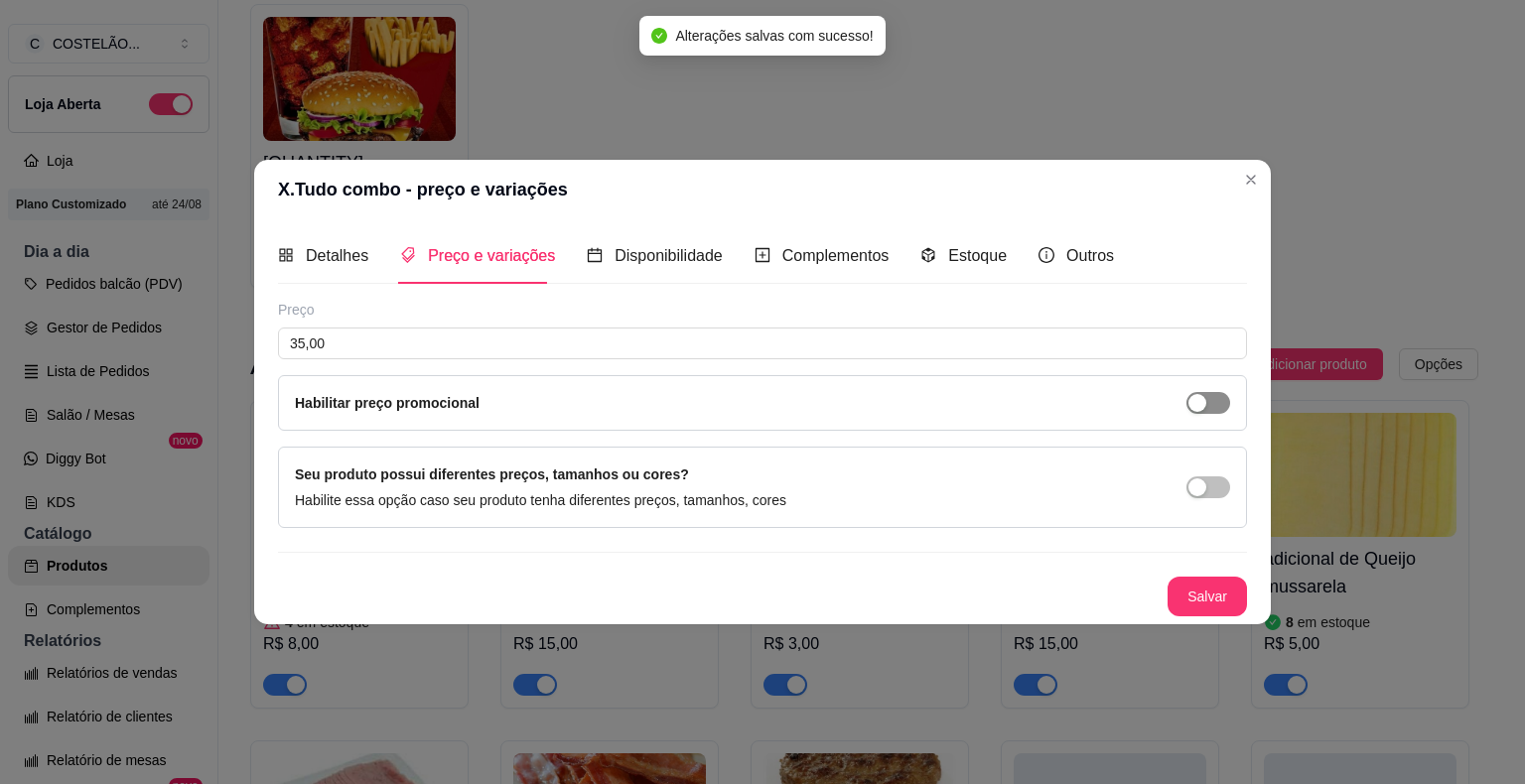 click on "Hambúrgueres Especiais ativa Adicionar produto Opções 22 - Costelinha com fritas R$ [PRICE] 23 - X.costela Com fritas R$ [PRICE] 24 - Costelão com fritas R$ [PRICE] 25 - Tudão da casa R$ [PRICE] 26 - Super lanche de picanha R$ [PRICE] 27 - Master pig R$ [PRICE] Costelão pra 2 com fritas R$ [PRICE]" at bounding box center [864, -740] 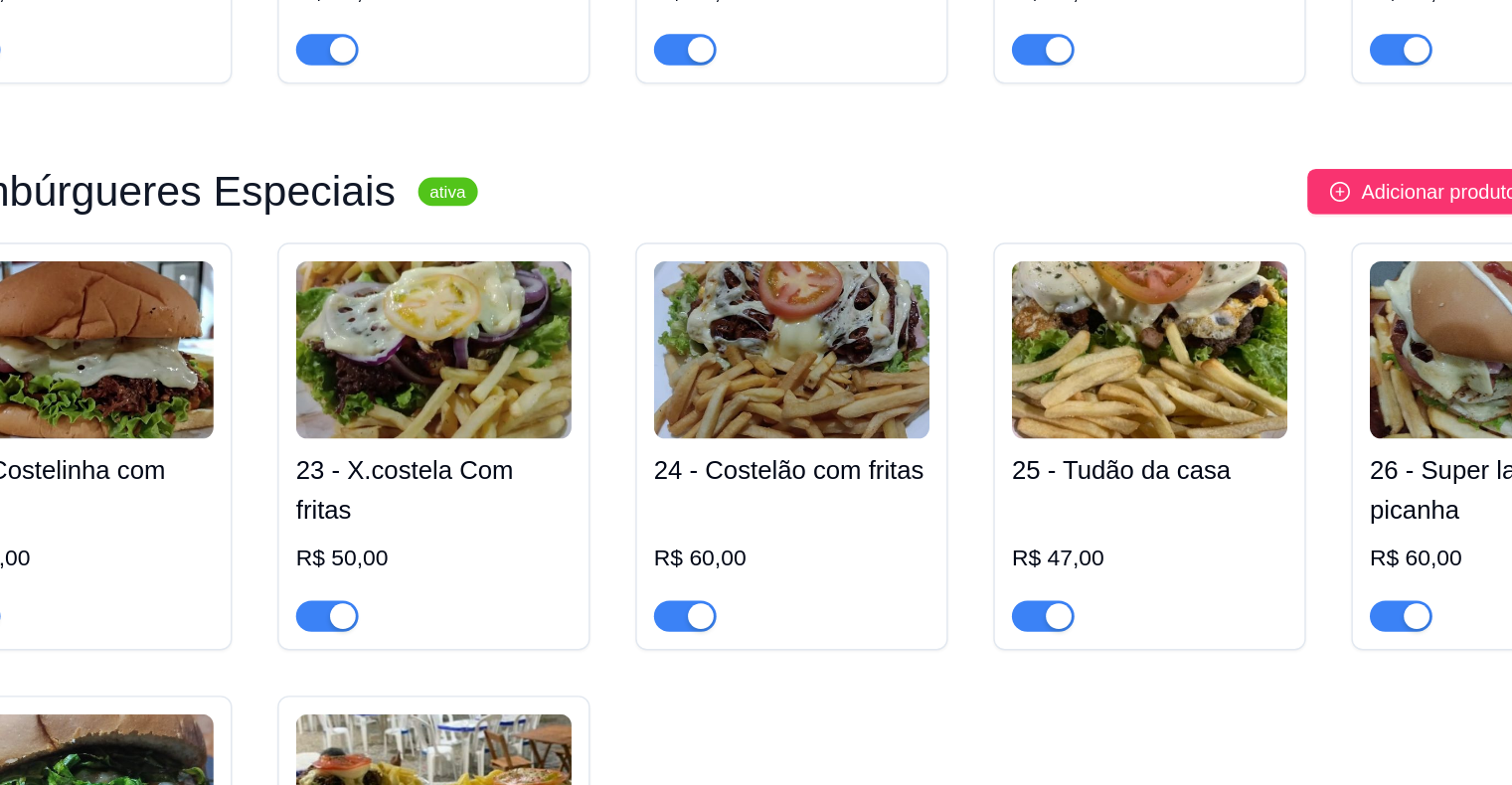 scroll, scrollTop: 1432, scrollLeft: 0, axis: vertical 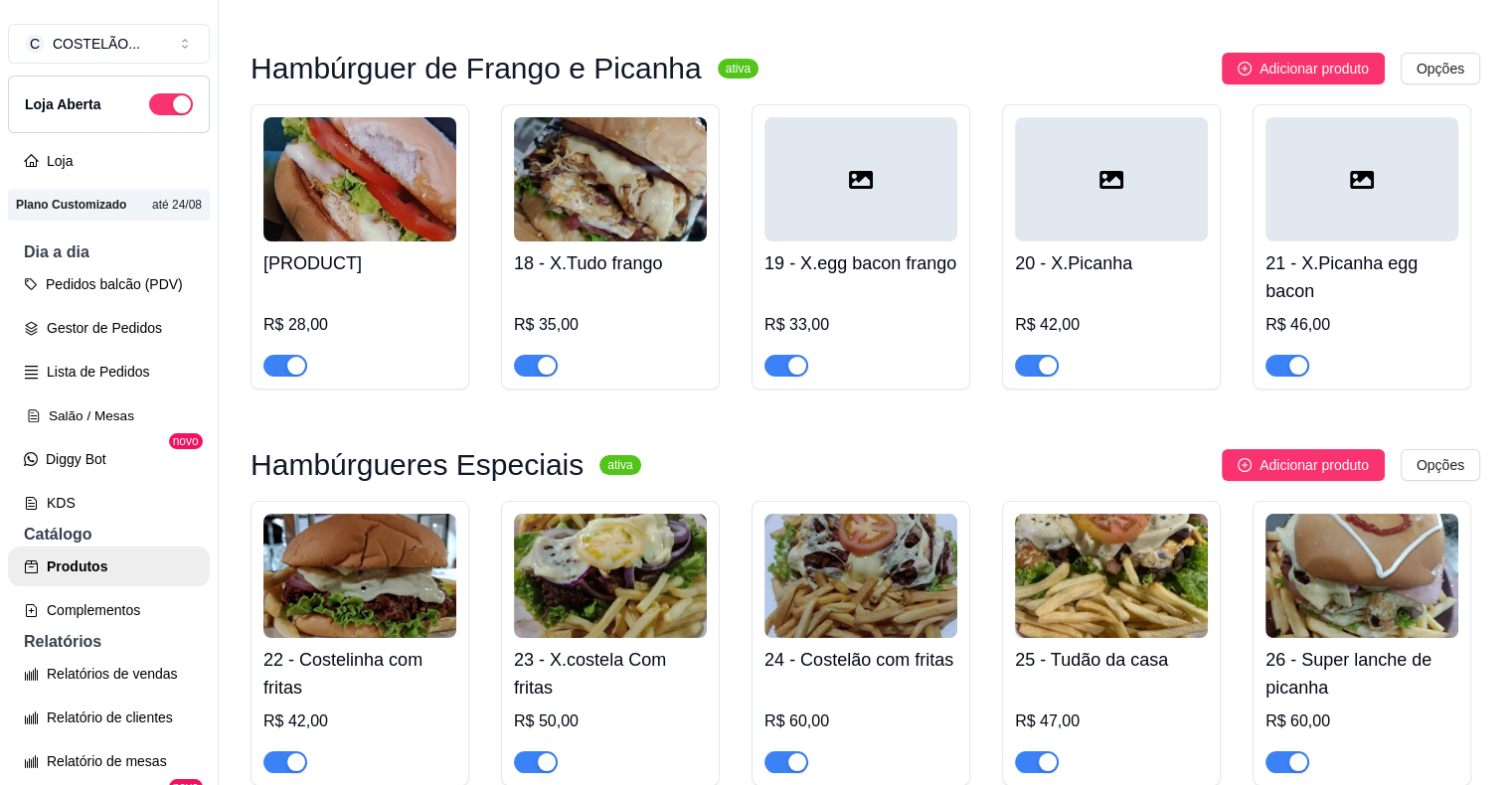 click on "Salão / Mesas" at bounding box center [108, 415] 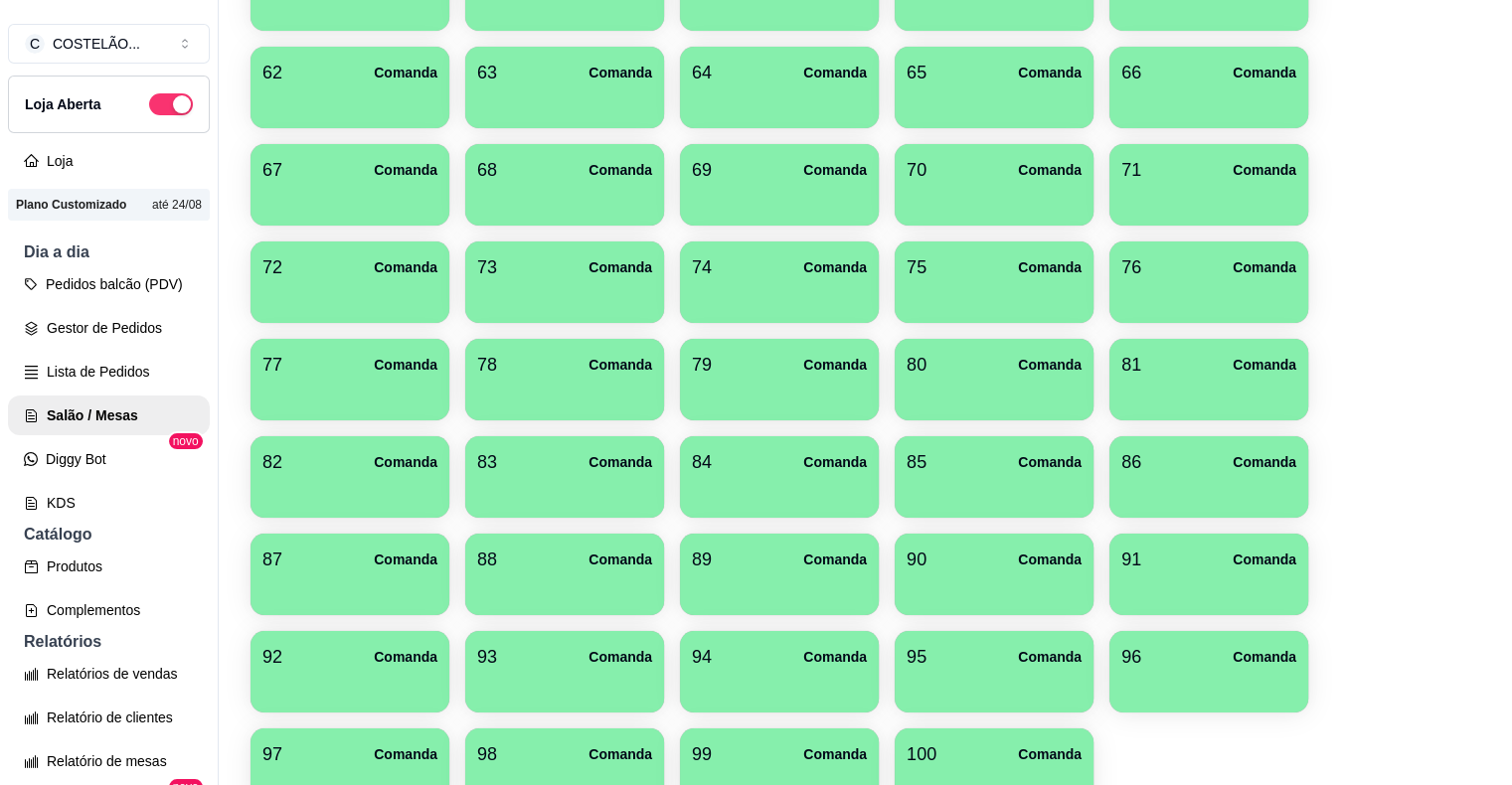 scroll, scrollTop: 0, scrollLeft: 0, axis: both 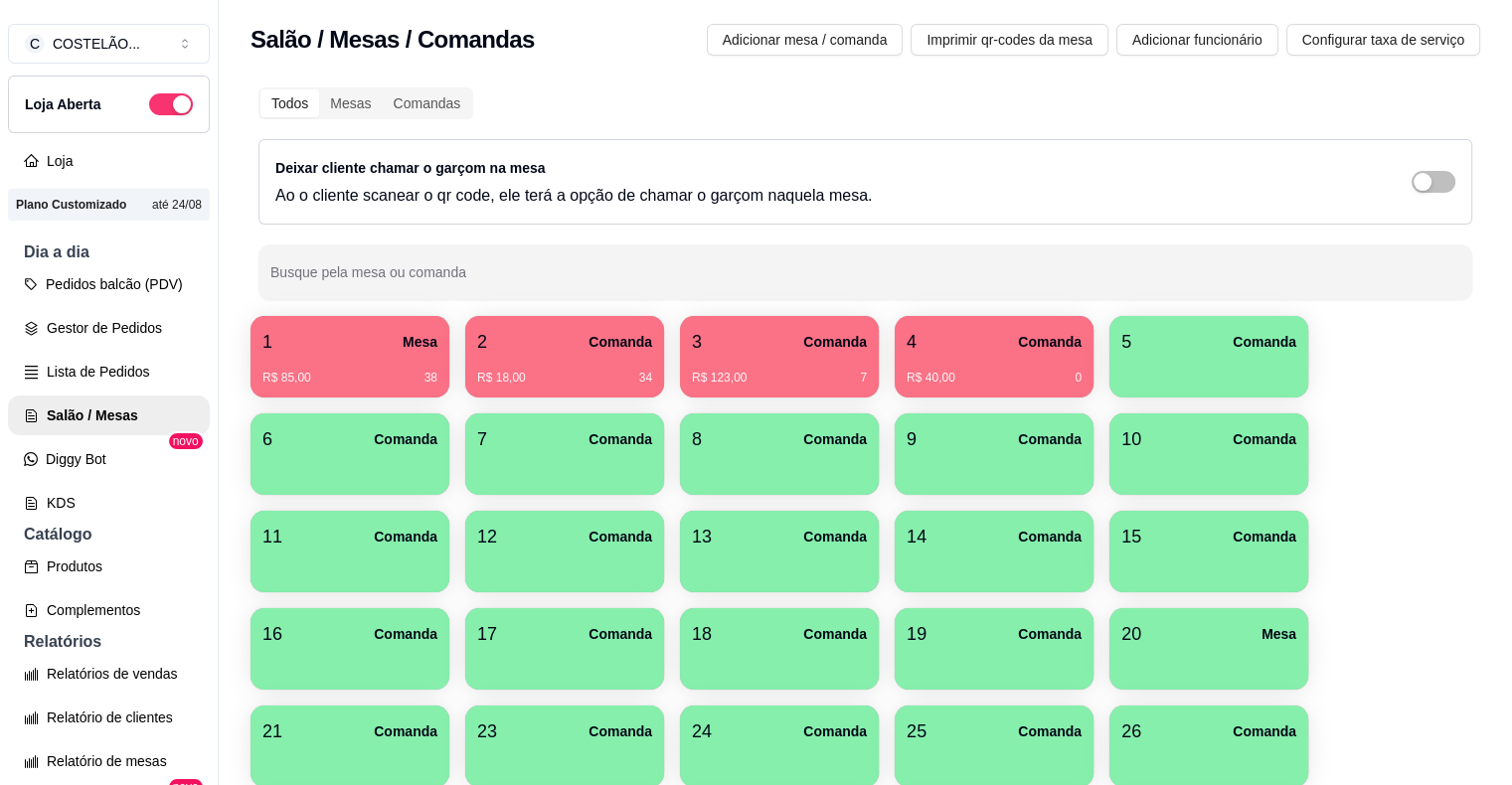 click on "R$ [PRICE] 38" at bounding box center (350, 371) 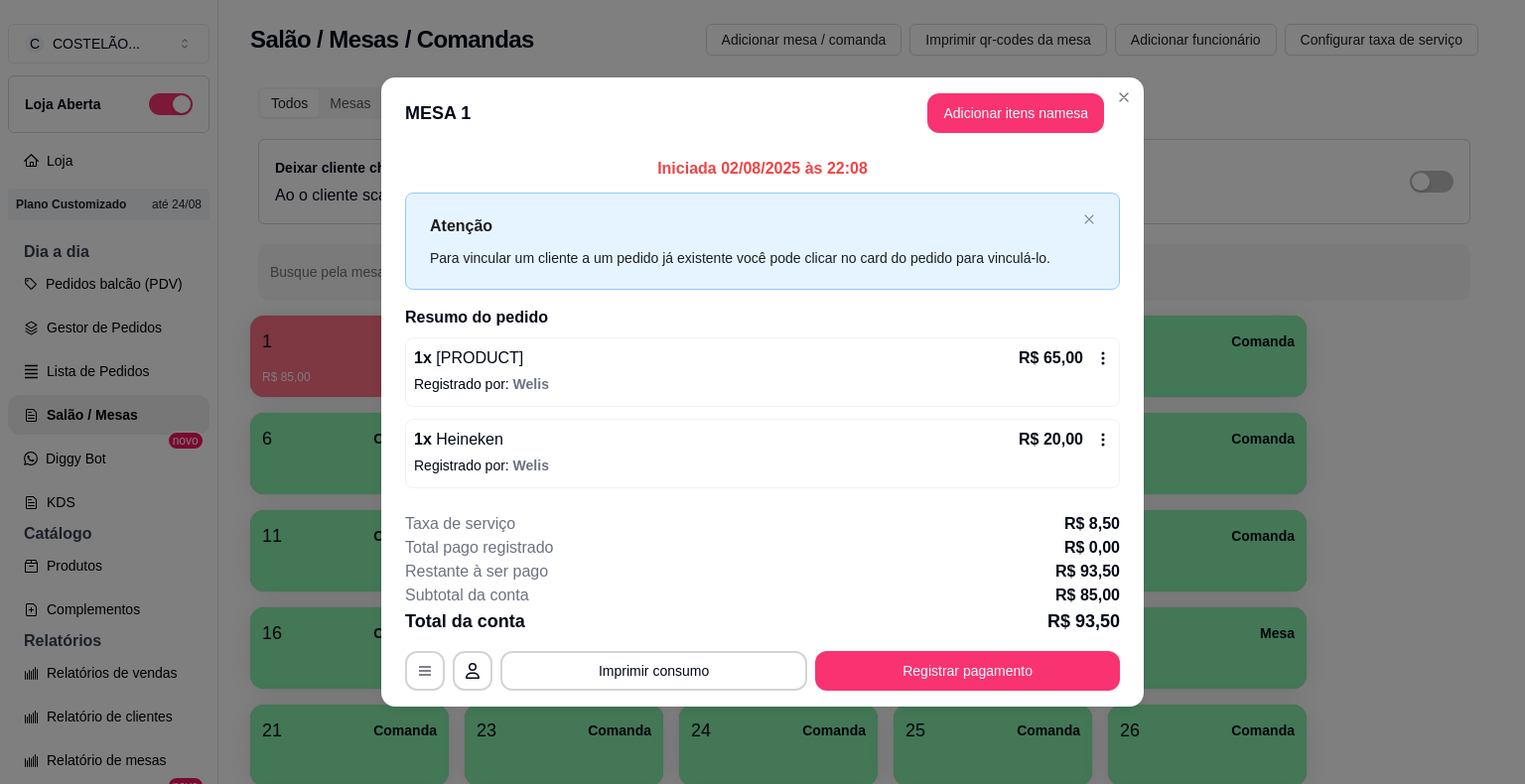 click at bounding box center (864, 272) 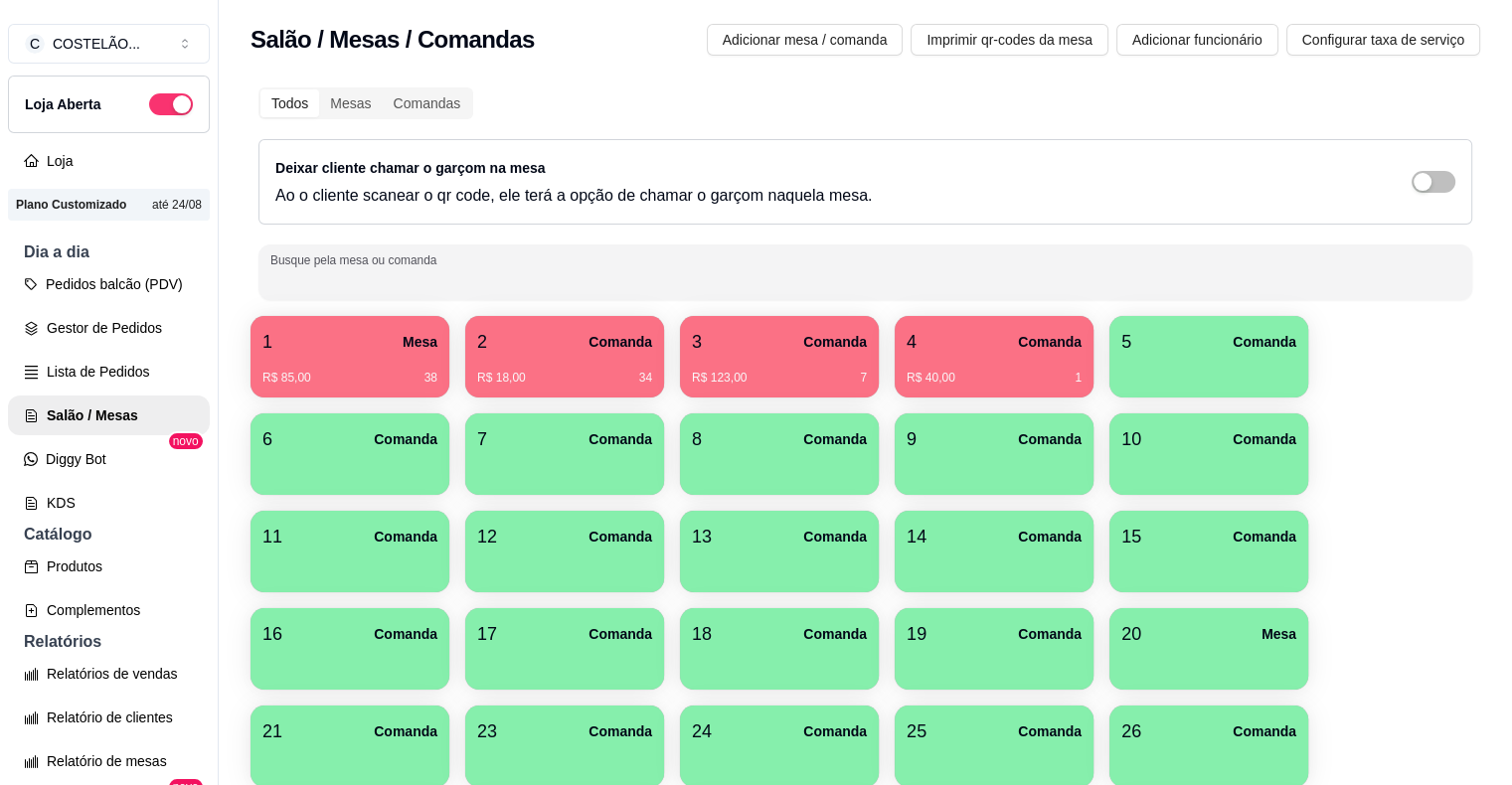 click on "R$ 123,00 7" at bounding box center [779, 378] 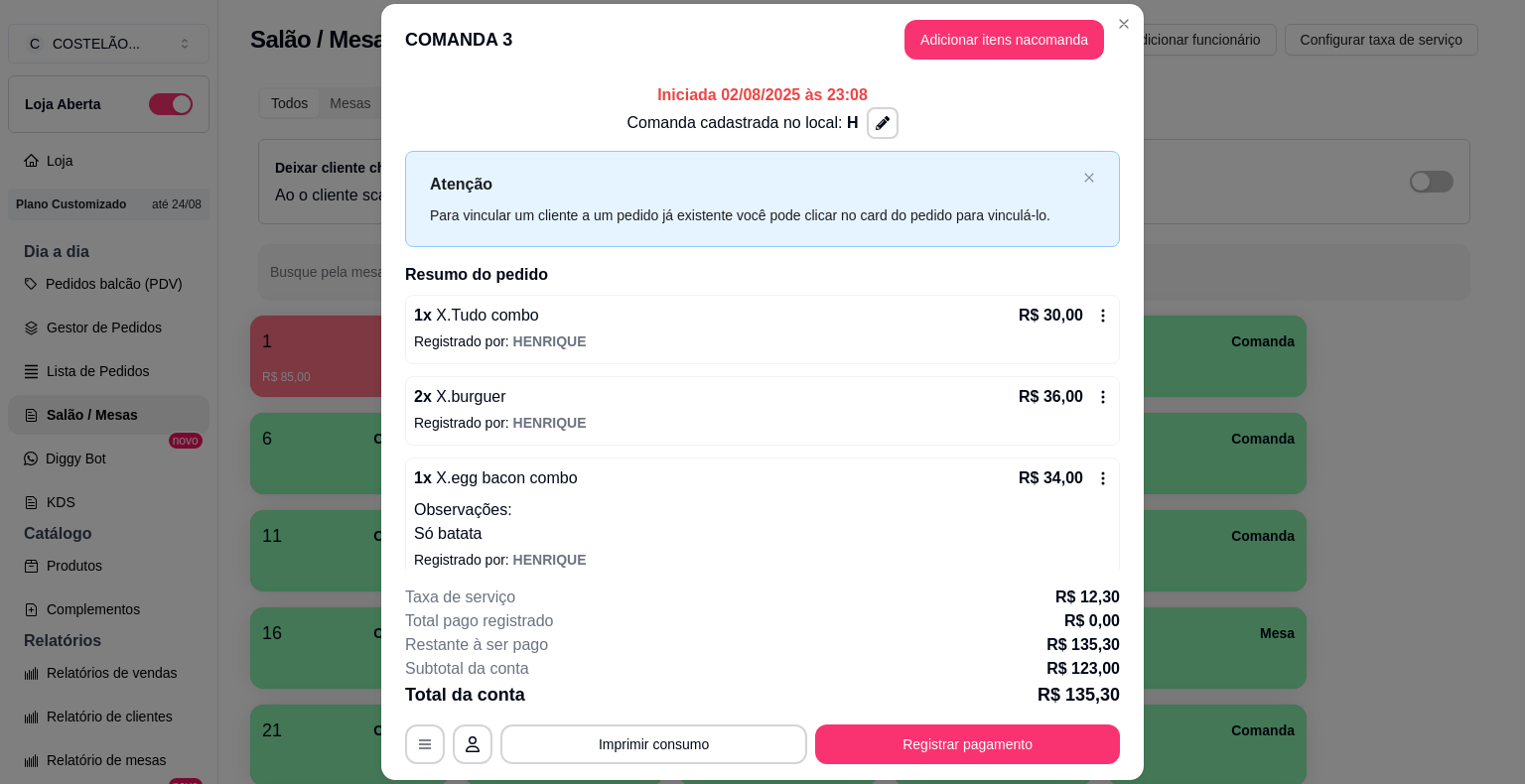 click 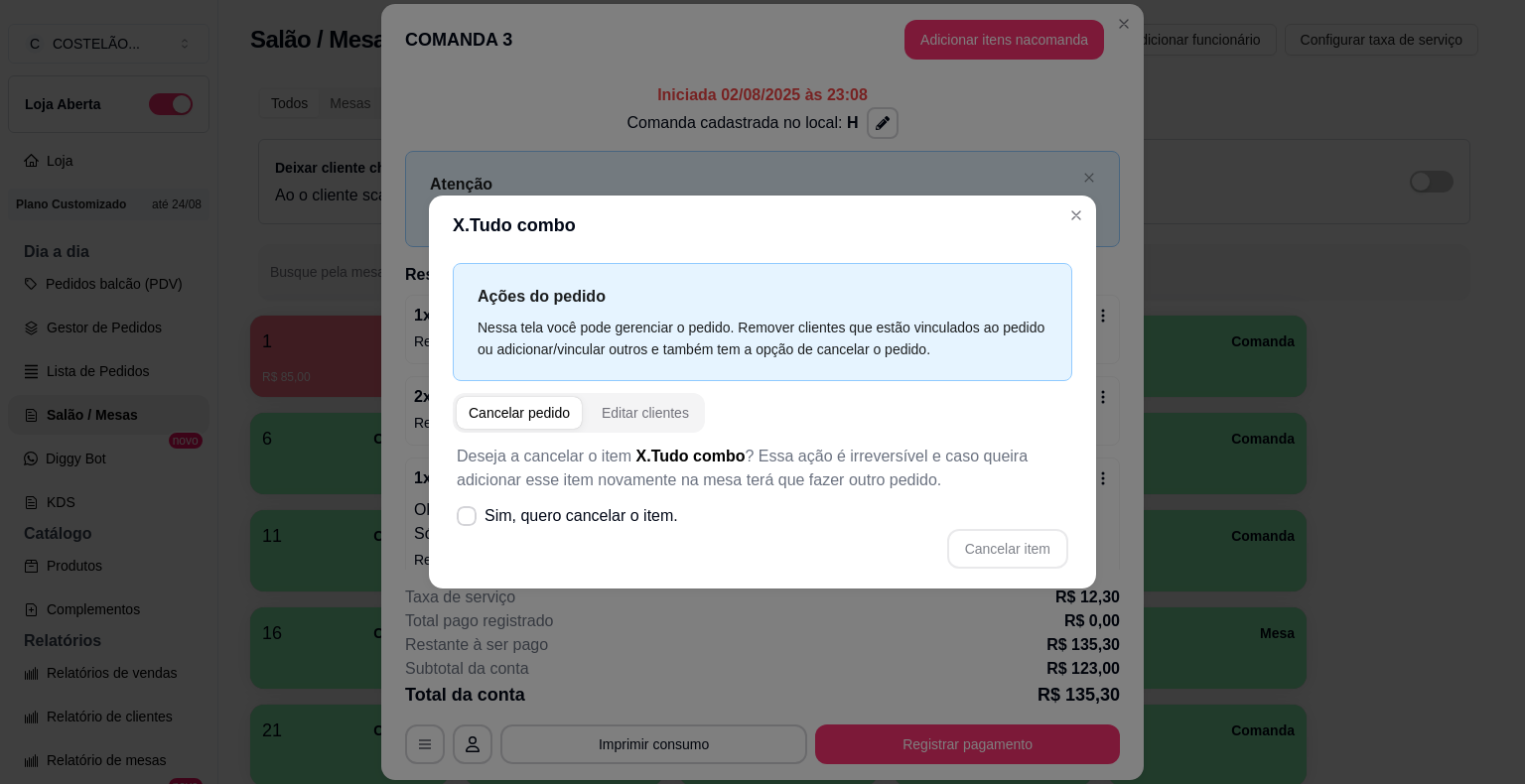click on "Sim, quero cancelar o item." at bounding box center (567, 516) 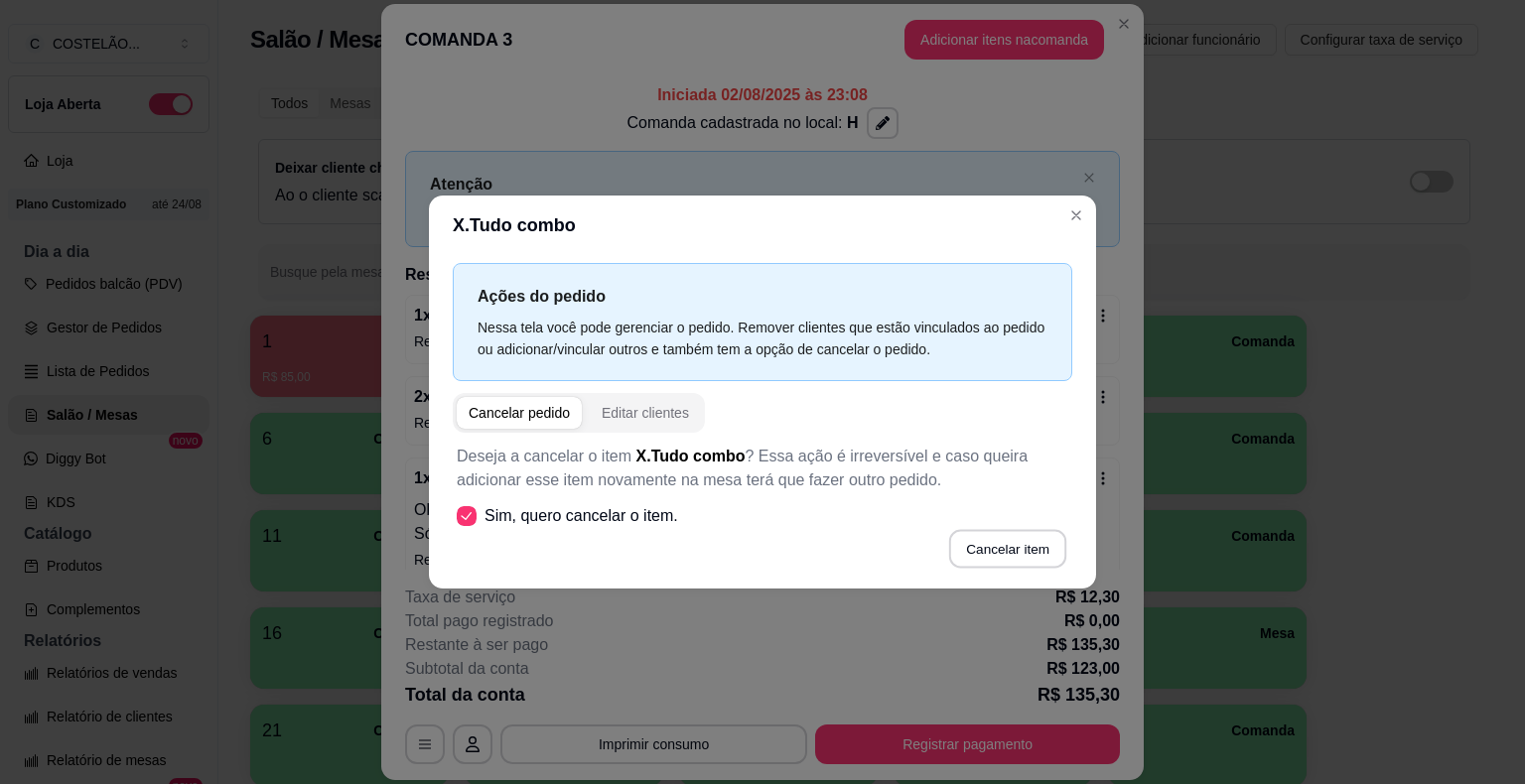 click on "Cancelar item" at bounding box center (1007, 549) 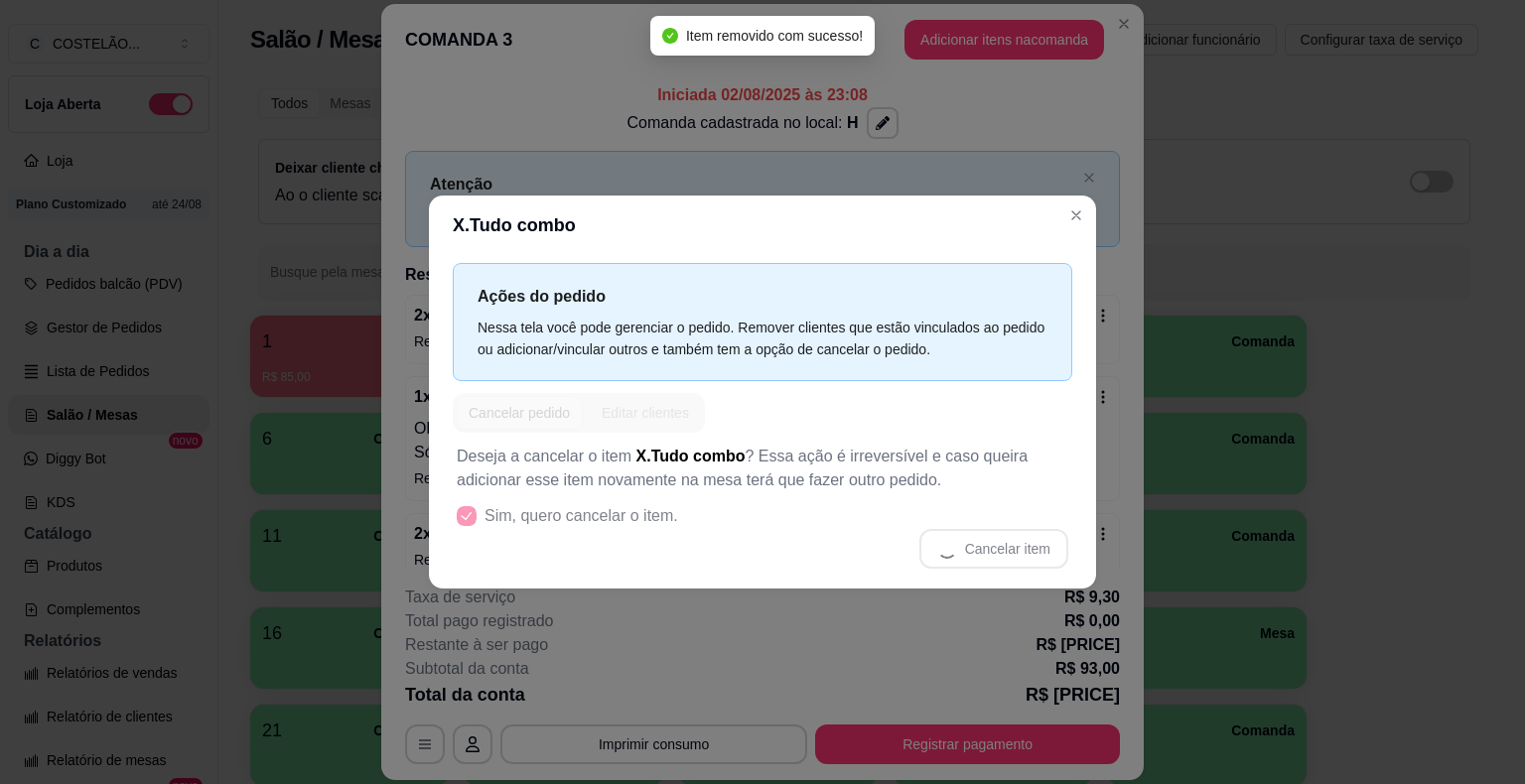 click on "Atenção Para vincular um cliente a um pedido já existente você pode clicar no card do pedido para vinculá-lo." at bounding box center (762, 198) 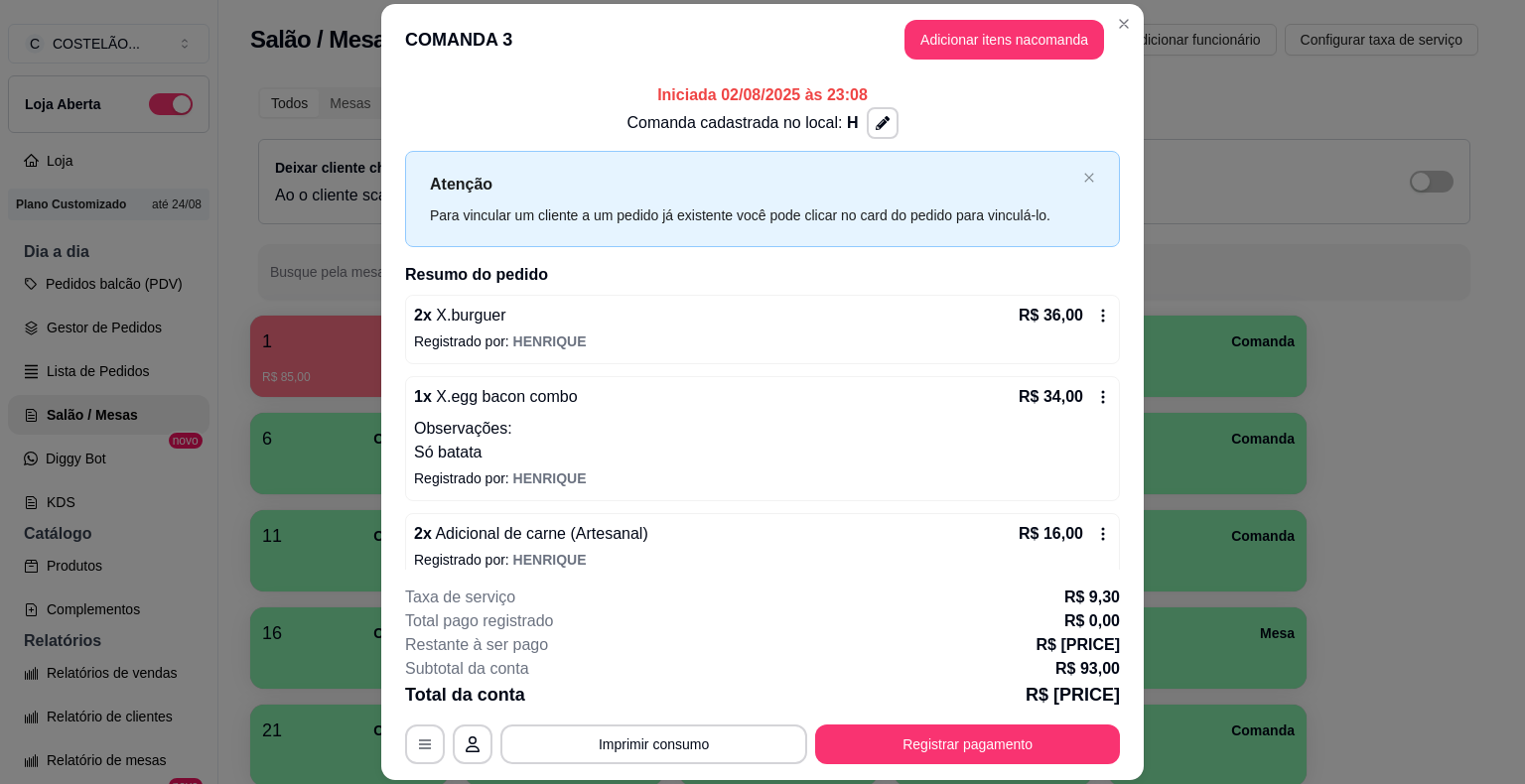 click at bounding box center (864, 272) 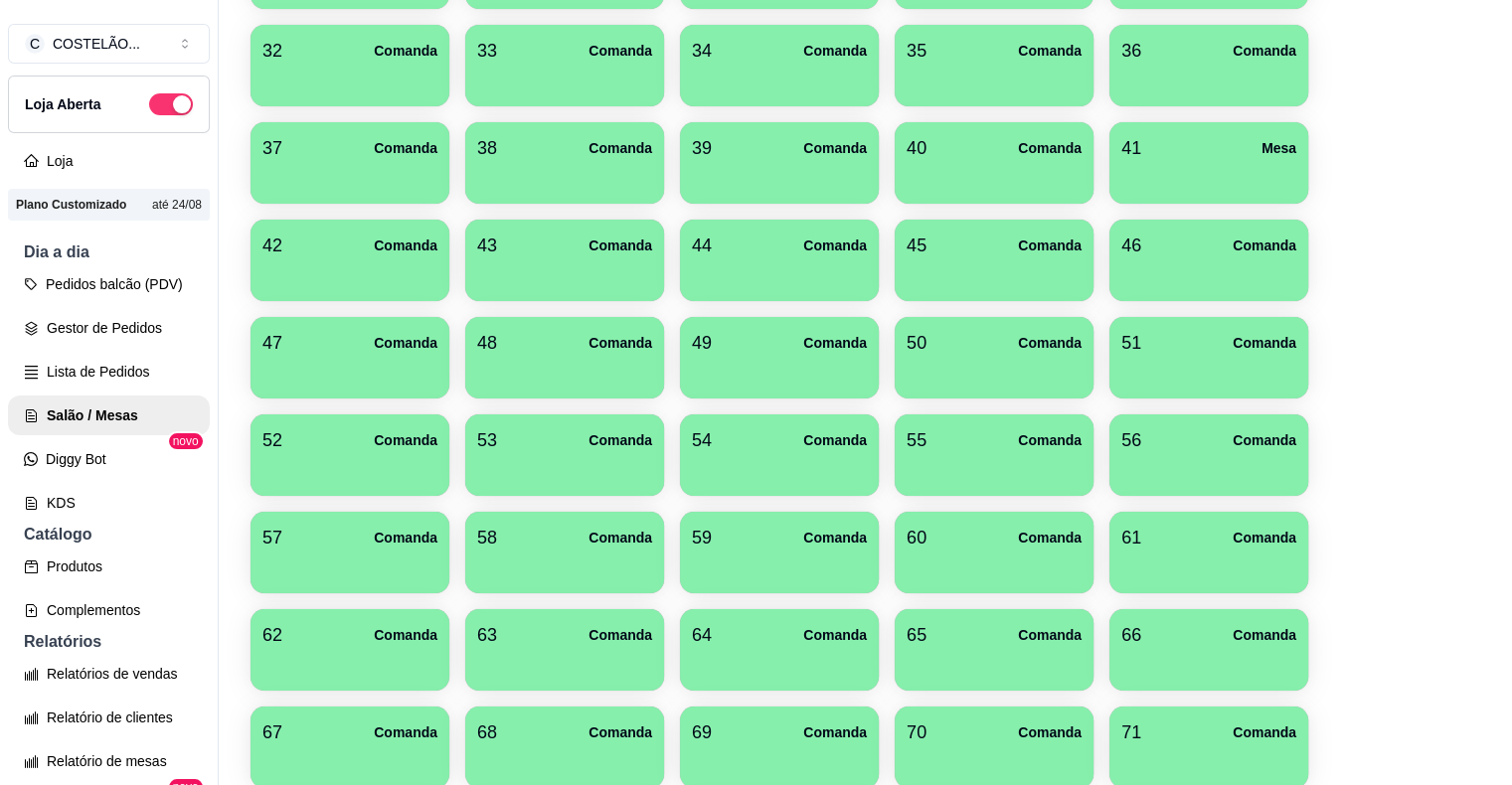 scroll, scrollTop: 851, scrollLeft: 0, axis: vertical 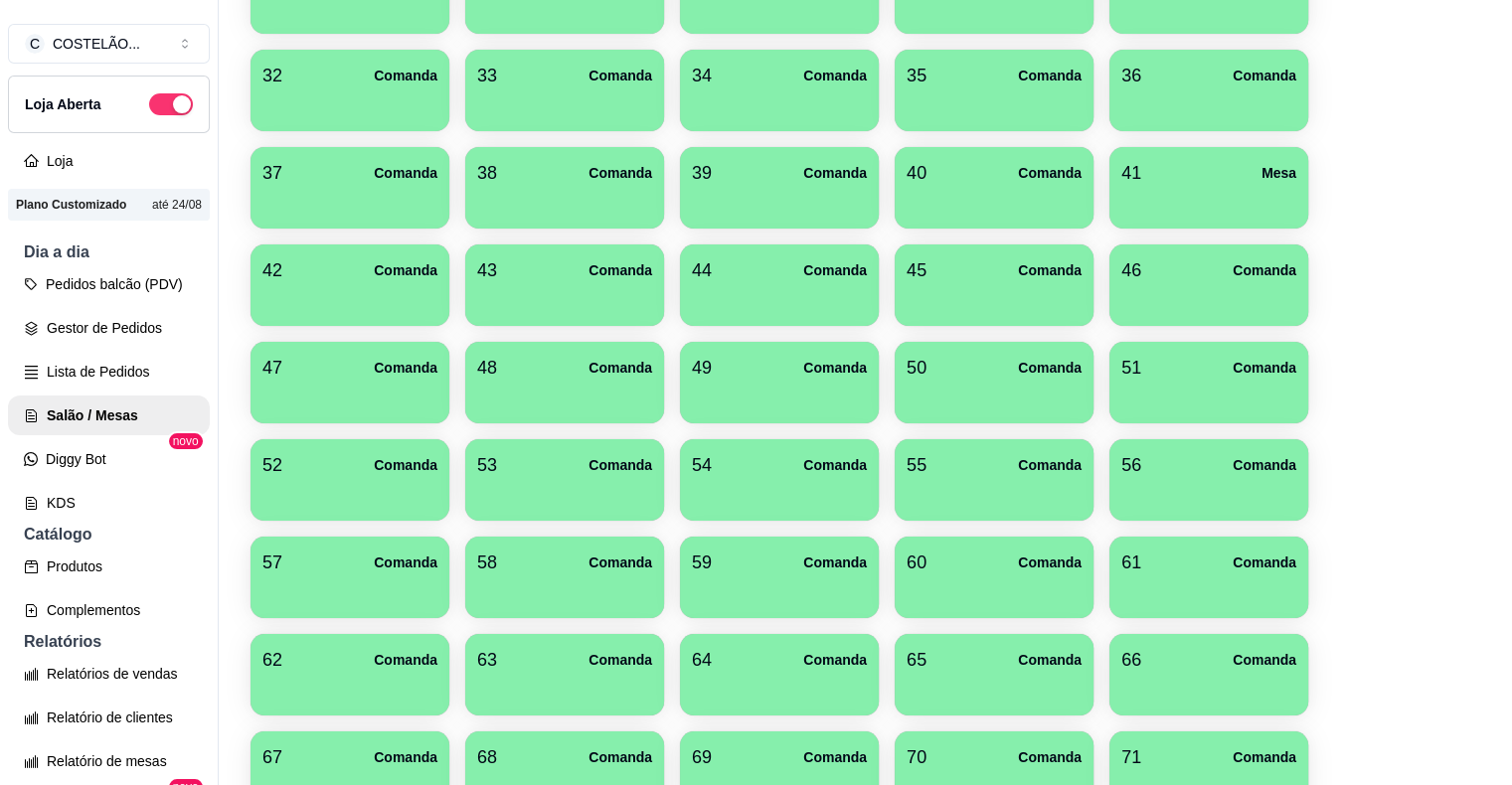 click on "41 Mesa" at bounding box center [1209, 188] 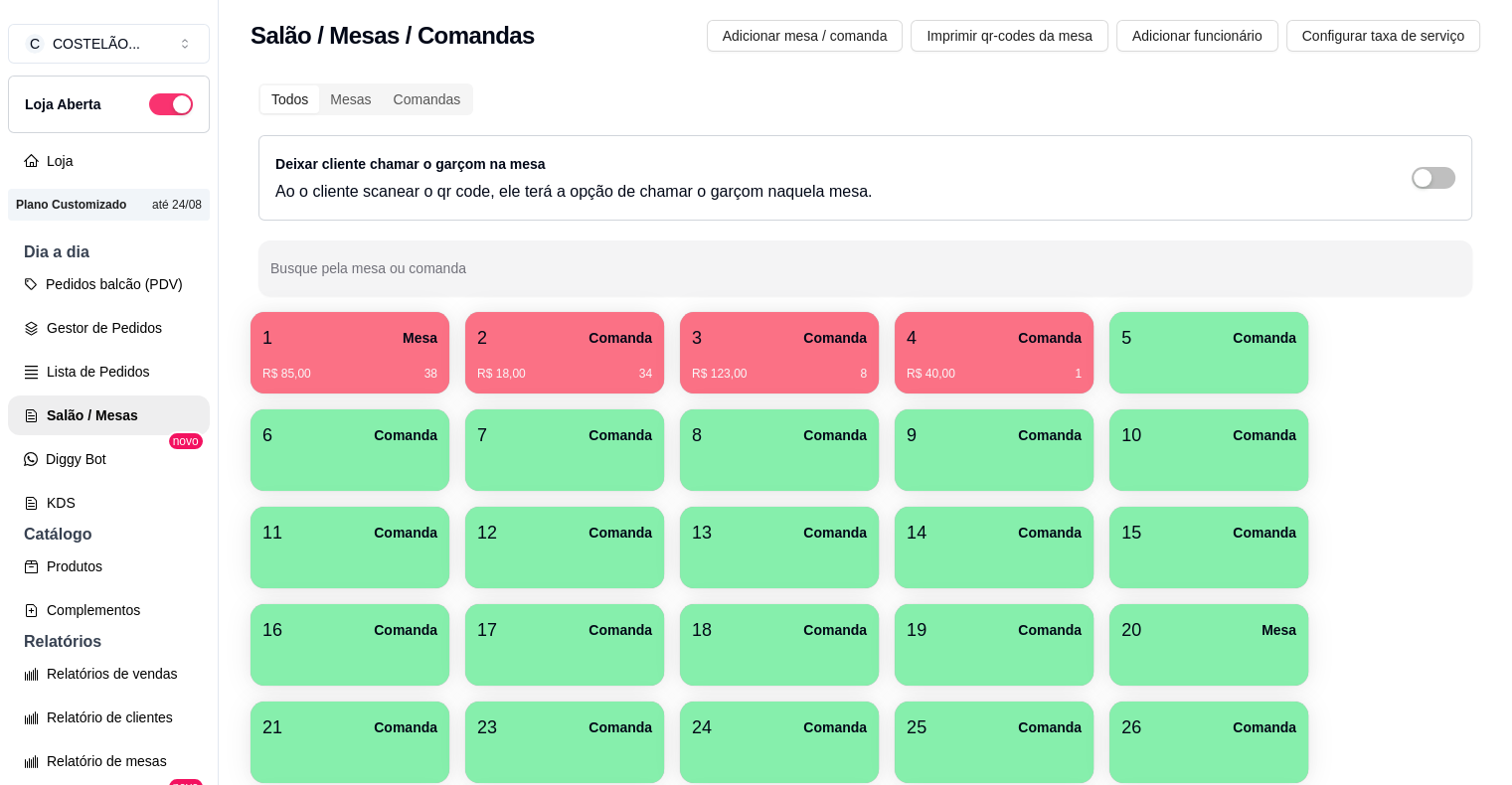 scroll, scrollTop: 0, scrollLeft: 0, axis: both 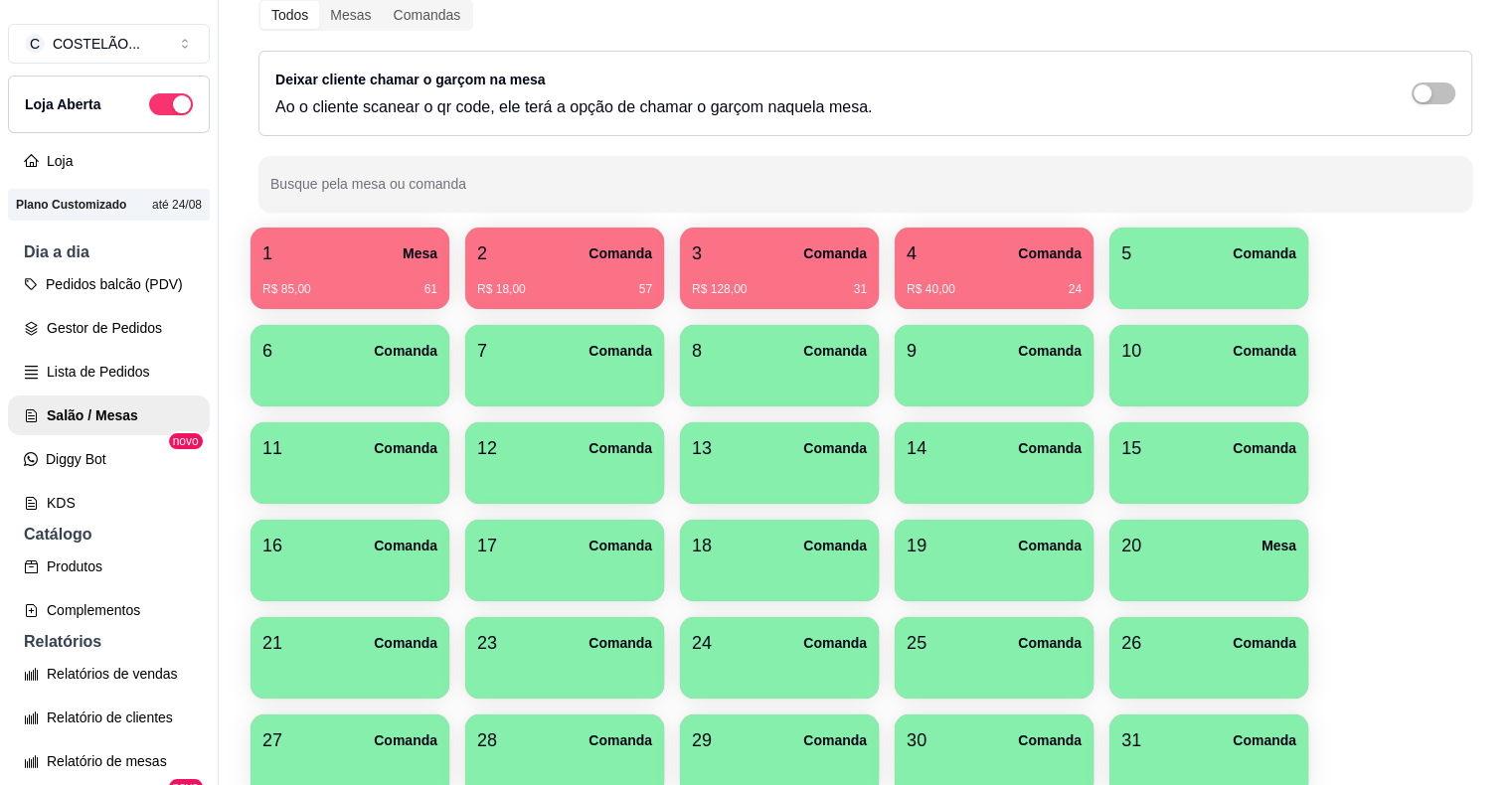 type 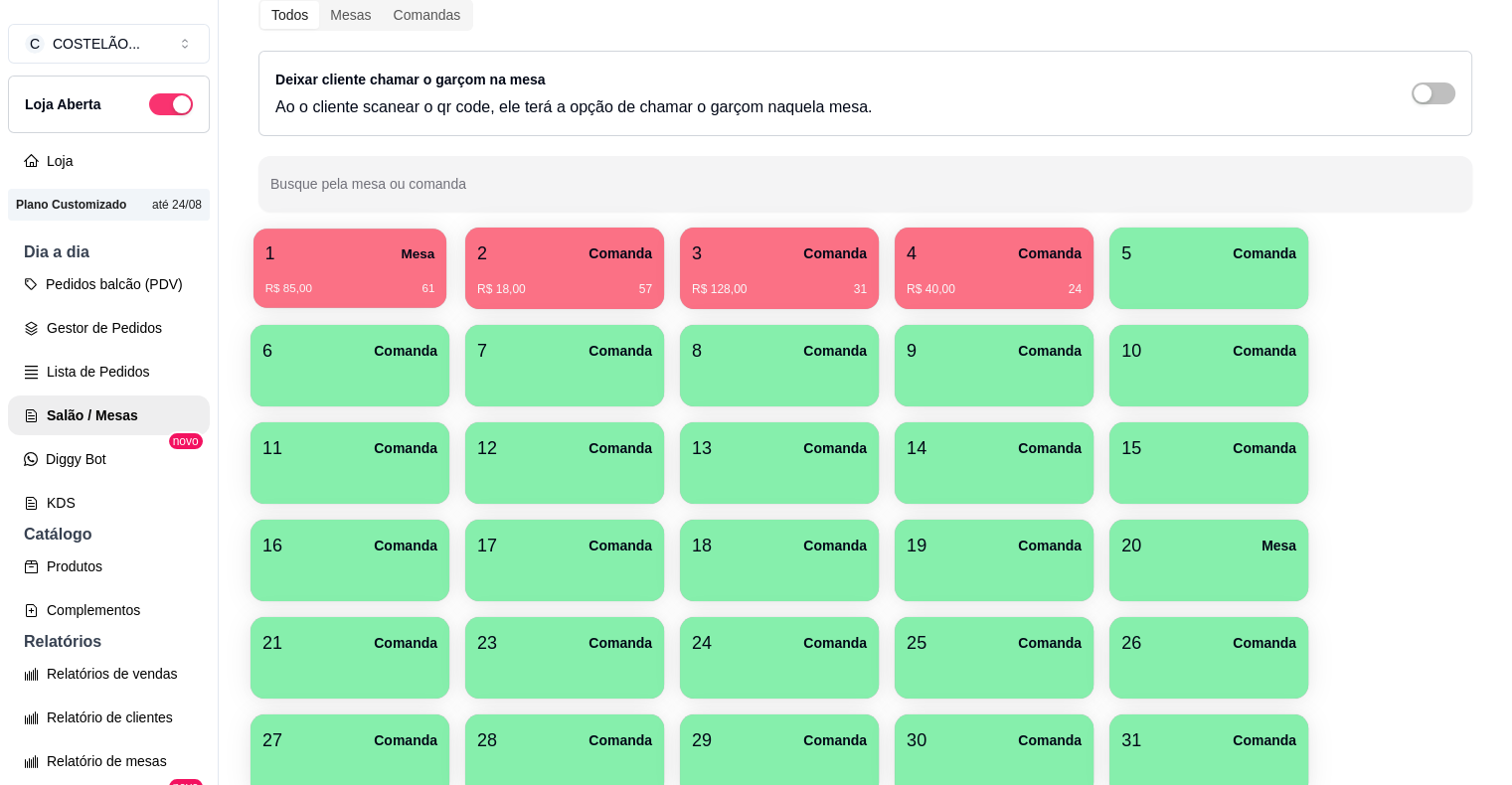 click on "R$ 85,00 61" at bounding box center (350, 281) 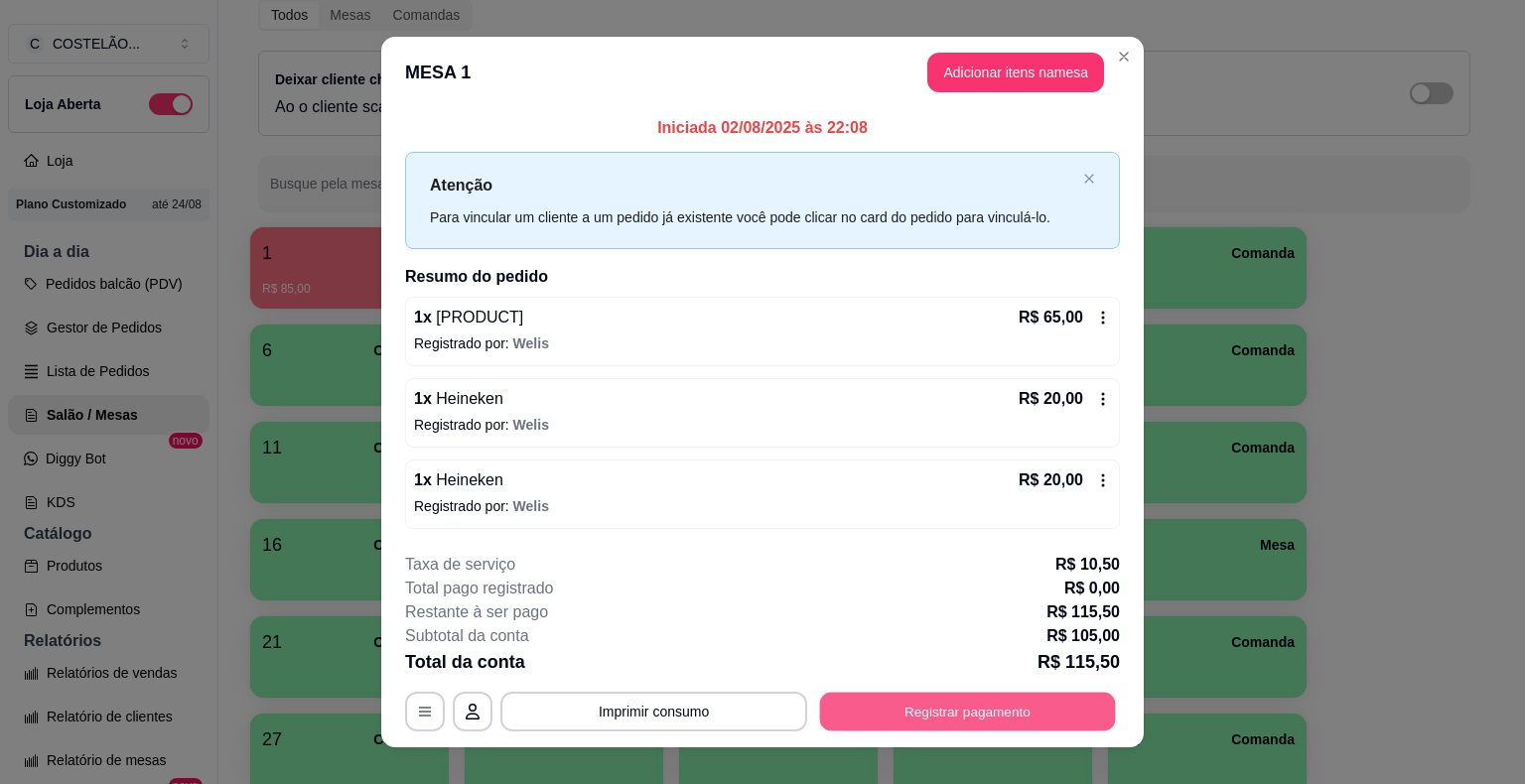 click on "Registrar pagamento" at bounding box center [968, 711] 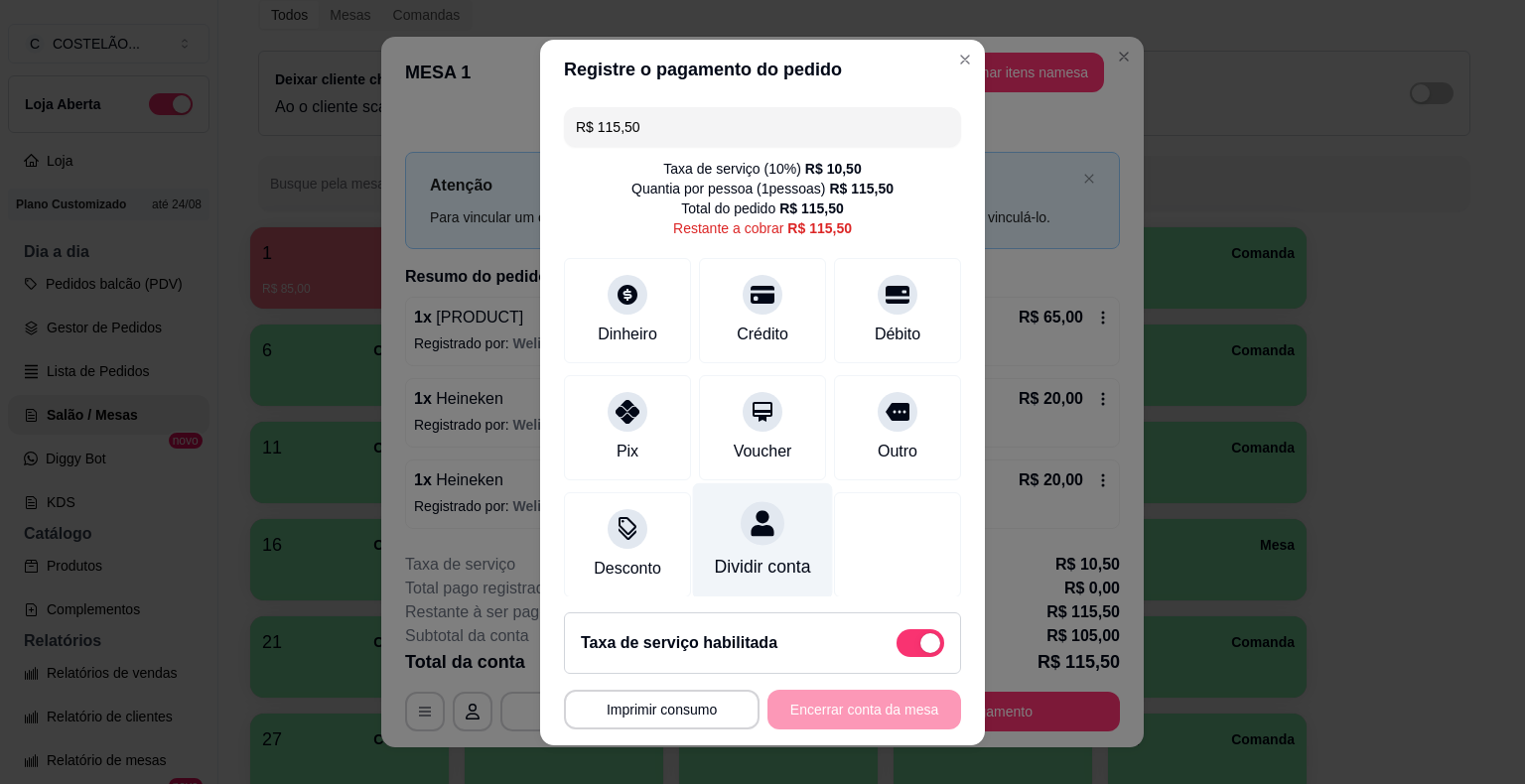 click on "Dividir conta" at bounding box center (762, 567) 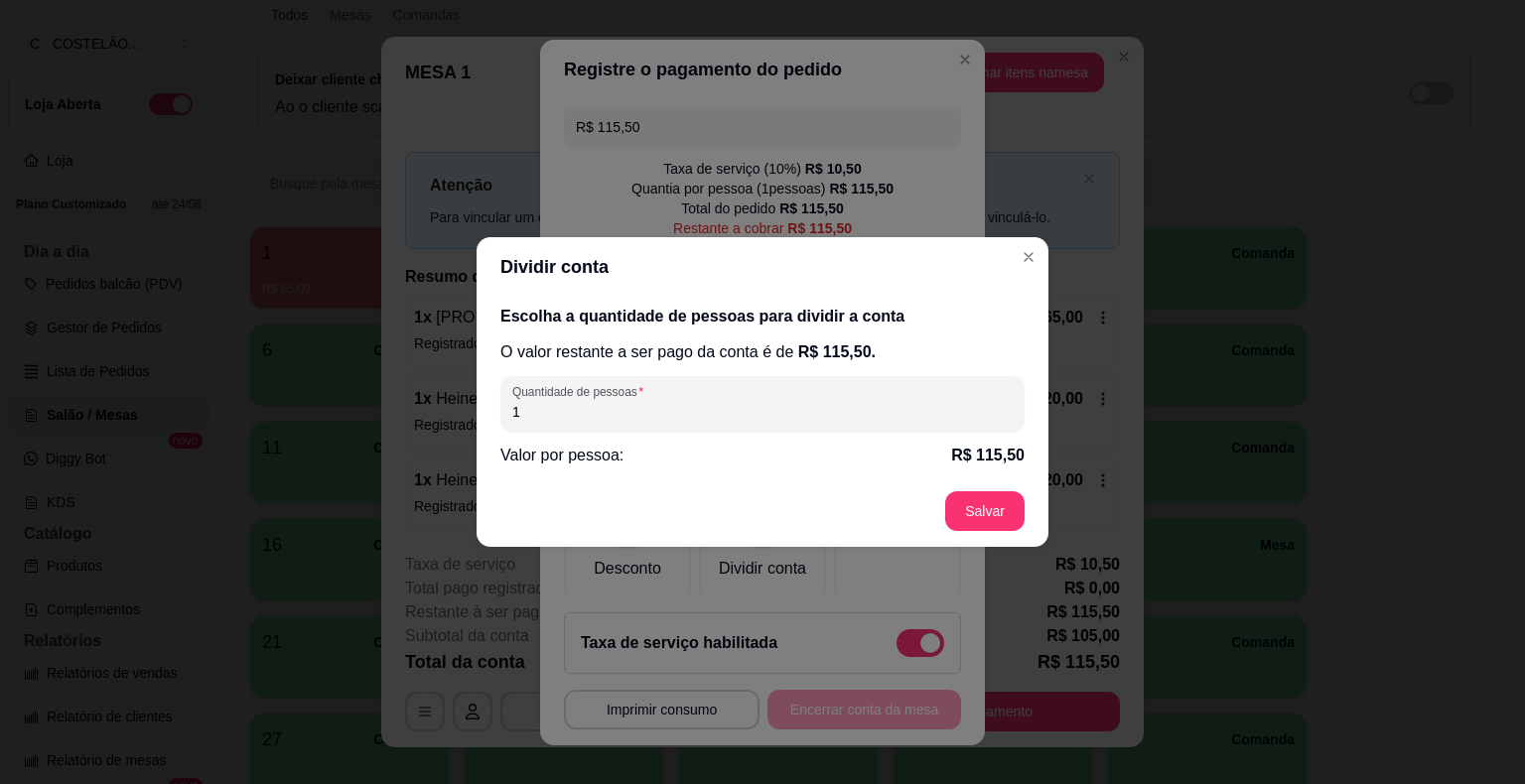 click on "1" at bounding box center [762, 412] 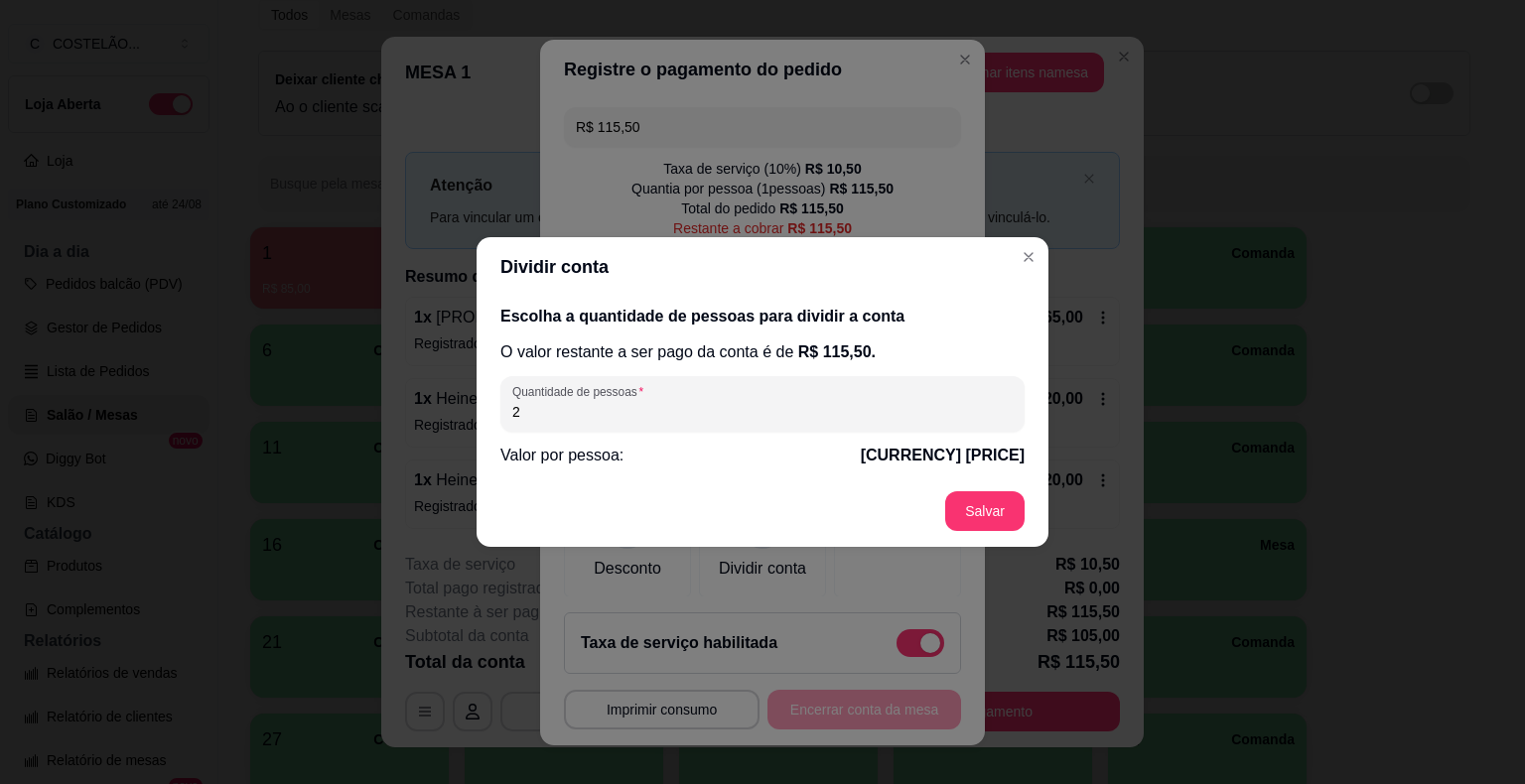 type on "0" 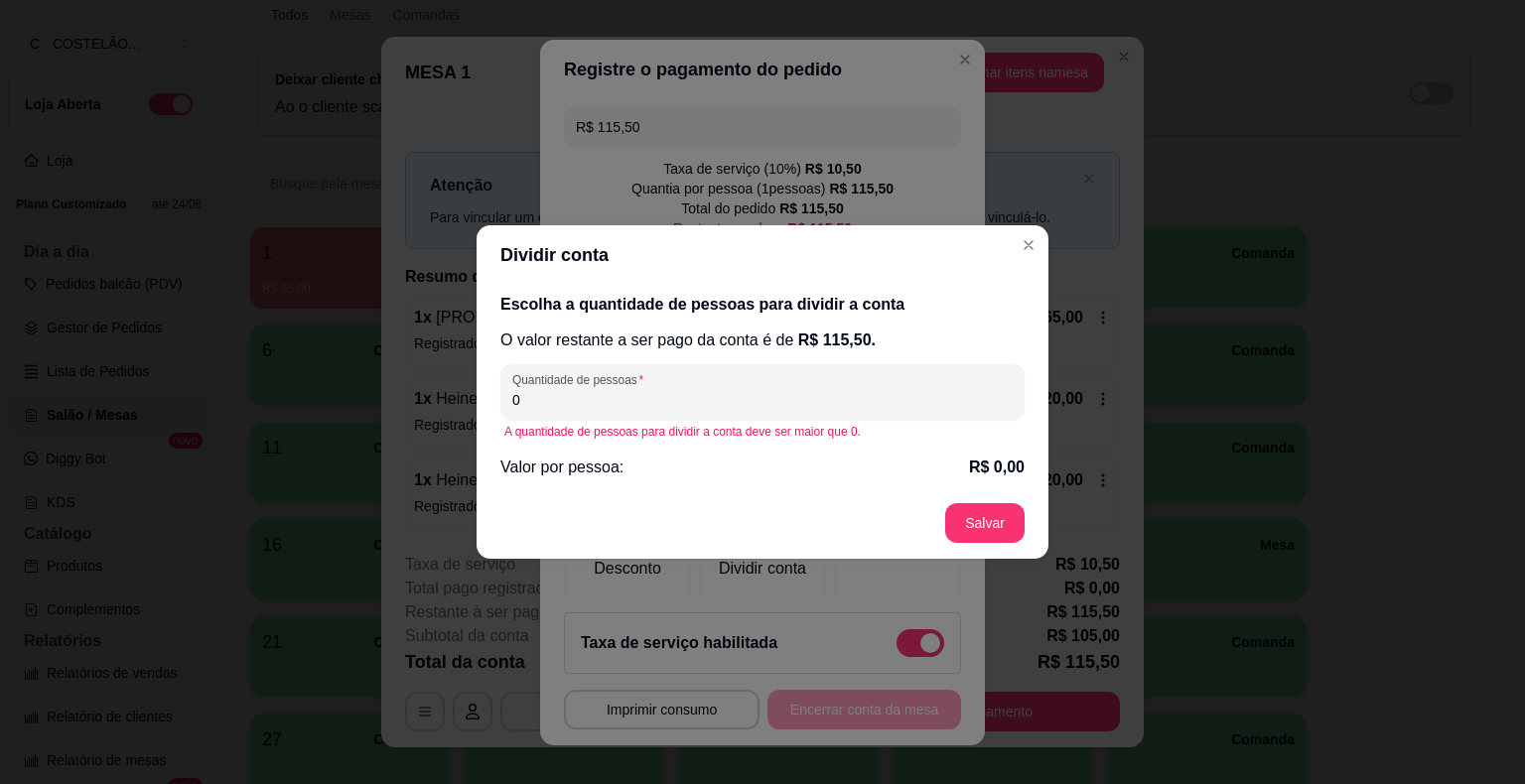 click on "**********" at bounding box center (762, 392) 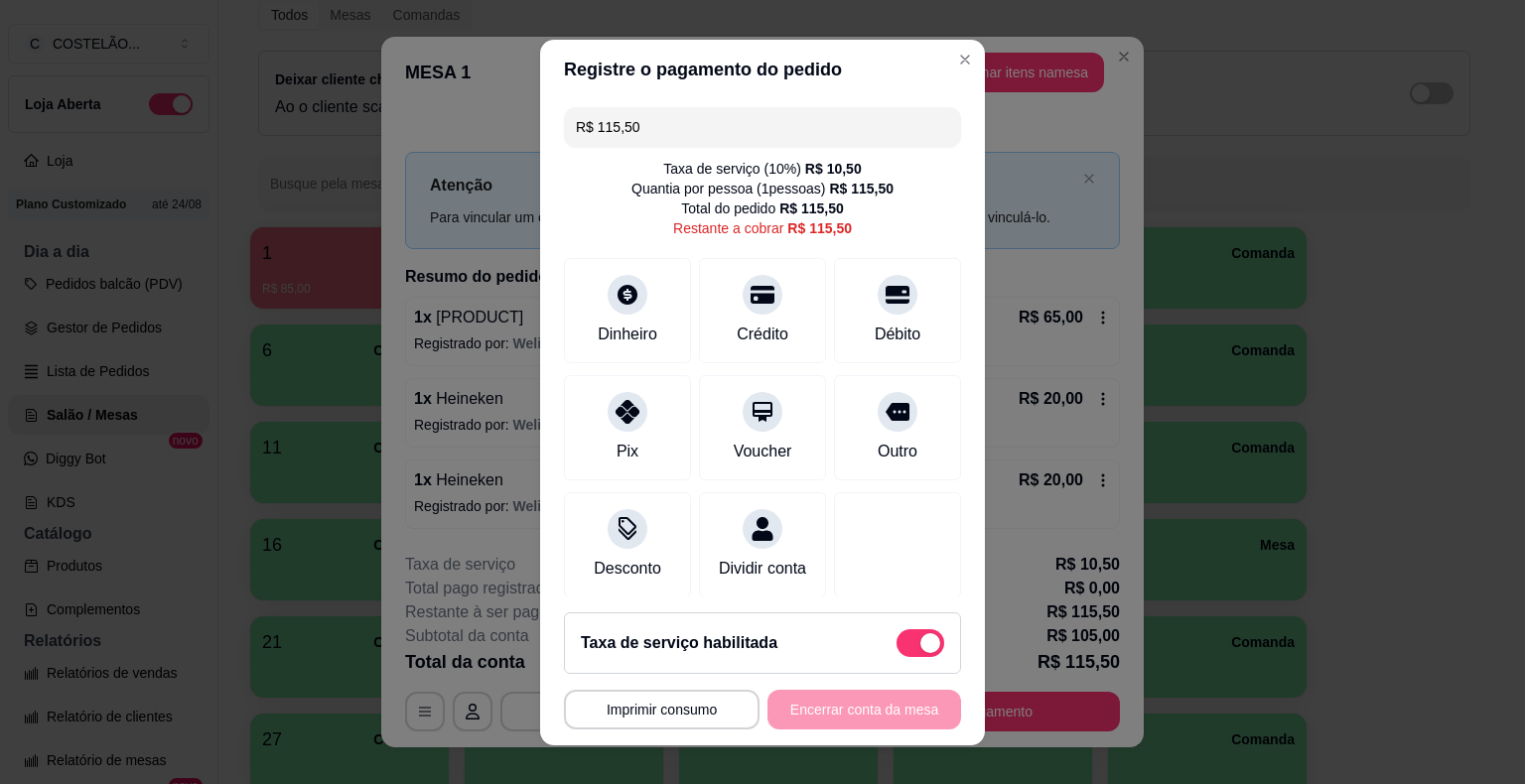 click on "R$ 115,50" at bounding box center [762, 127] 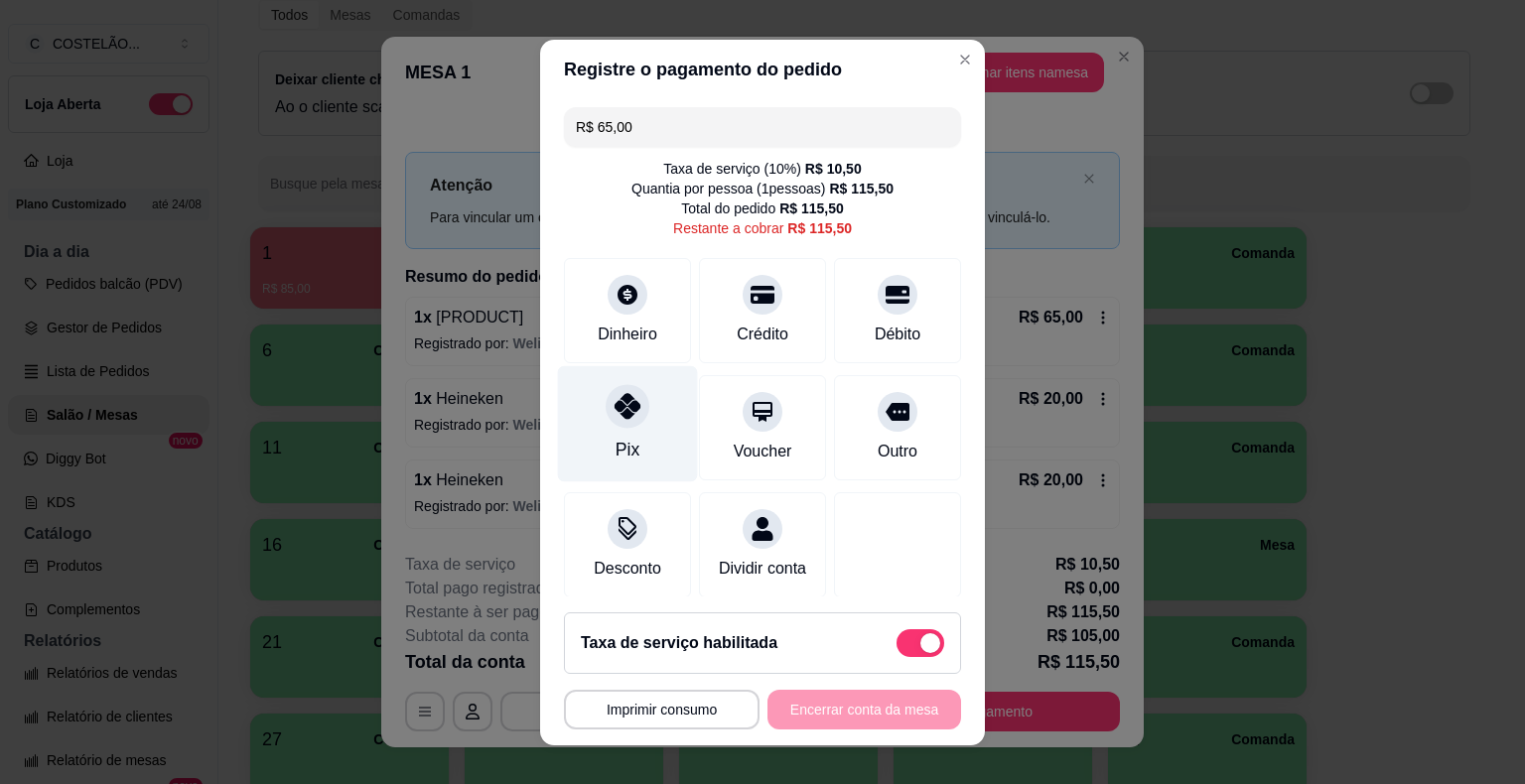 click on "Pix" at bounding box center [627, 423] 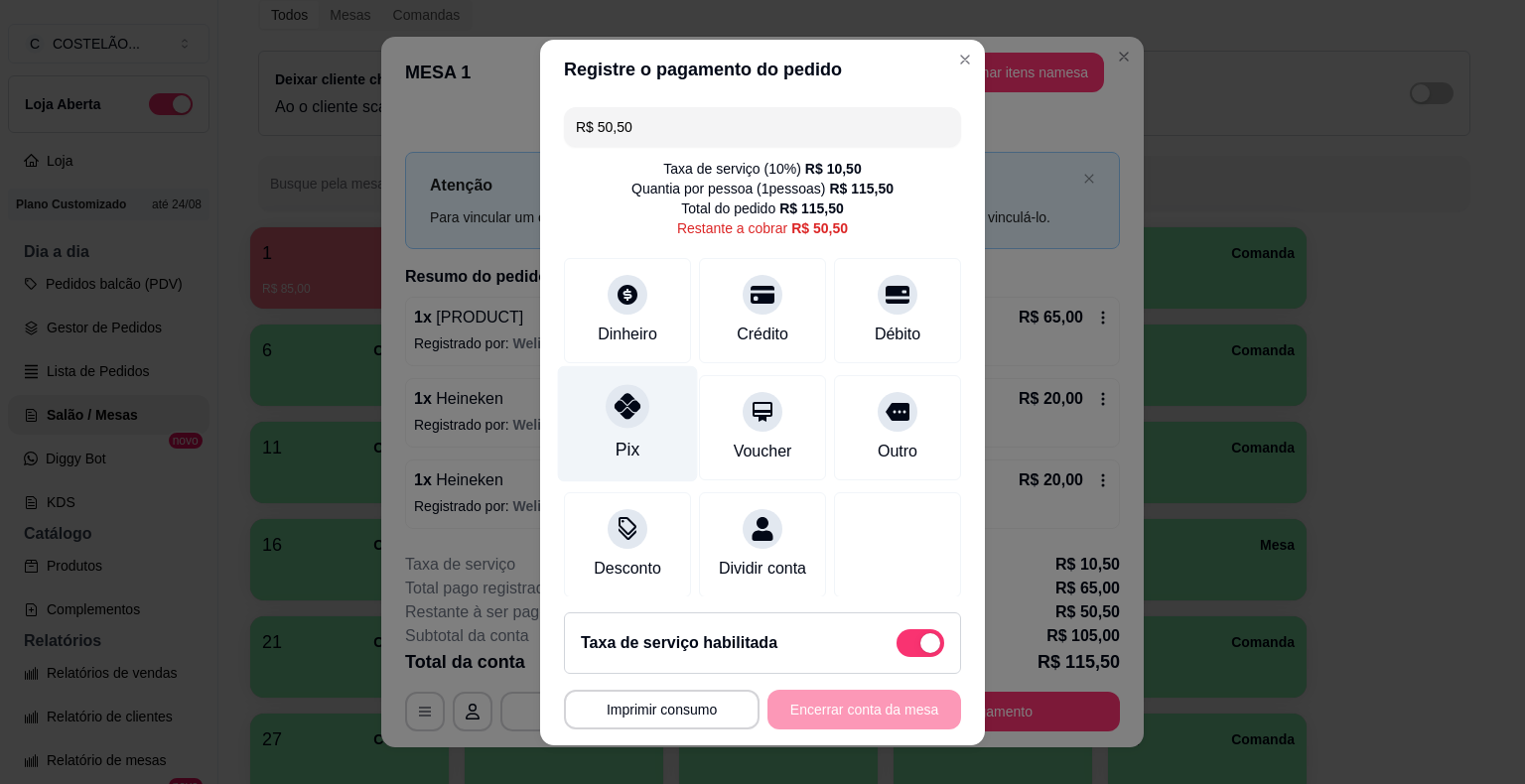 click 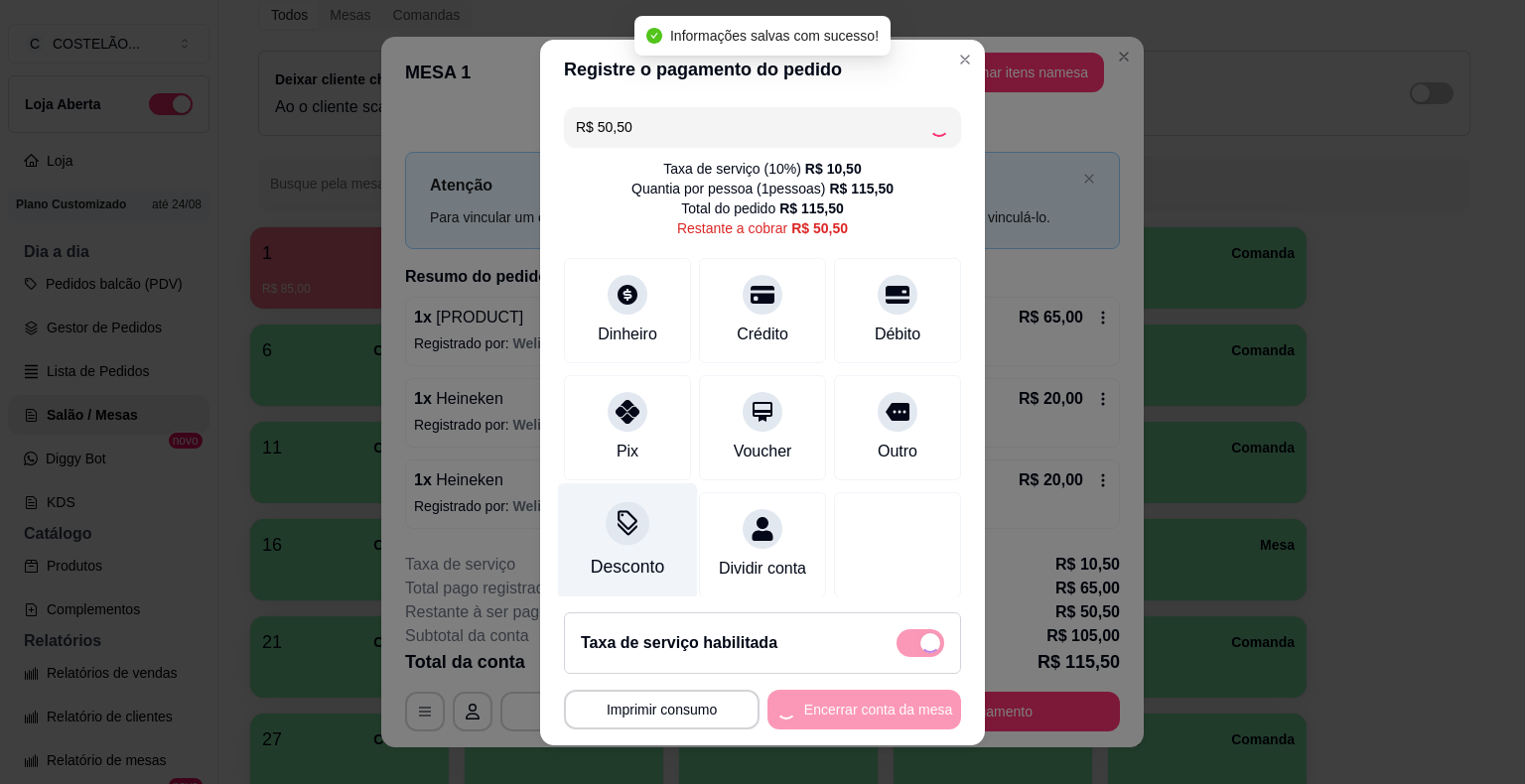 type on "R$ 0,00" 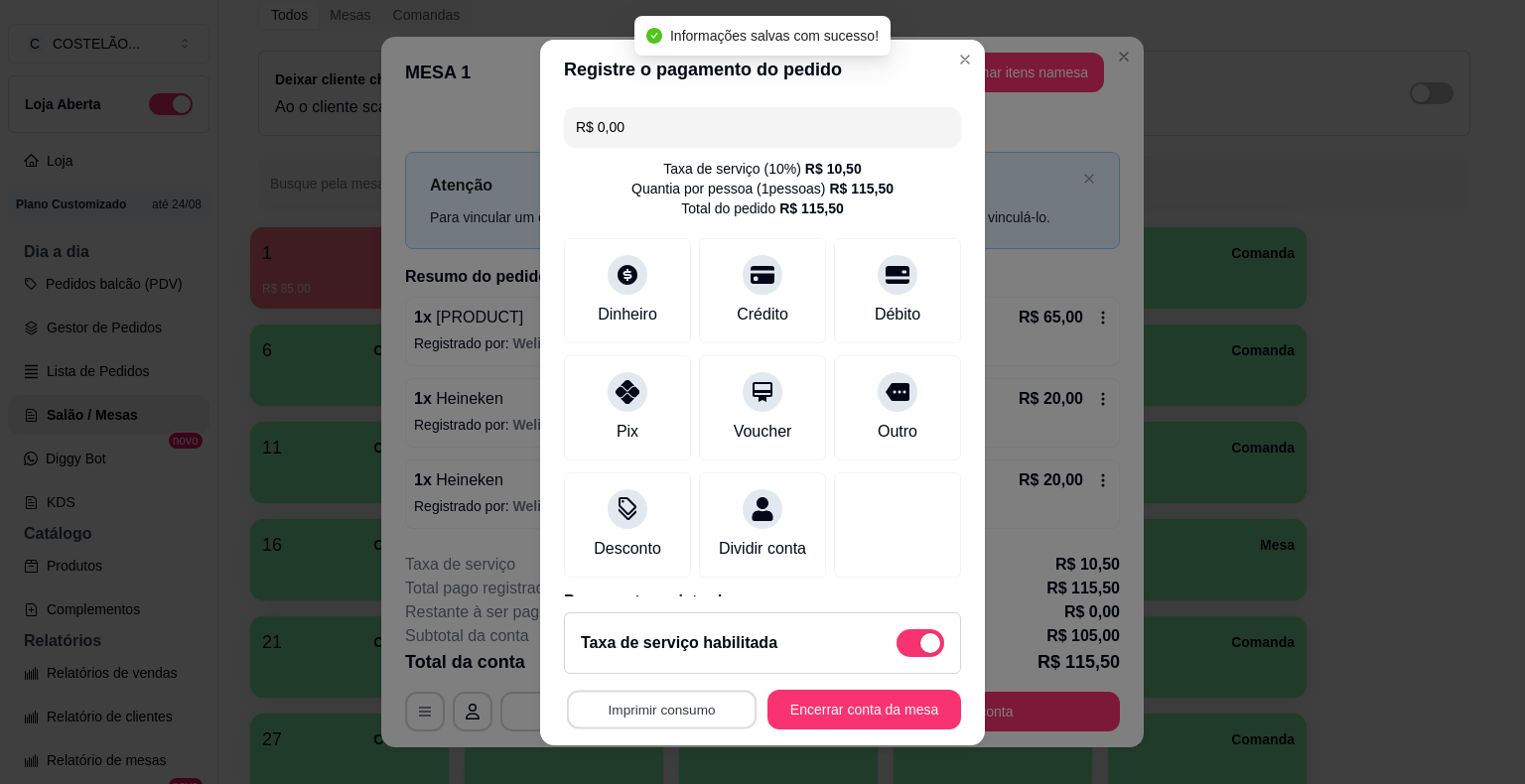 click on "Imprimir consumo" at bounding box center (661, 709) 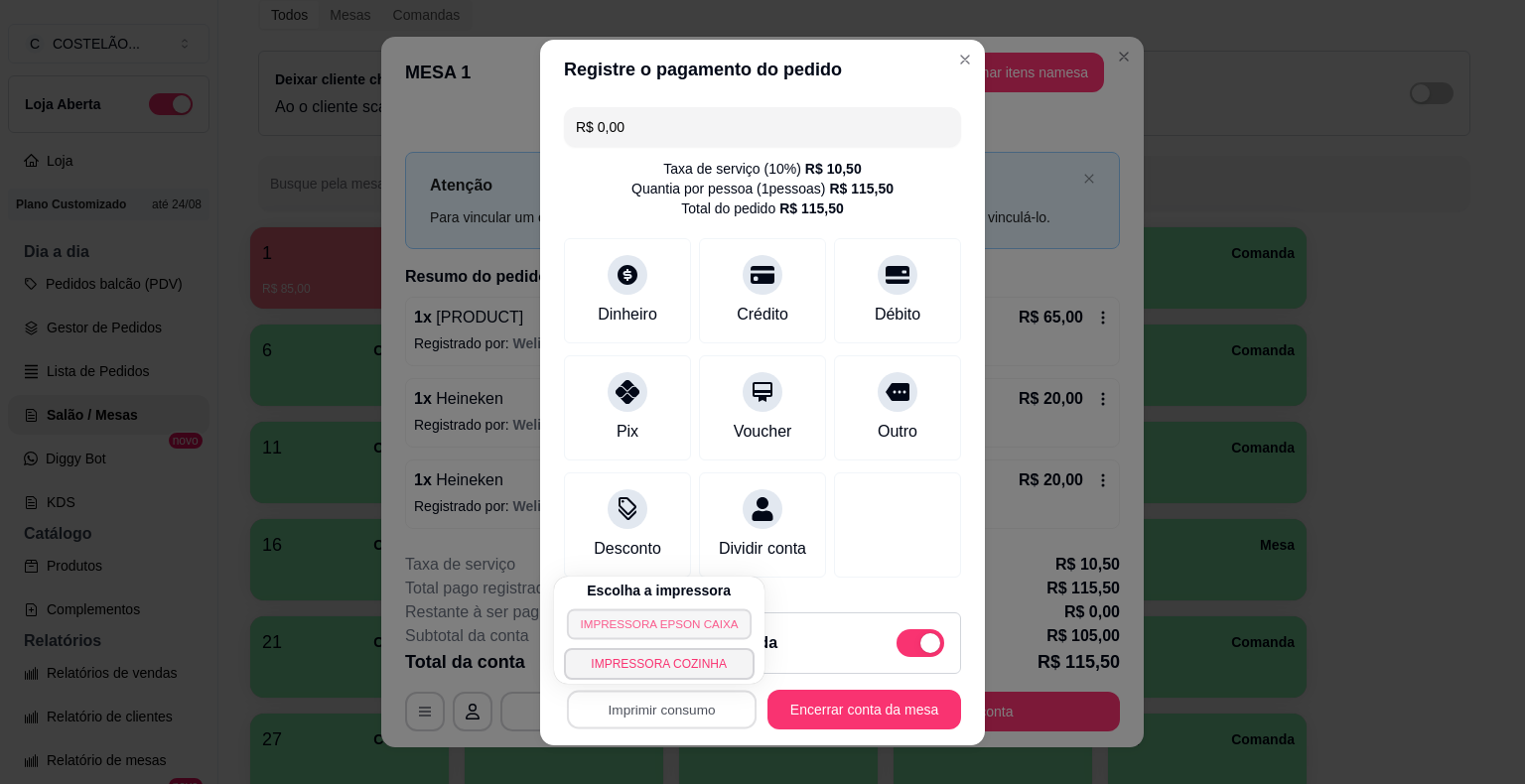 click on "IMPRESSORA EPSON CAIXA" at bounding box center [659, 623] 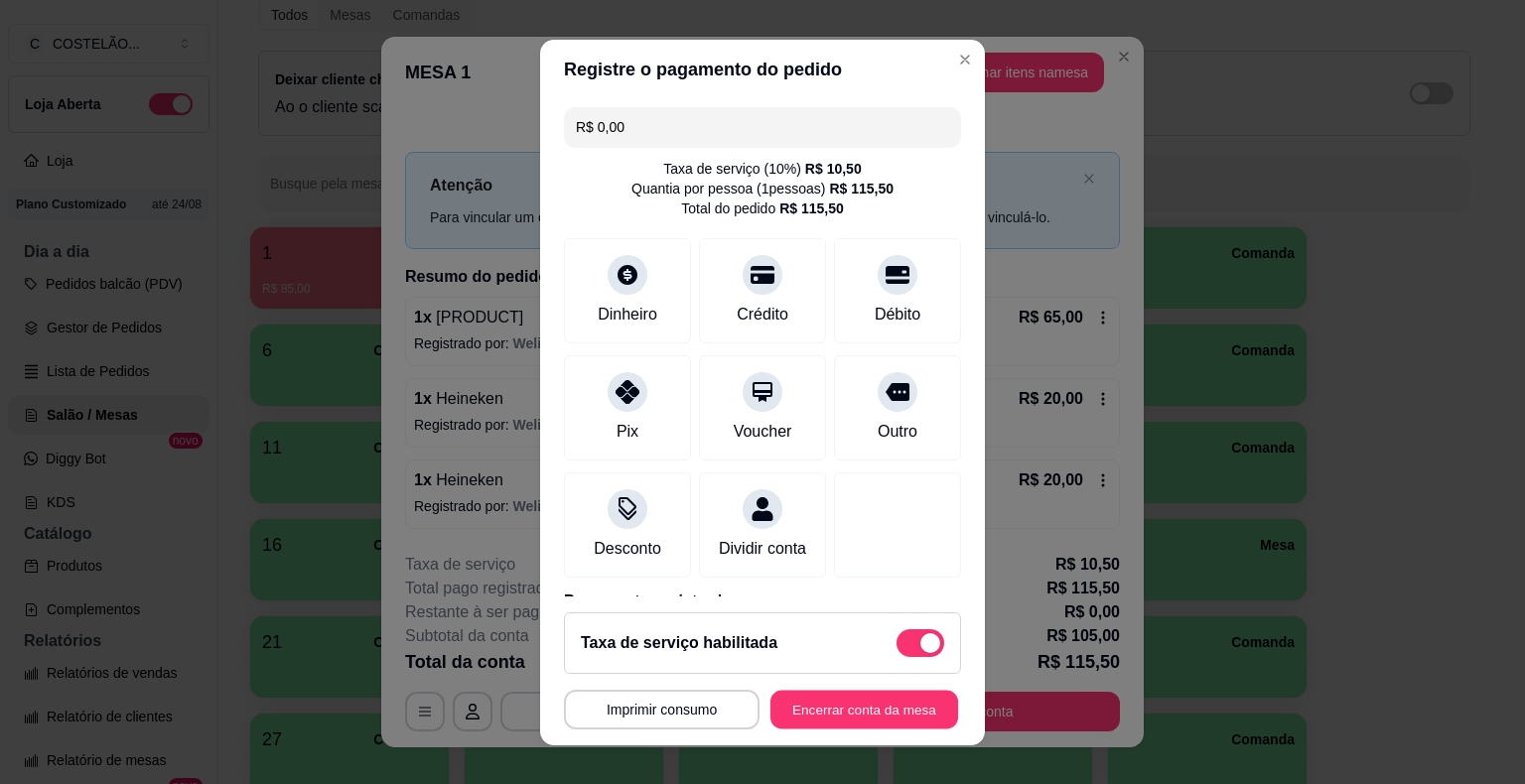 click on "Encerrar conta da mesa" at bounding box center [864, 709] 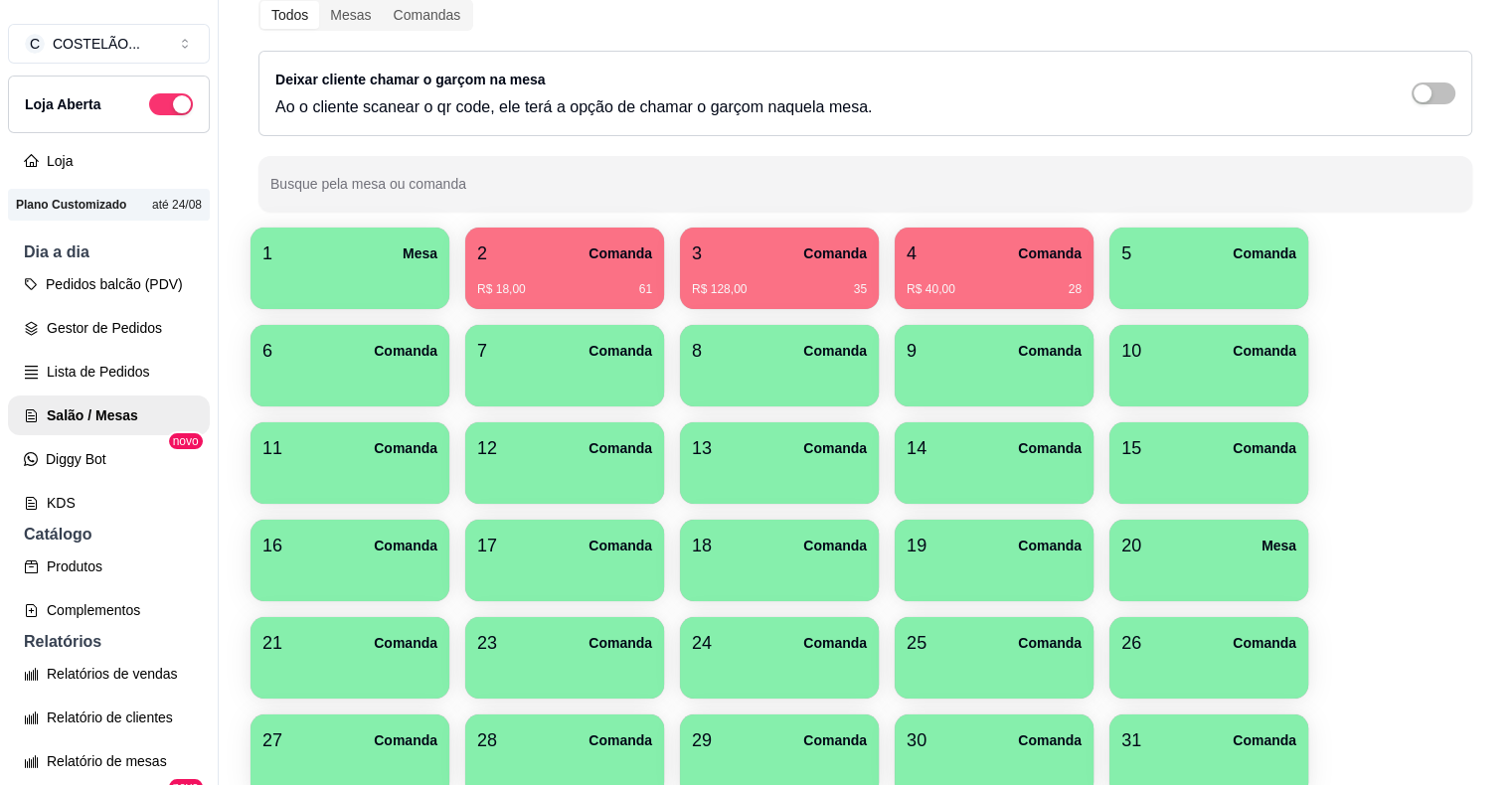 click on "Todos Mesas Comandas Deixar cliente chamar o garçom na mesa Ao o cliente scanear o qr code, ele terá a opção de chamar o garçom naquela mesa. Busque pela mesa ou comanda 1 Mesa 2 Comanda R$ [PRICE] 61 3 Comanda R$ [PRICE] 35 4 Comanda R$ [PRICE] 28 5 Comanda 6 Comanda 7 Comanda 8 Comanda 9 Comanda 10 Comanda 11 Comanda 12 Comanda 13 Comanda 14 Comanda 15 Comanda 16 Comanda 17 Comanda 18 Comanda 19 Comanda 20 Mesa 21 Comanda 23 Comanda 24 Comanda 25 Comanda 26 Comanda 27 Comanda 28 Comanda 29 Comanda 30 Comanda 31 Comanda 32 Comanda 33 Comanda 34 Comanda 35 Comanda 36 Comanda 37 Comanda 38 Comanda 39 Comanda 40 Comanda 41 Mesa 42 Comanda 43 Comanda 44 Comanda 45 Comanda 46 Comanda 47 Comanda 48 Comanda 49 Comanda 50 Comanda 51 Comanda 52 Comanda 53 Comanda 54 Comanda 55 Comanda 56 Comanda 57 Comanda 58 Comanda 59 Comanda 60 Comanda 61 Comanda 62 Comanda 63 Comanda 64 Comanda 65 Comanda 66 Comanda 67 Comanda 68 Comanda 69 Comanda 70 Comanda 71 Comanda 72 Comanda 73 Comanda 74 Comanda 75 76 77" at bounding box center (865, 1081) 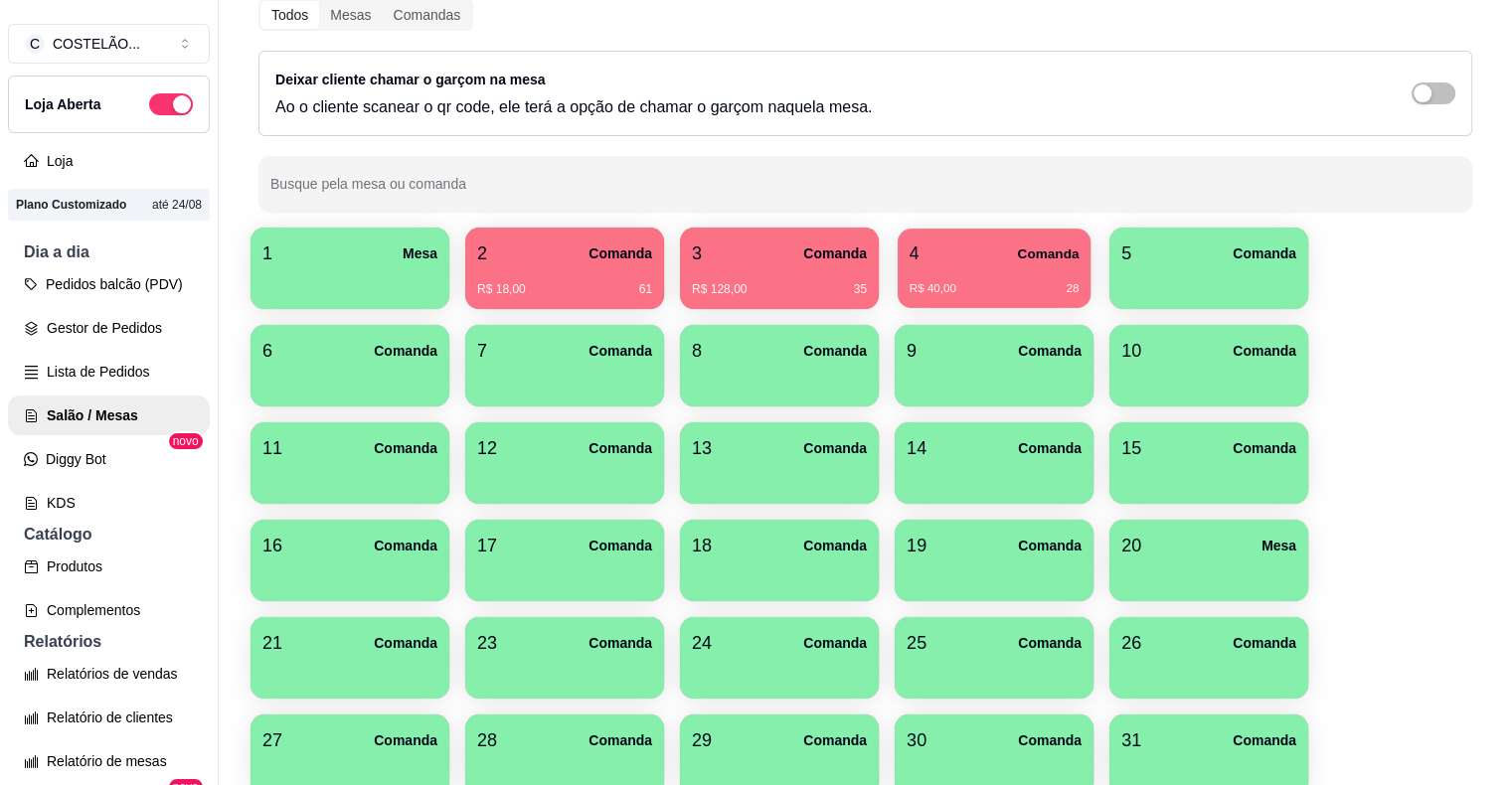click on "[CURRENCY] [PRICE] [NUMBER]" at bounding box center (994, 281) 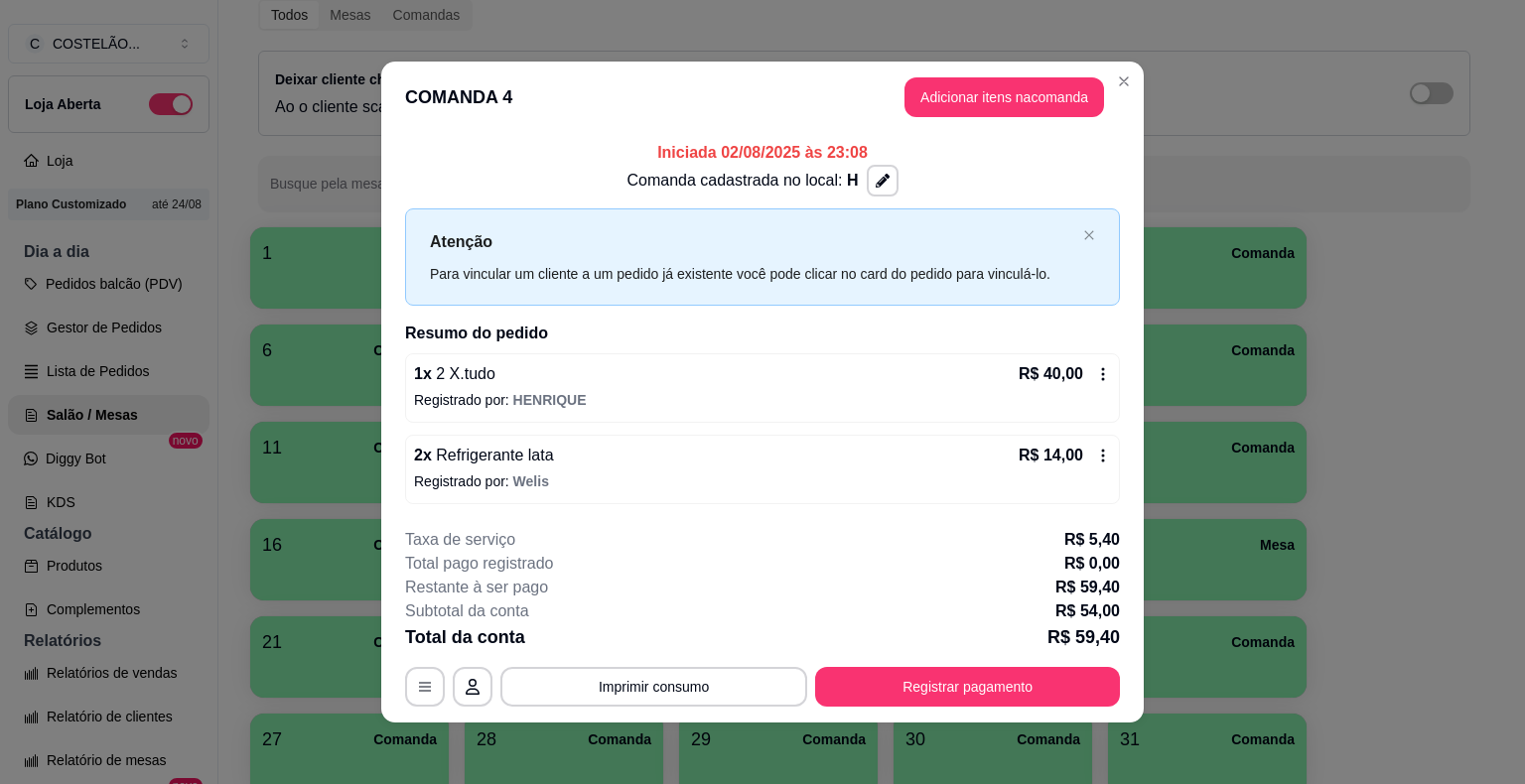 click on "**********" at bounding box center [762, 617] 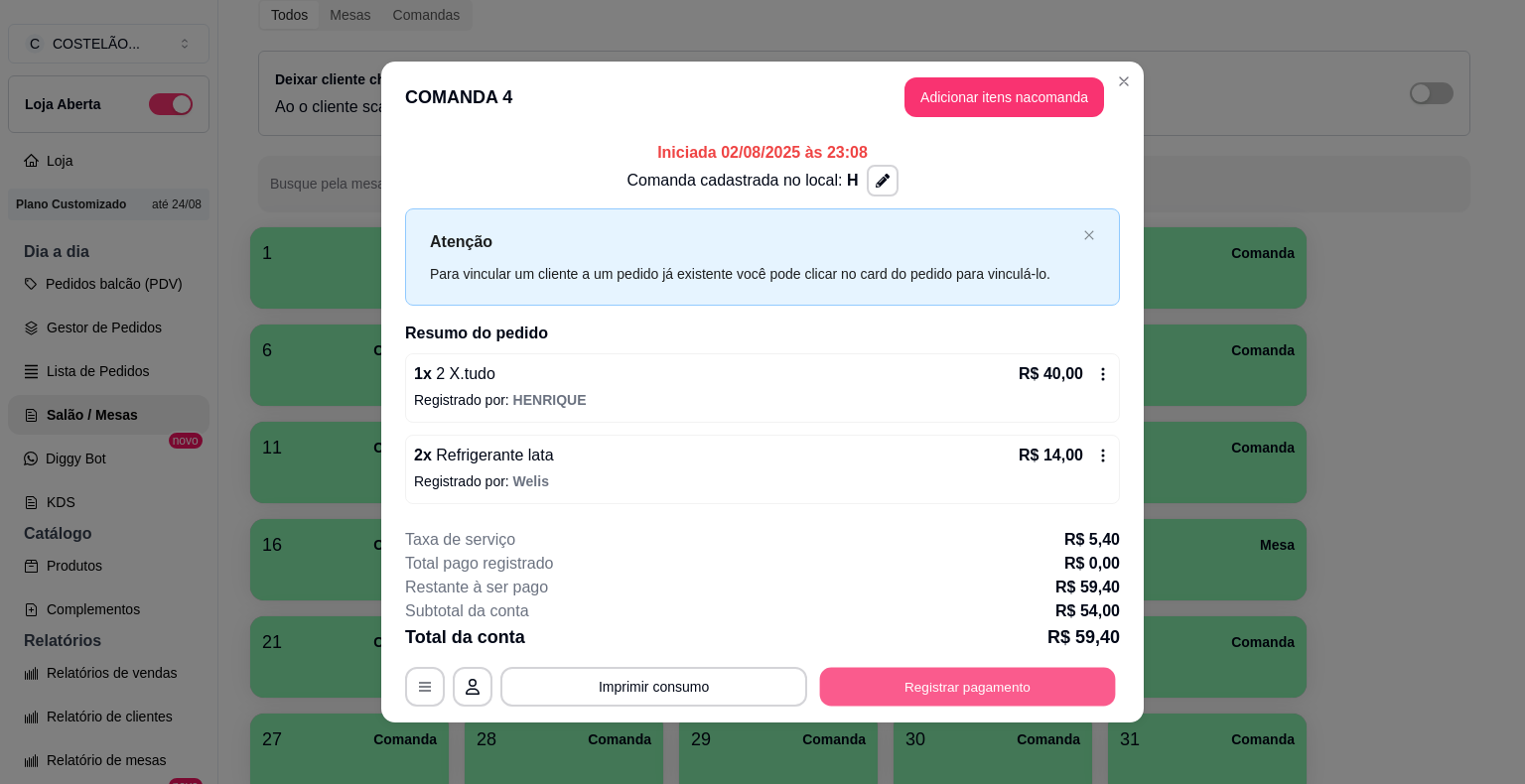 click on "Registrar pagamento" at bounding box center (968, 686) 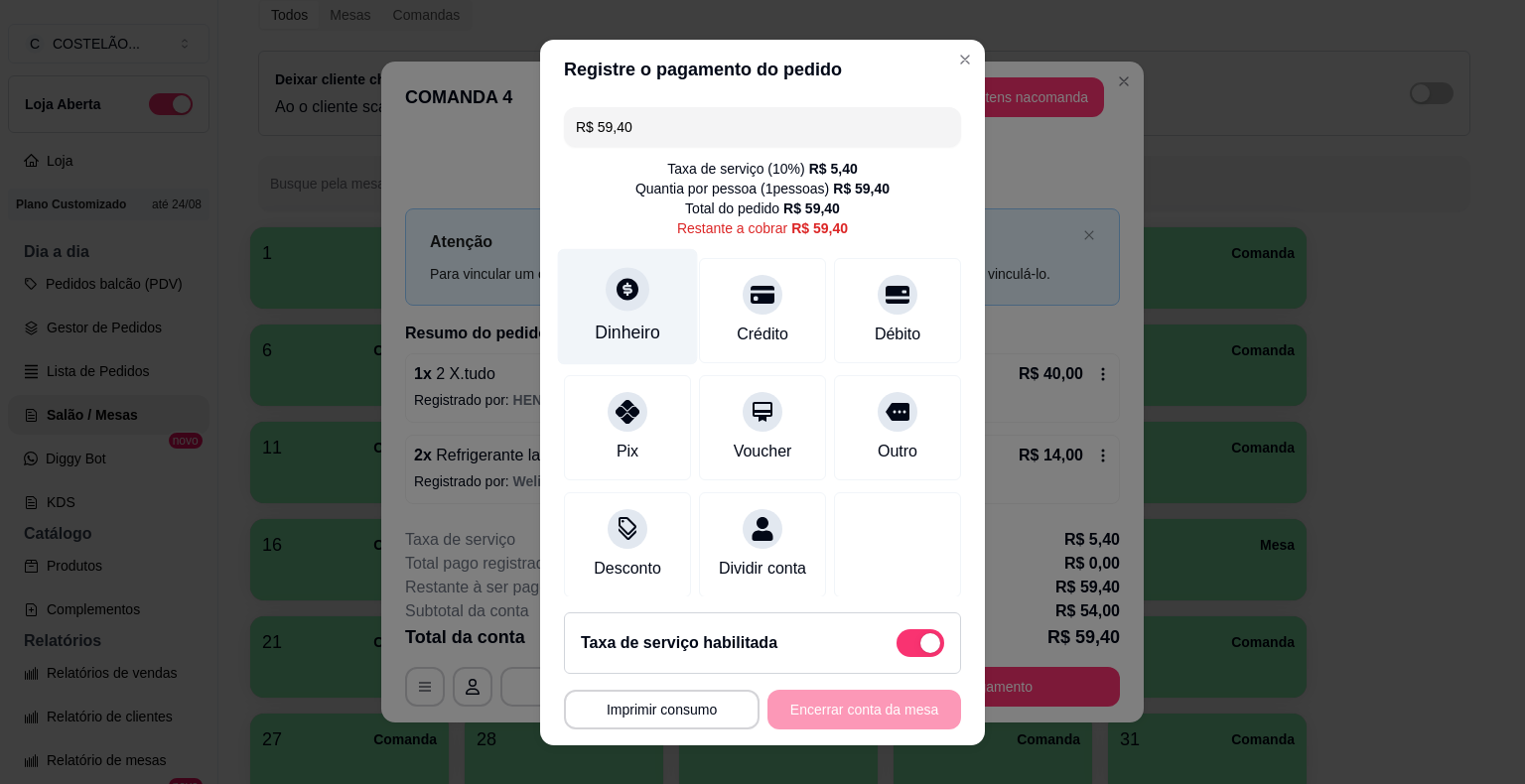 click at bounding box center (627, 289) 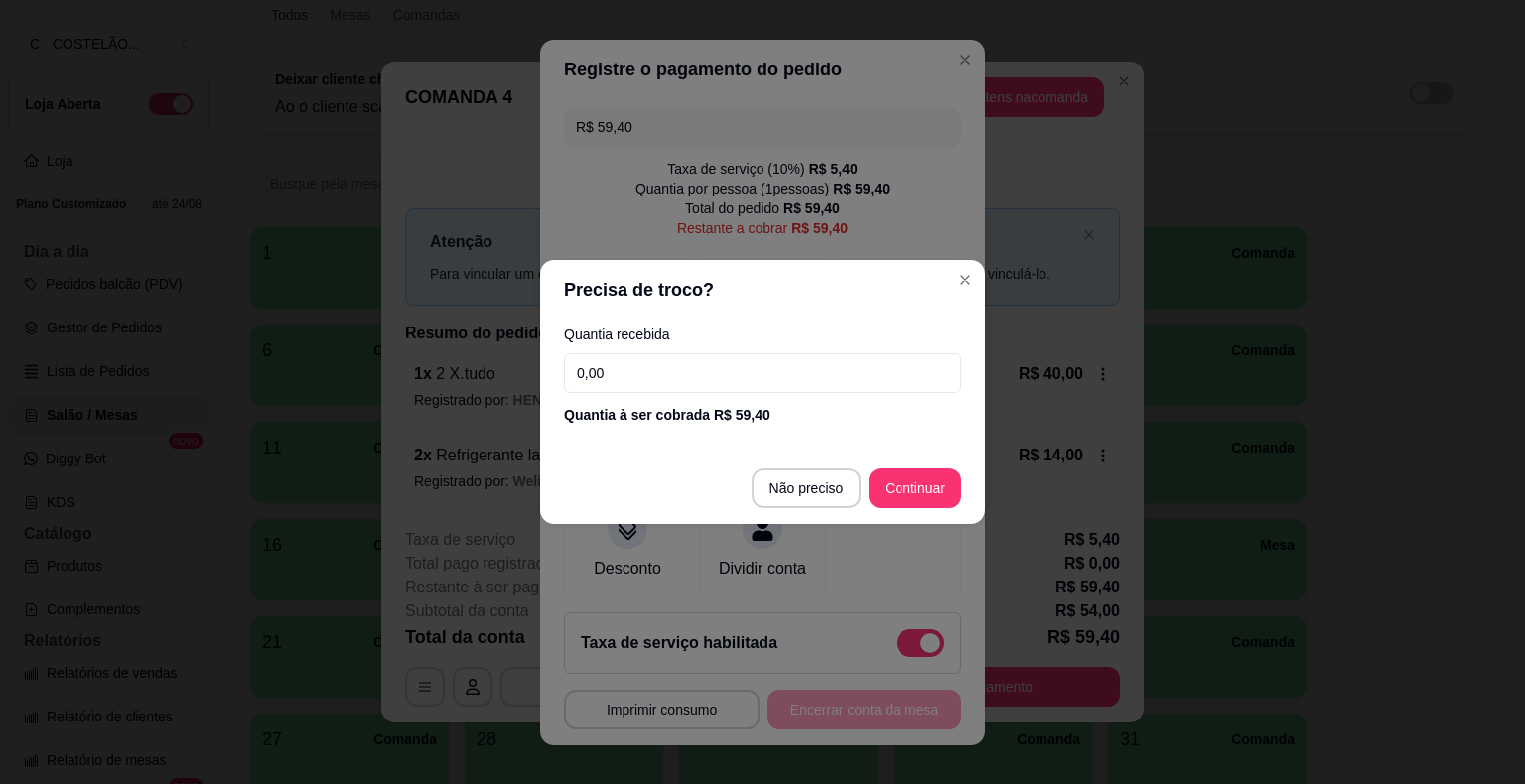 click on "0,00" at bounding box center [762, 373] 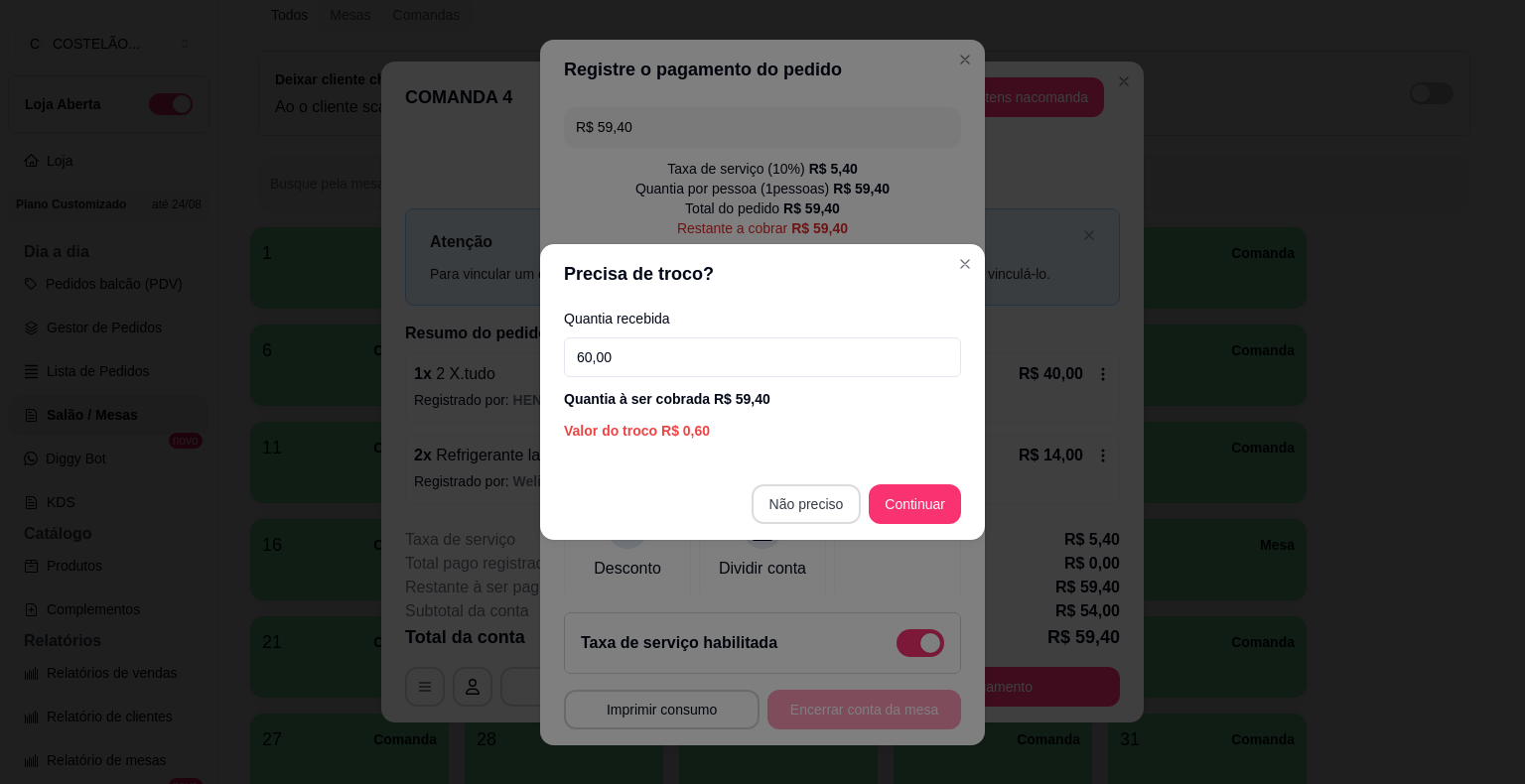 type on "60,00" 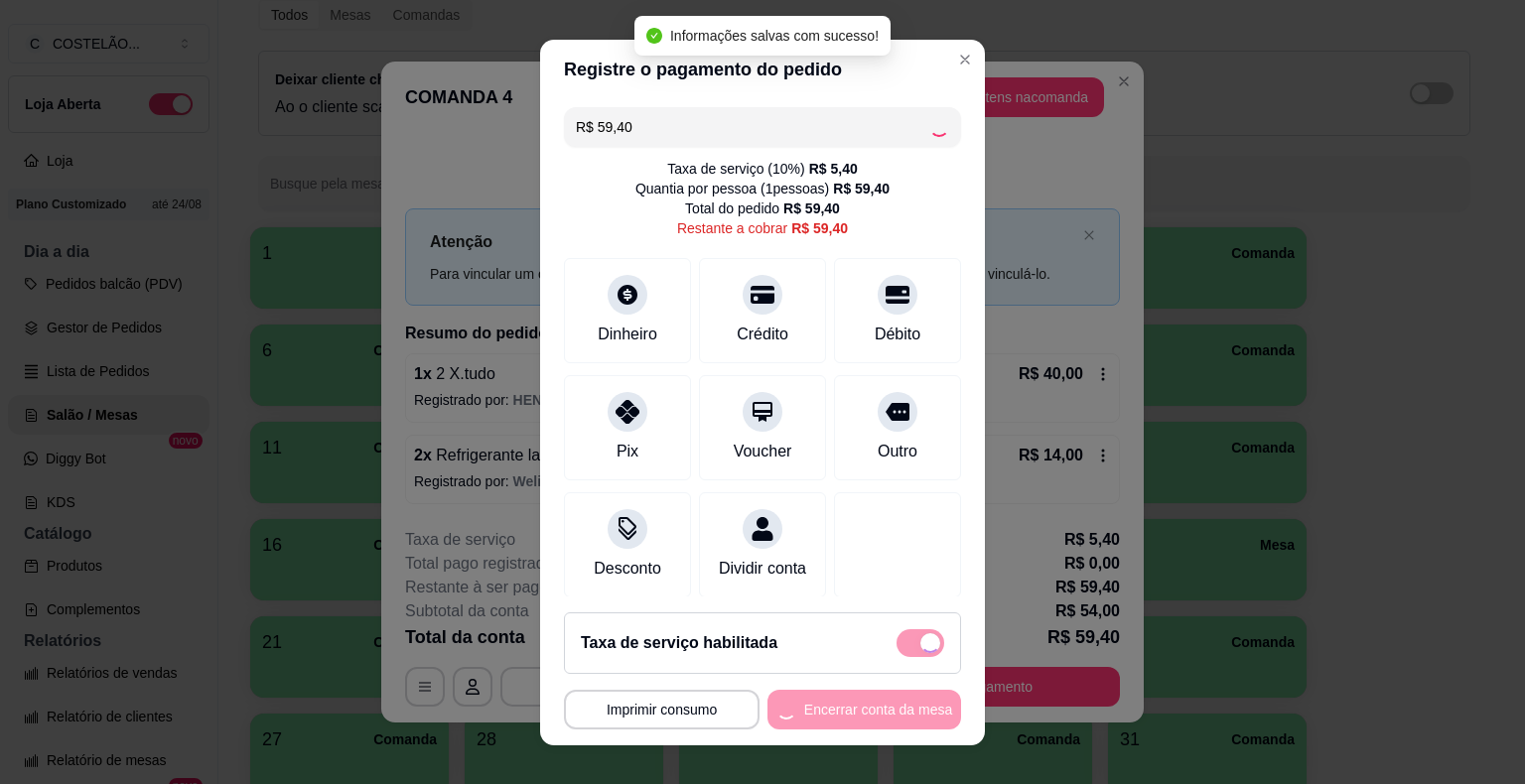 type on "R$ 0,00" 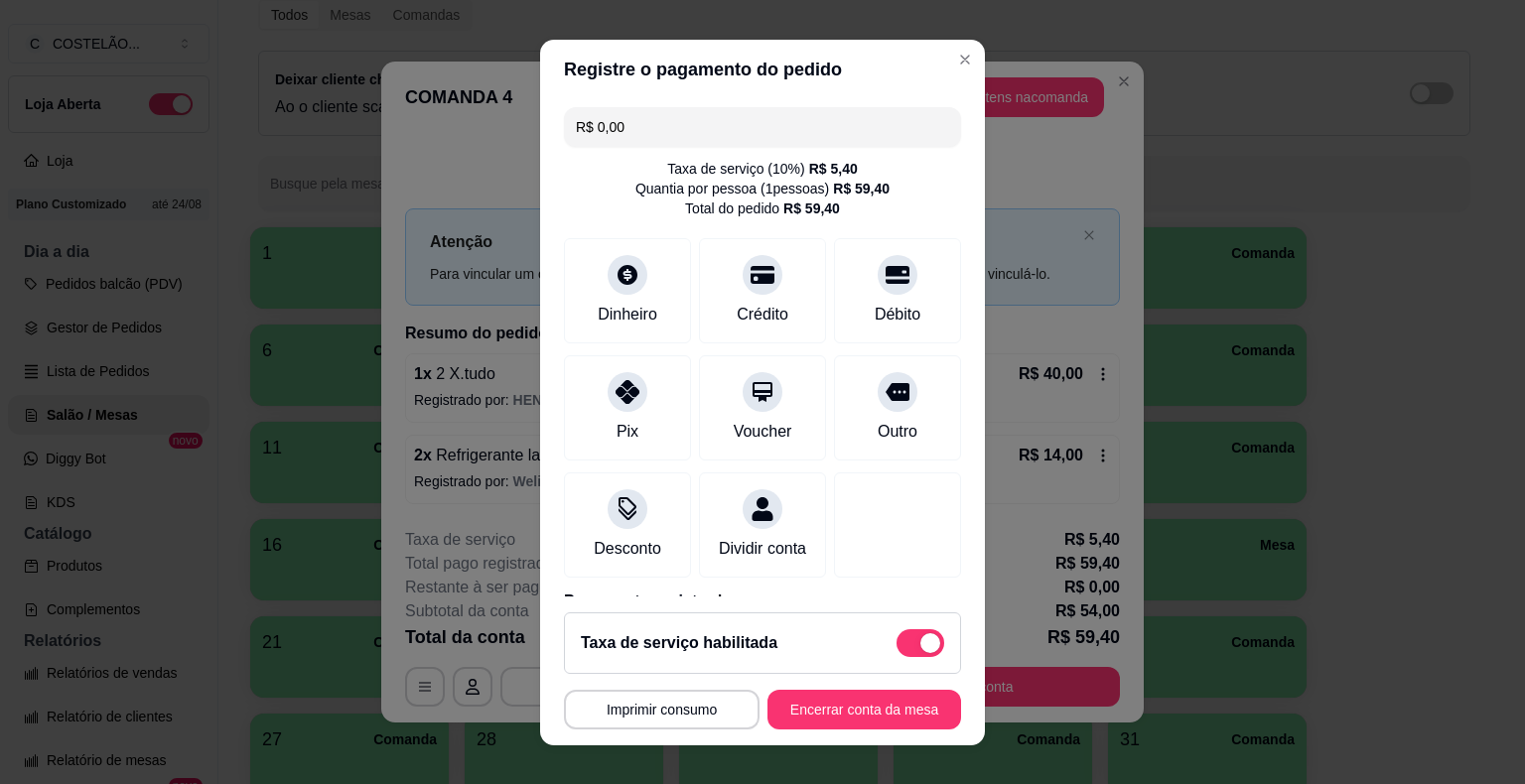 click on "Imprimir consumo" at bounding box center [661, 710] 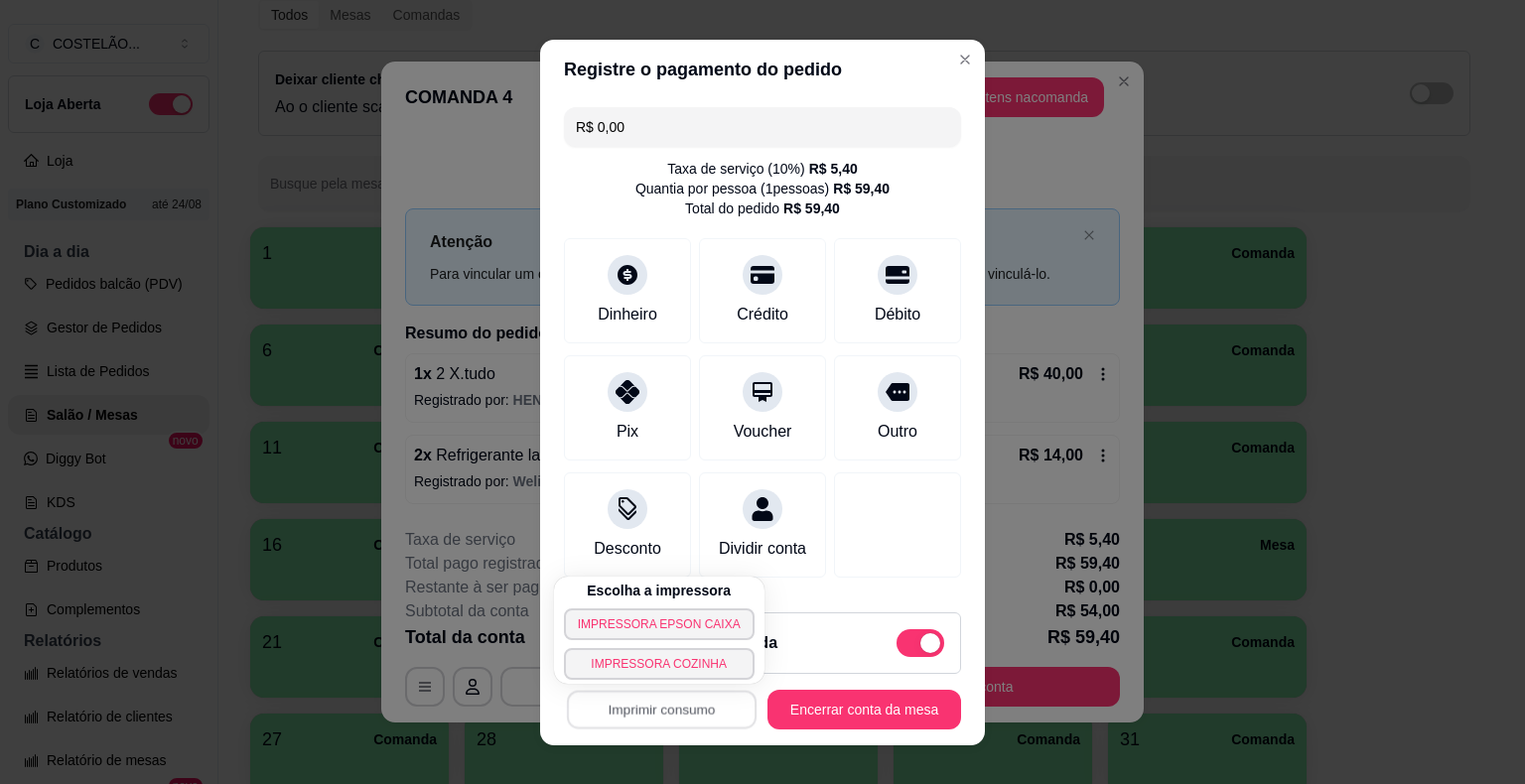 click on "IMPRESSORA EPSON CAIXA" at bounding box center [659, 624] 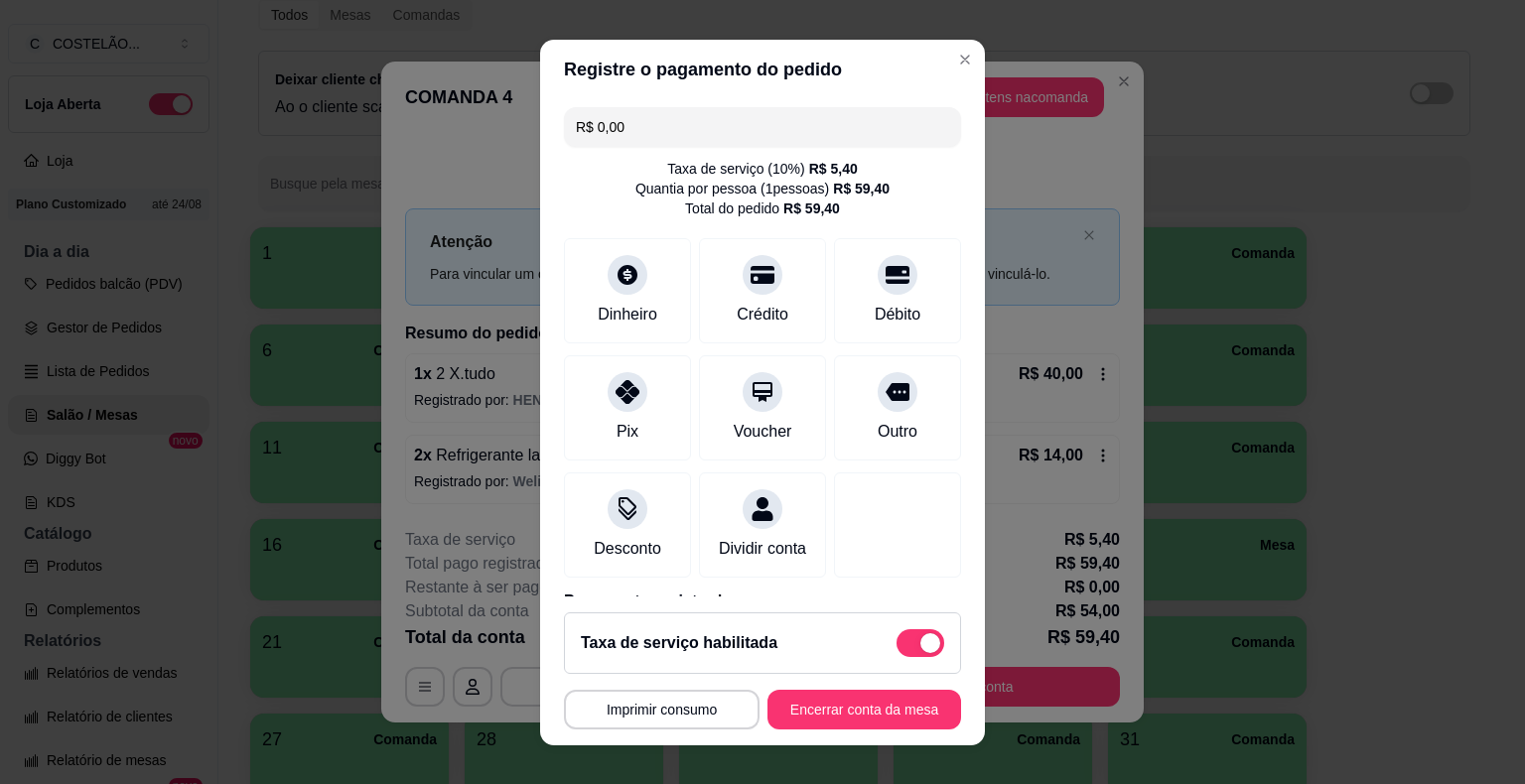 click on "Encerrar conta da mesa" at bounding box center [864, 710] 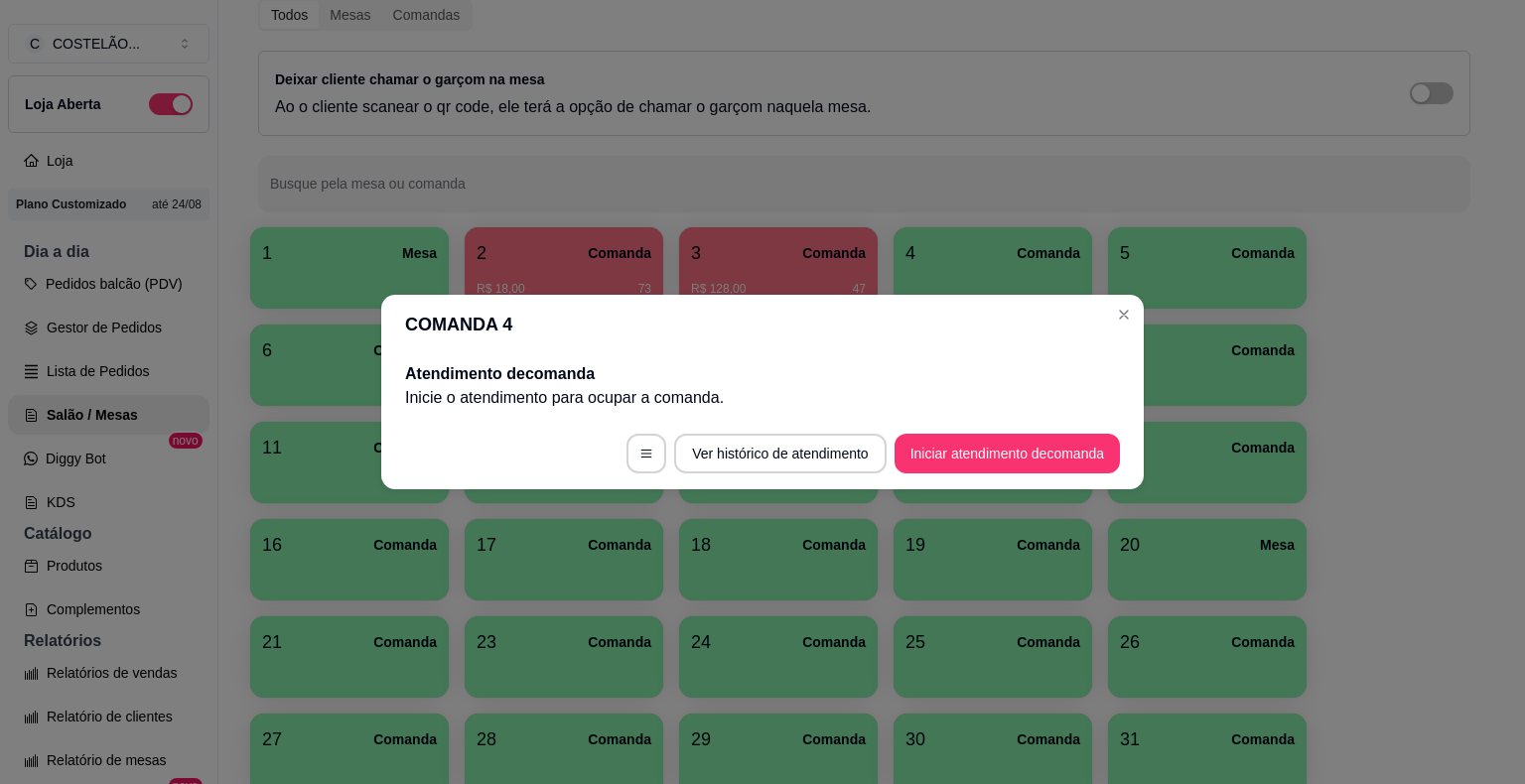 click on "1 Mesa 2 Comanda R$ 18,00 73 3 Comanda R$ 128,00 47 4 Comanda 5 Comanda 6 Comanda 7 Comanda 8 Comanda 9 Comanda 10 Comanda 11 Comanda 12 Comanda 13 Comanda 14 Comanda 15 Comanda 16 Comanda 17 Comanda 18 Comanda 19 Comanda 20 Mesa 21 Comanda 23 Comanda 24 Comanda 25 Comanda 26 Comanda 27 Comanda 28 Comanda 29 Comanda 30 Comanda 31 Comanda 32 Comanda 33 Comanda 34 Comanda 35 Comanda 36 Comanda 37 Comanda 38 Comanda 39 Comanda 40 Comanda 41 Mesa 42 Comanda 43 Comanda 44 Comanda 45 Comanda 46 Comanda 47 Comanda 48 Comanda 49 Comanda 50 Comanda 51 Comanda 52 Comanda 53 Comanda 54 Comanda 55 Comanda 56 Comanda 57 Comanda 58 Comanda 59 Comanda 60 Comanda 61 Comanda 62 Comanda 63 Comanda 64 Comanda 65 Comanda 66 Comanda 67 Comanda 68 Comanda 69 Comanda 70 Comanda 71 Comanda 72 Comanda 73 Comanda 74 Comanda 75 Comanda 76 Comanda 77 Comanda 78 Comanda 79 Comanda 80 Comanda 81 Comanda 82 Comanda 83 Comanda 84 Comanda 85 Comanda 86 Comanda 87 Comanda 88 Comanda 89 Comanda 90 Comanda 91 Comanda 92 Comanda 93 Comanda 94" at bounding box center (864, 1192) 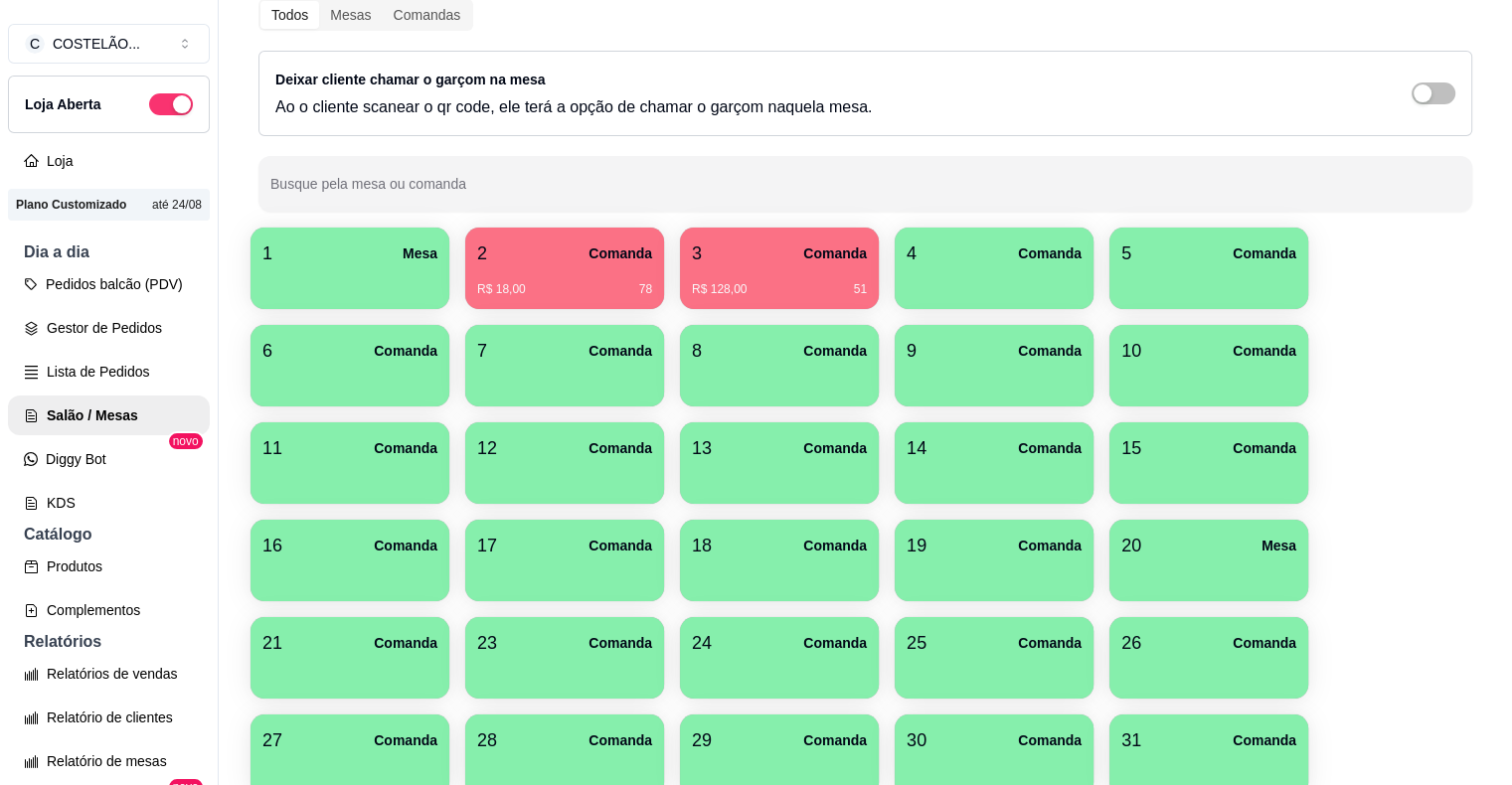 click on "13 Comanda" at bounding box center [779, 463] 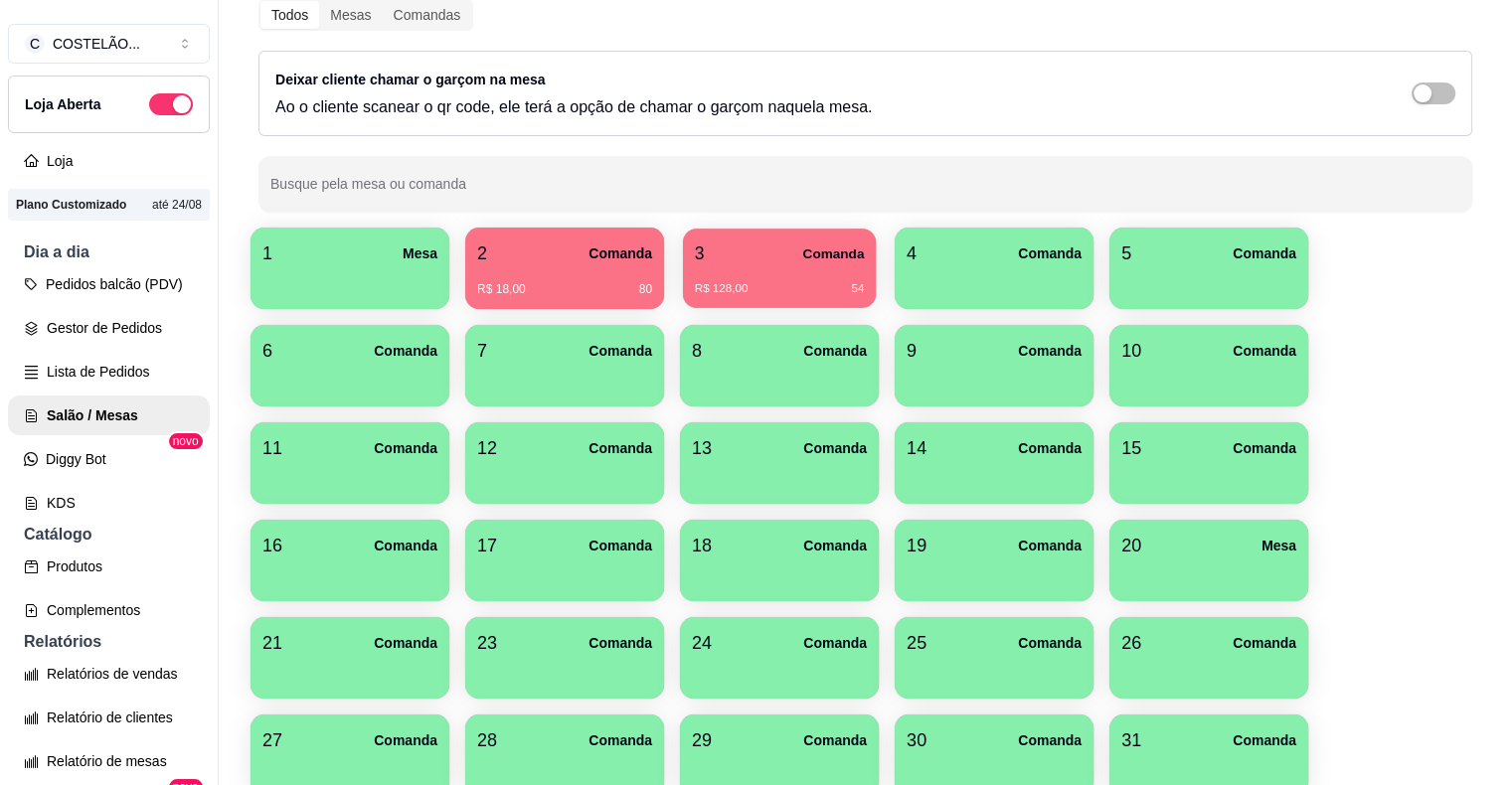 click on "3 Comanda R$ [PRICE] 54" at bounding box center [779, 268] 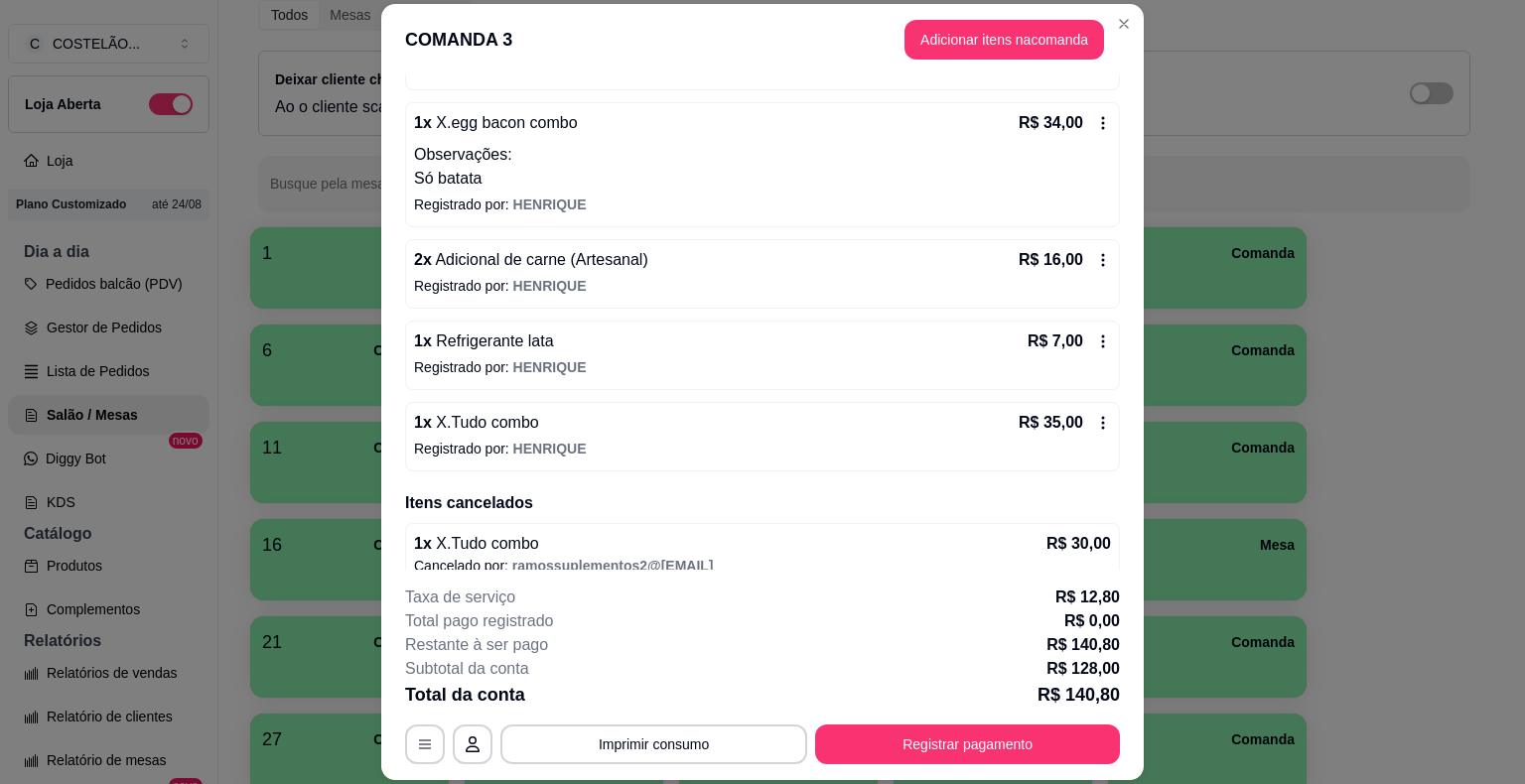 scroll, scrollTop: 294, scrollLeft: 0, axis: vertical 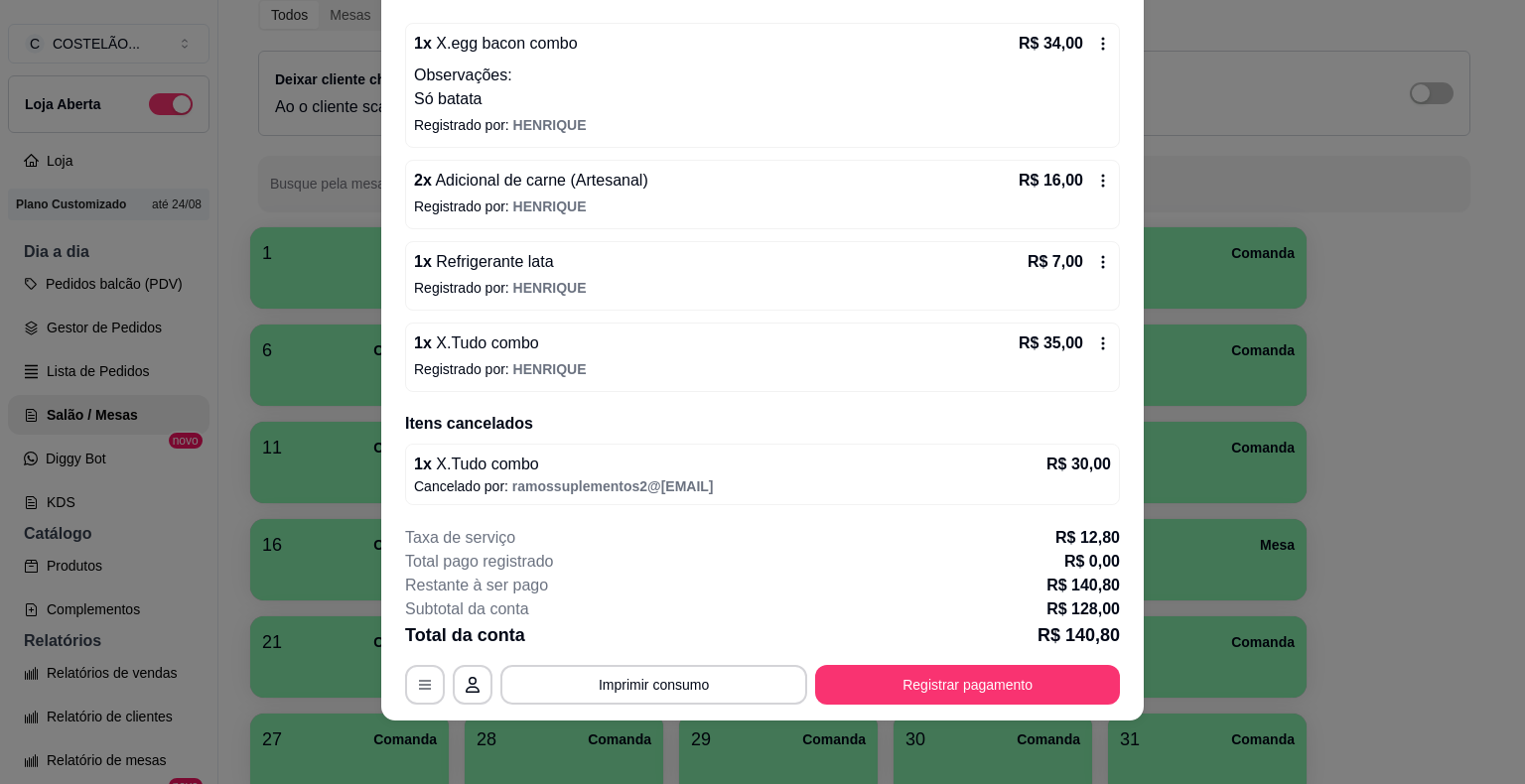 click on "Imprimir consumo" at bounding box center [653, 685] 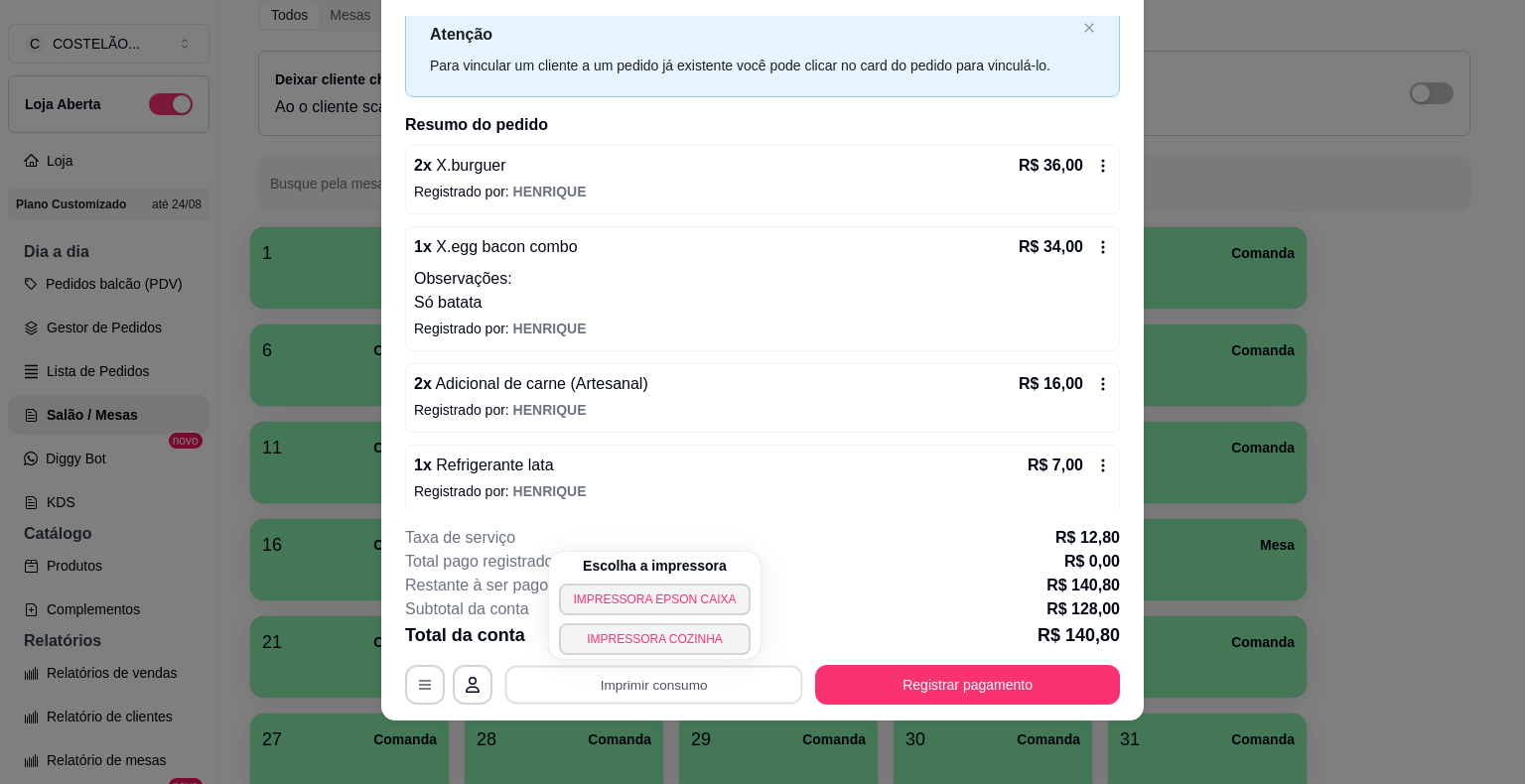 scroll, scrollTop: 0, scrollLeft: 0, axis: both 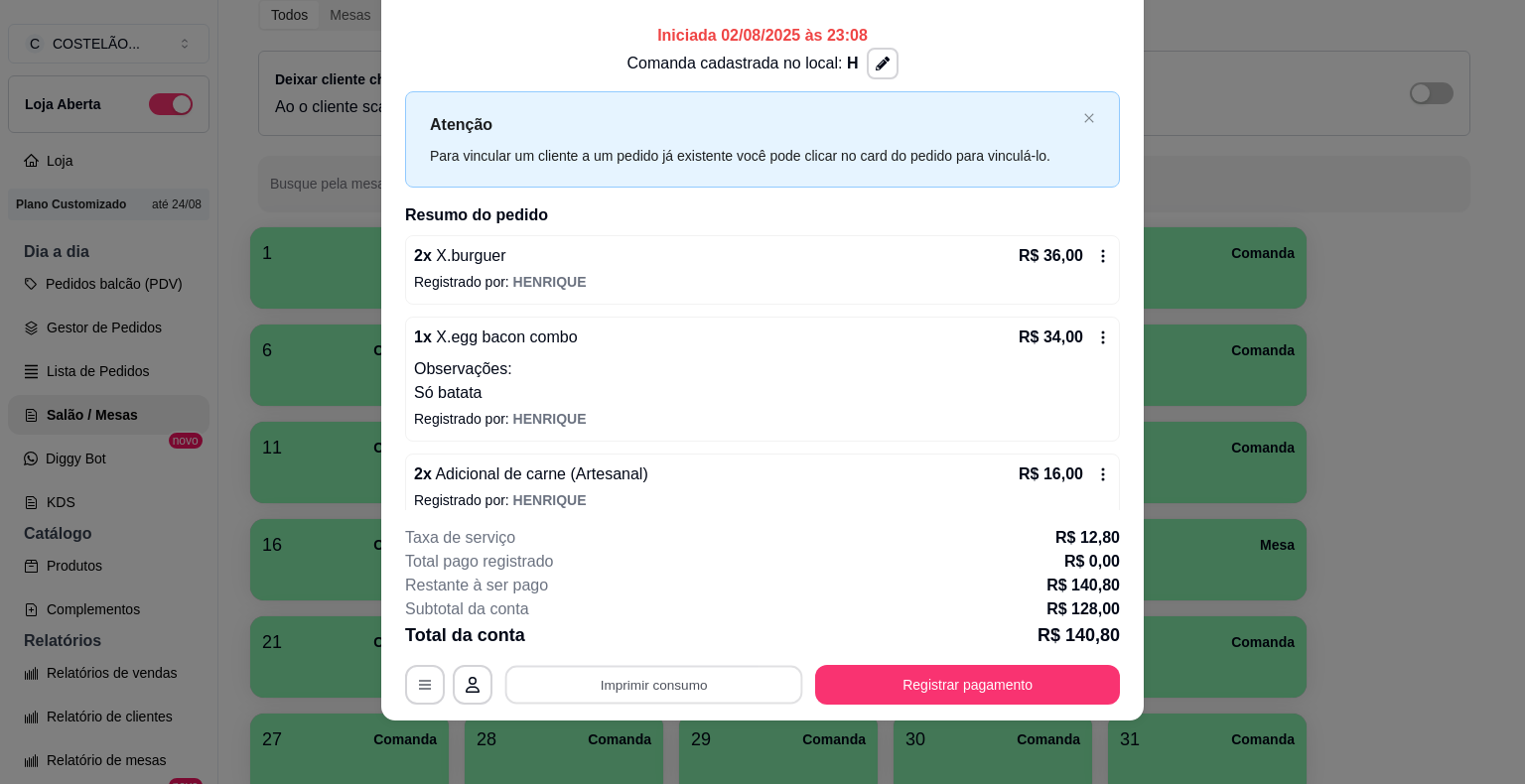 click on "Registrar pagamento" at bounding box center [967, 685] 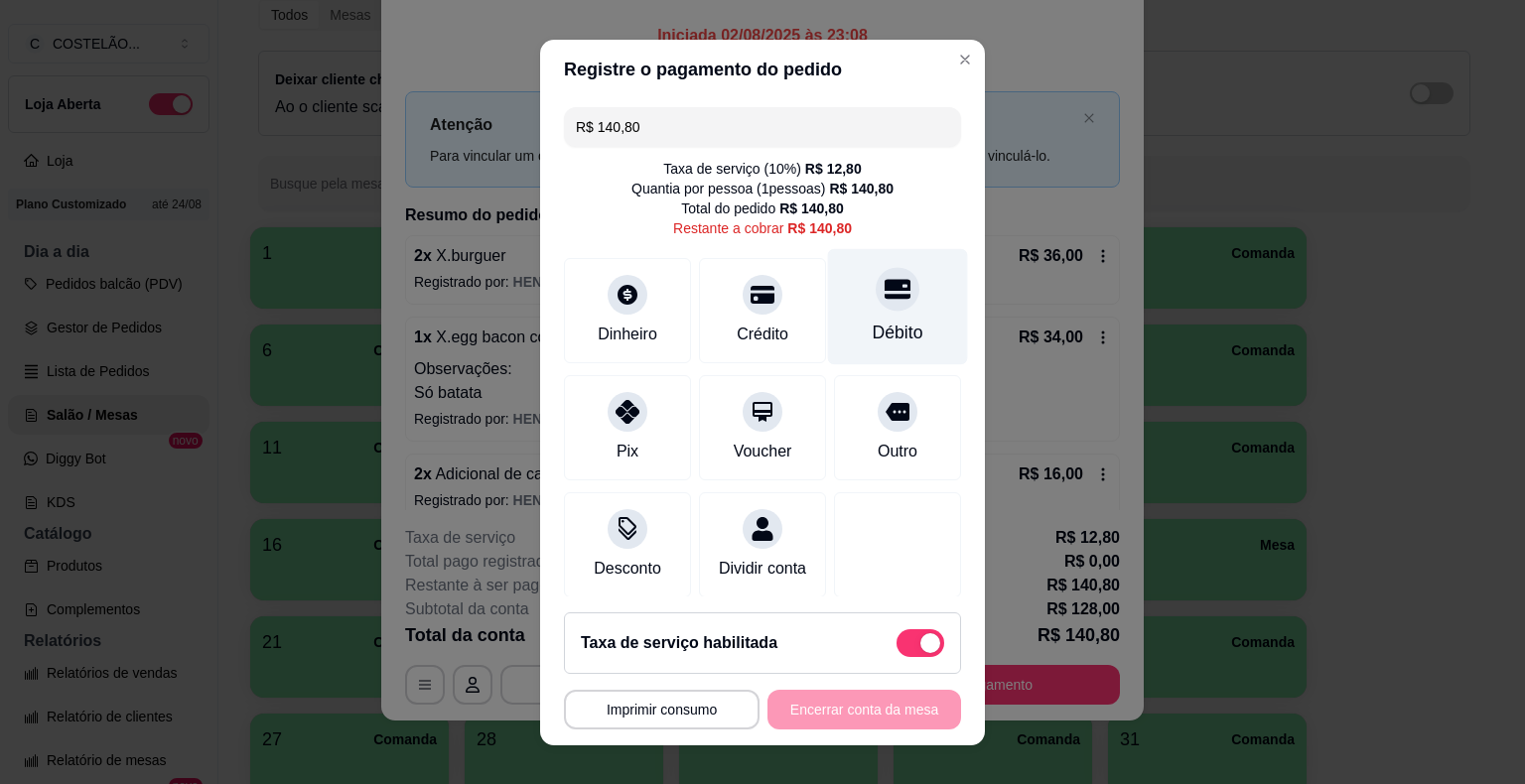 click on "Débito" at bounding box center (898, 306) 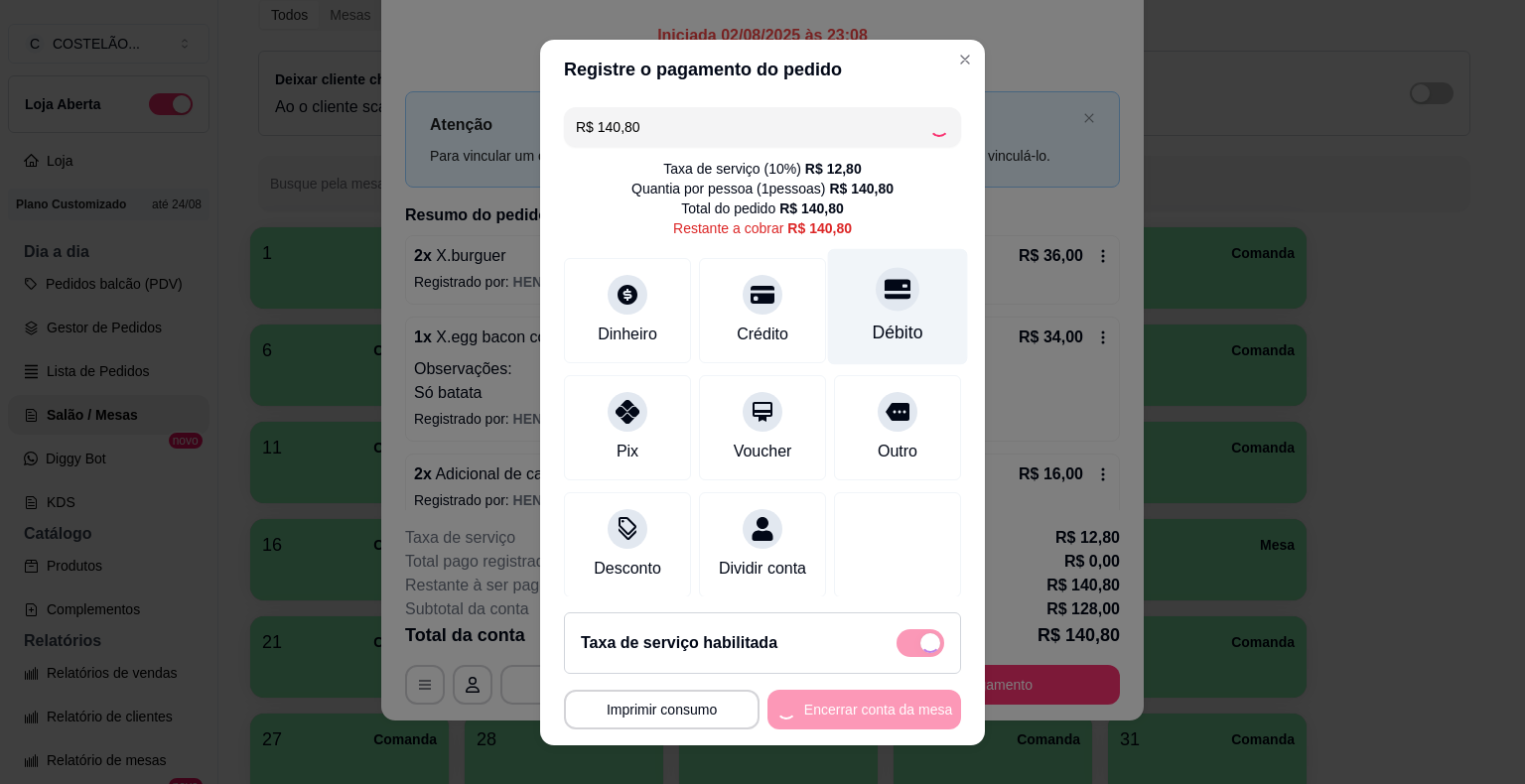 type on "R$ 0,00" 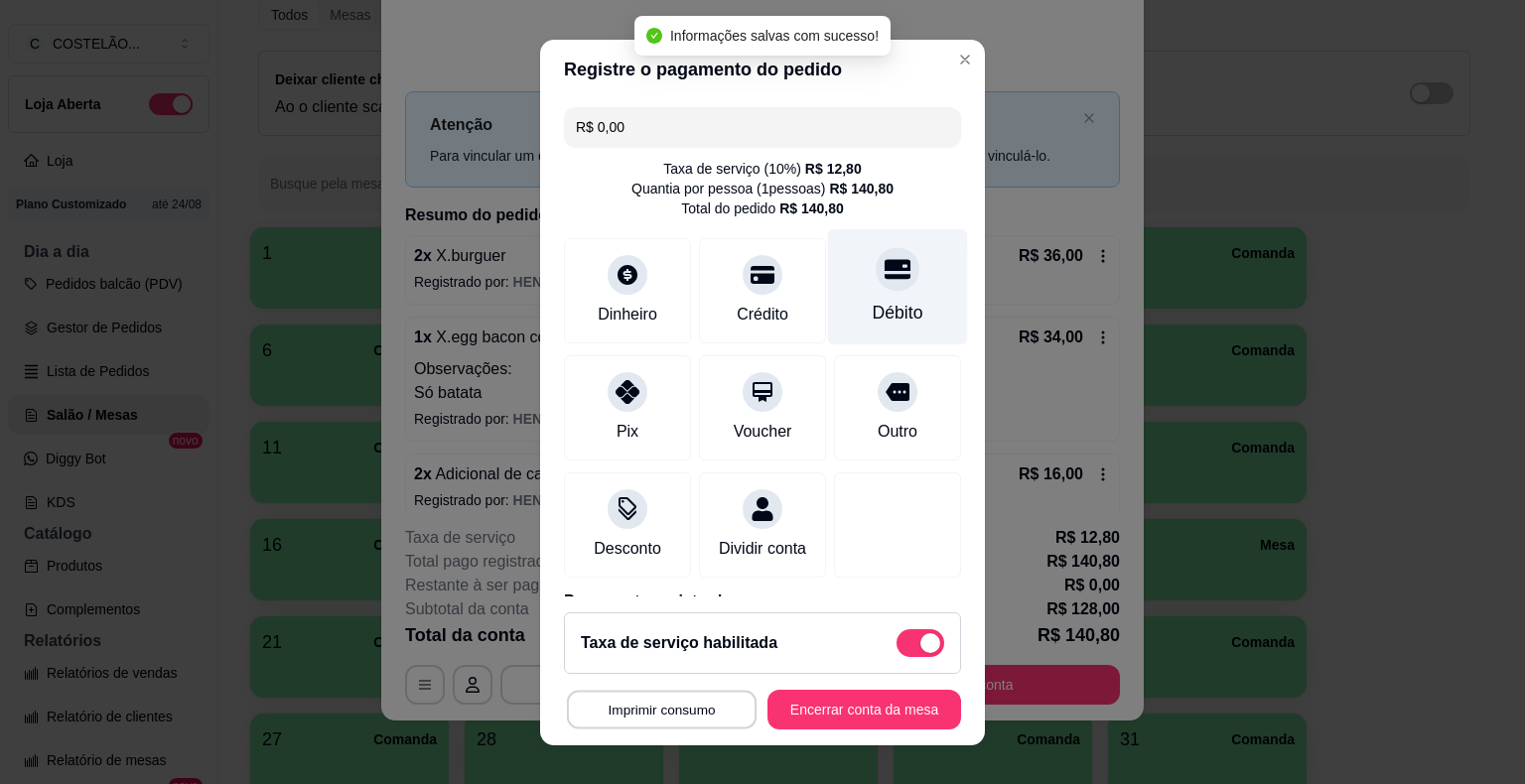 click on "Imprimir consumo" at bounding box center [661, 709] 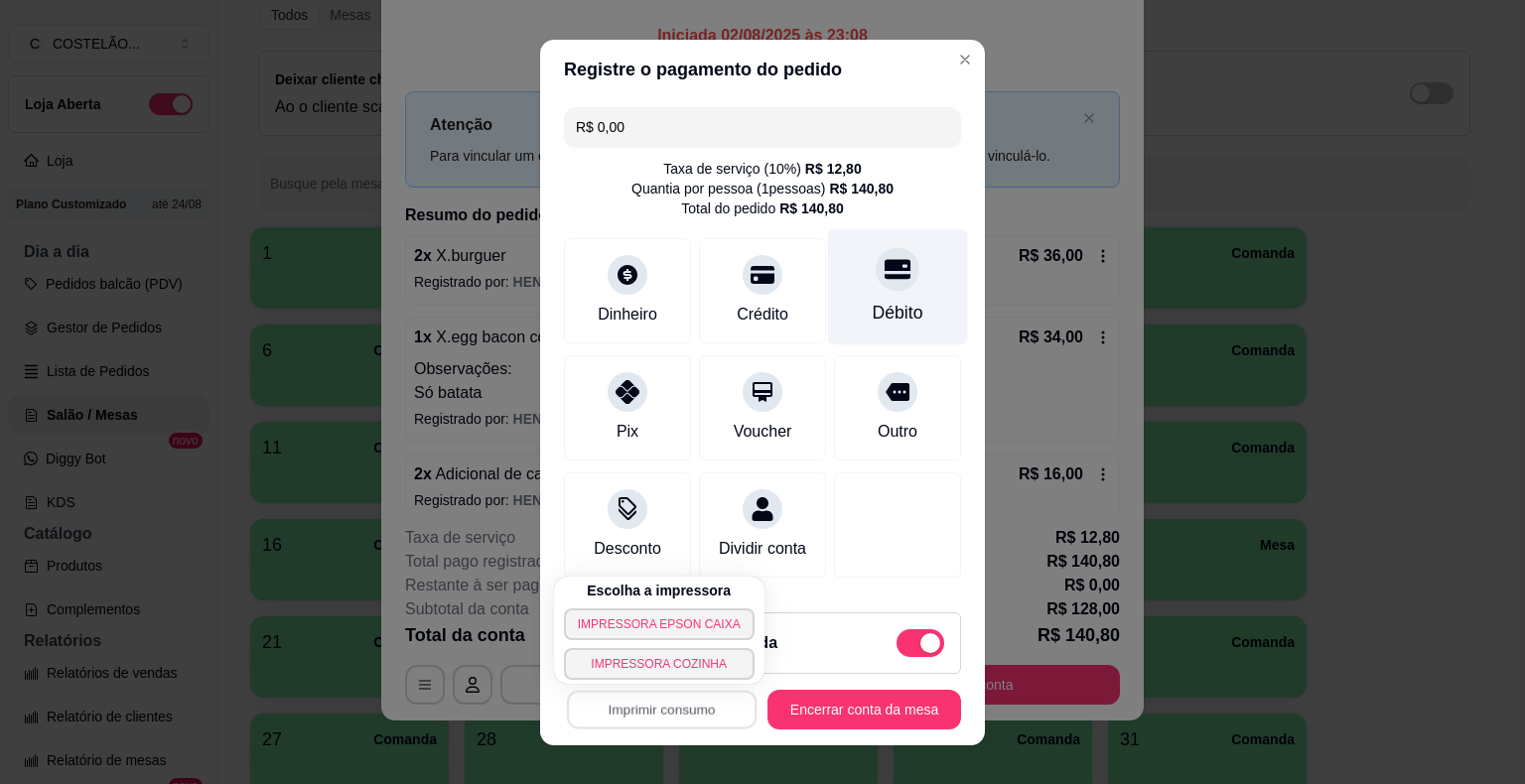 click on "IMPRESSORA EPSON CAIXA" at bounding box center [659, 624] 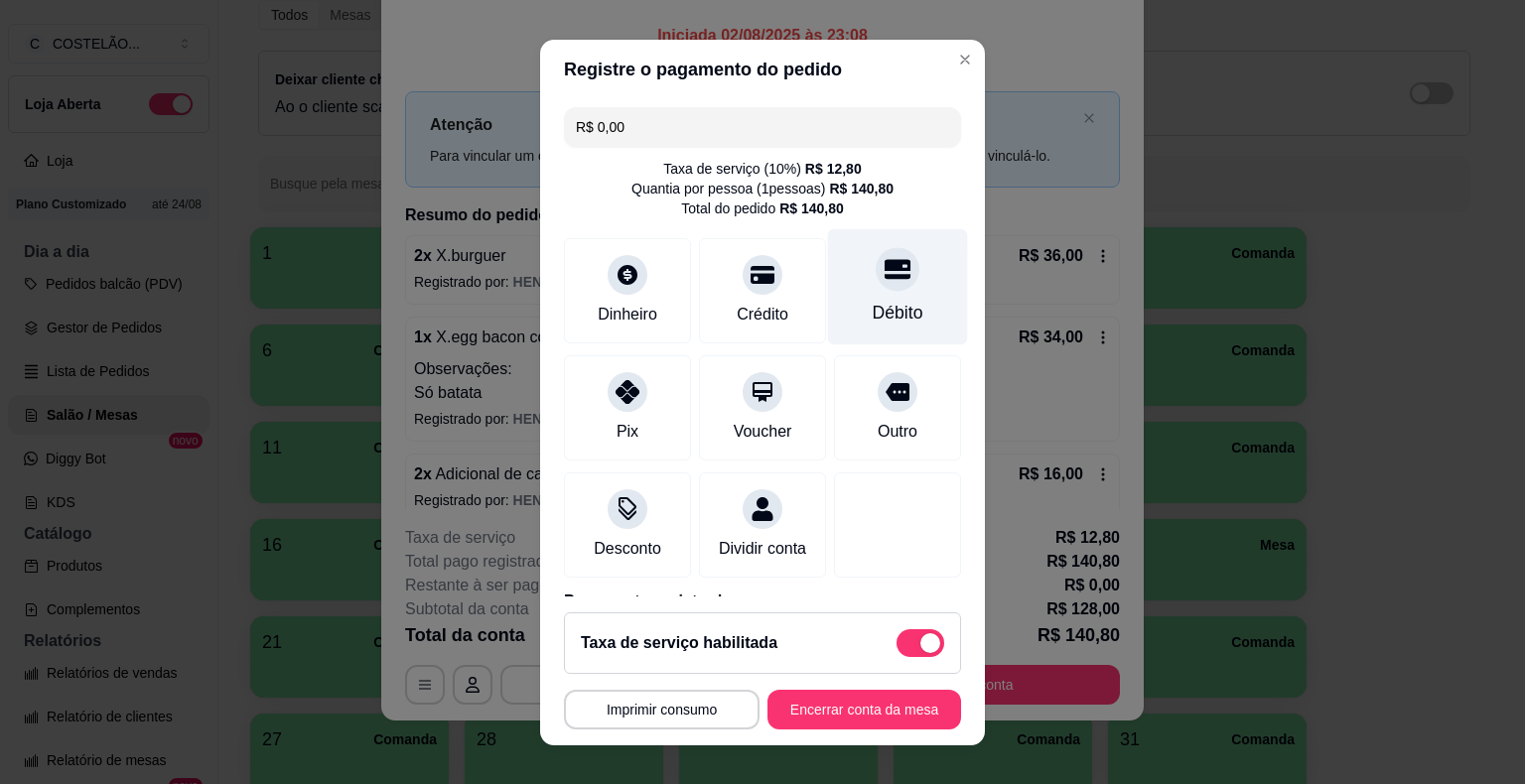 click on "R$ [PRICE] Taxa de serviço ( 10 %) R$ [PRICE] Quantia por pessoa ( 1 pessoas) R$ [PRICE] Total do pedido R$ [PRICE] Dinheiro Crédito Débito Pix Voucher Outro Desconto Dividir conta Pagamento registrados Cartão de débito R$ [PRICE]" at bounding box center (762, 347) 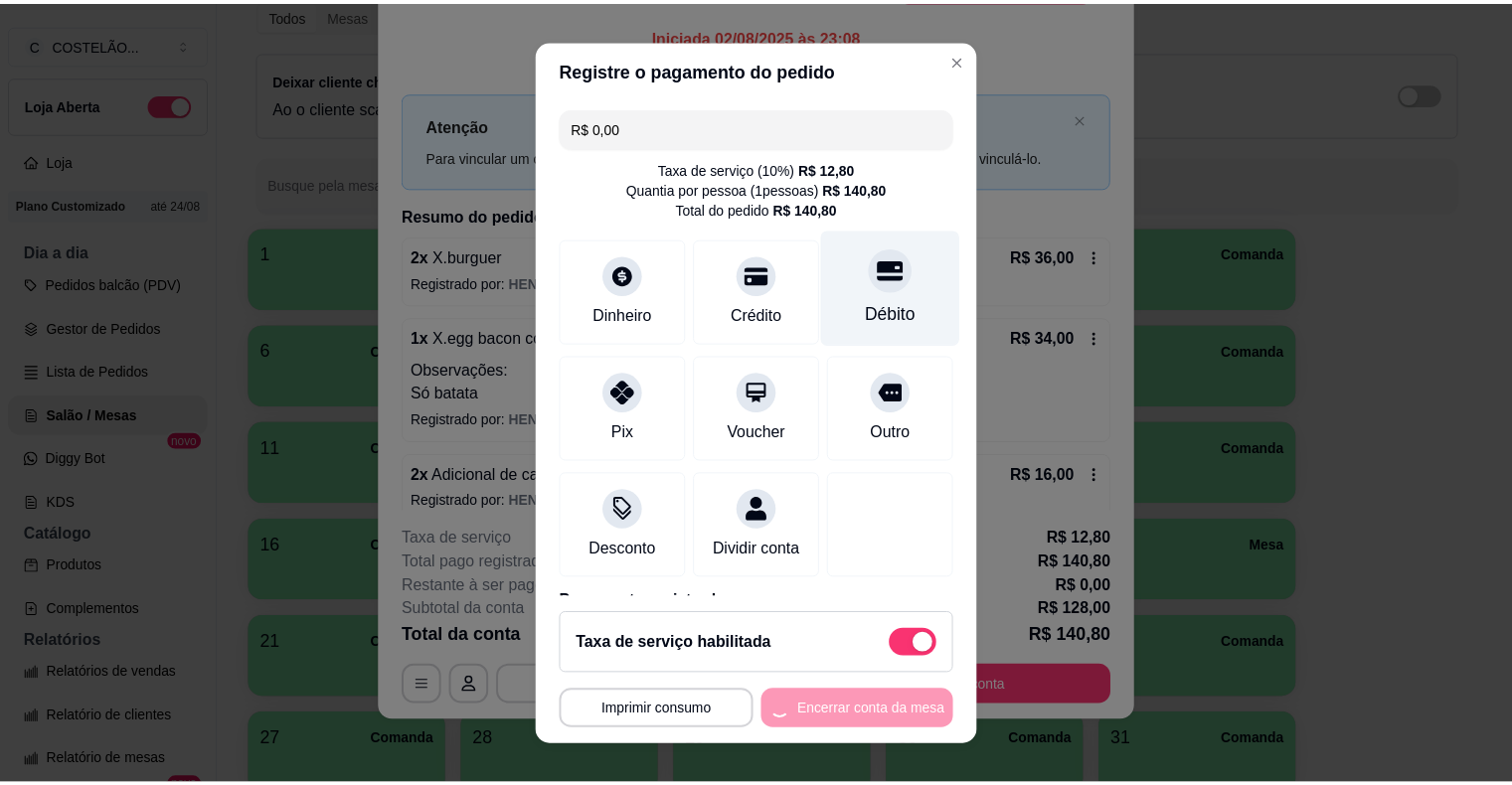scroll, scrollTop: 0, scrollLeft: 0, axis: both 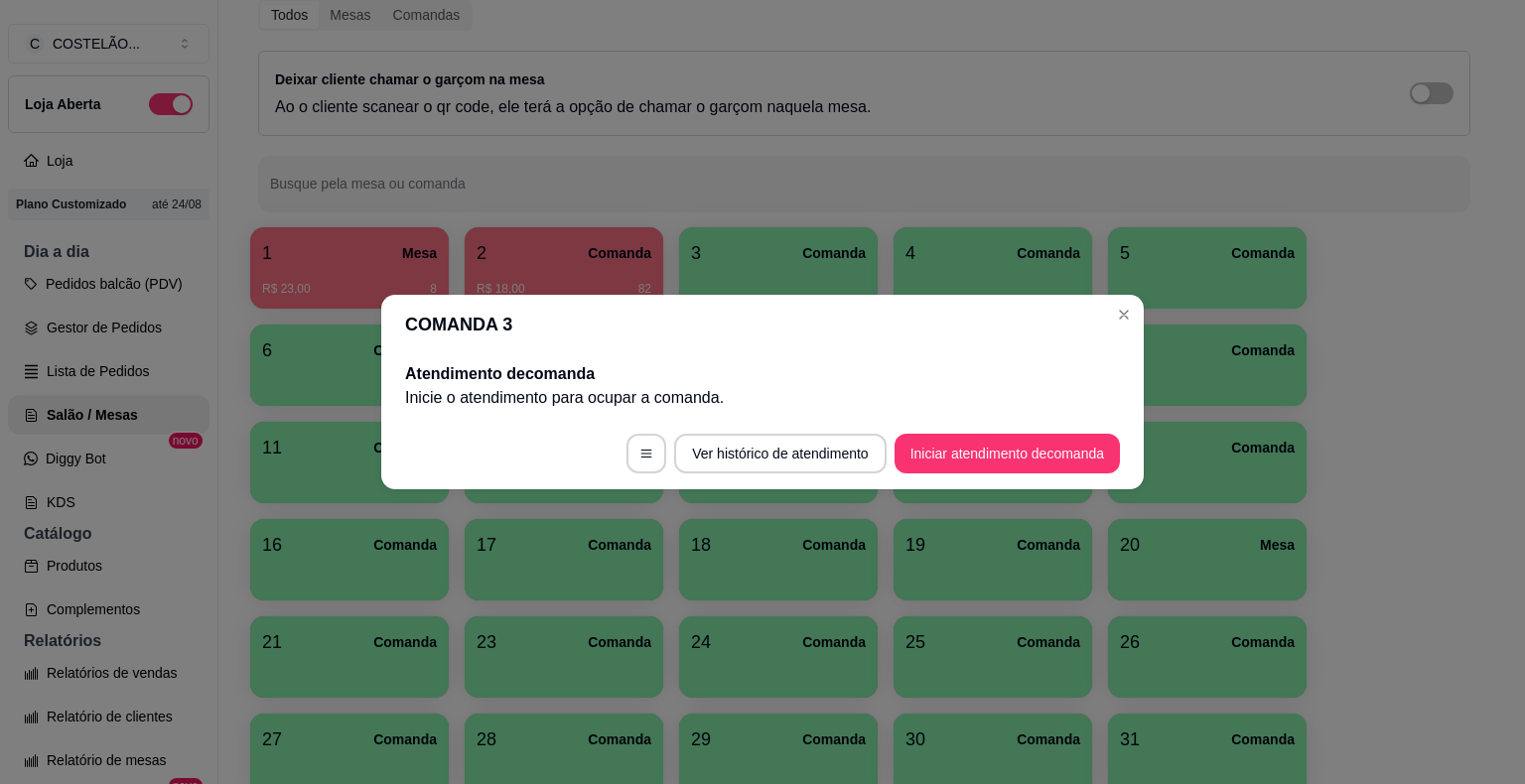 click on "1 Mesa R$ 23,00 8 2 Comanda R$ 18,00 82 3 Comanda 4 Comanda 5 Comanda 6 Comanda 7 Comanda 8 Comanda 9 Comanda 10 Comanda 11 Comanda 12 Comanda 13 Comanda 14 Comanda 15 Comanda 16 Comanda 17 Comanda 18 Comanda 19 Comanda 20 Mesa 21 Comanda 23 Comanda 24 Comanda 25 Comanda 26 Comanda 27 Comanda 28 Comanda 29 Comanda 30 Comanda 31 Comanda 32 Comanda 33 Comanda 34 Comanda 35 Comanda 36 Comanda 37 Comanda 38 Comanda 39 Comanda 40 Comanda 41 Mesa 42 Comanda 43 Comanda 44 Comanda 45 Comanda 46 Comanda 47 Comanda 48 Comanda 49 Comanda 50 Comanda 51 Comanda 52 Comanda 53 Comanda 54 Comanda 55 Comanda 56 Comanda 57 Comanda 58 Comanda 59 Comanda 60 Comanda 61 Comanda 62 Comanda 63 Comanda 64 Comanda 65 Comanda 66 Comanda 67 Comanda 68 Comanda 69 Comanda 70 Comanda 71 Comanda 72 Comanda 73 Comanda 74 Comanda 75 Comanda 76 Comanda 77 Comanda 78 Comanda 79 Comanda 80 Comanda 81 Comanda 82 Comanda 83 Comanda 84 Comanda 85 Comanda 86 Comanda 87 Comanda 88 Comanda 89 Comanda 90 Comanda 91 Comanda 92 Comanda 93 Comanda 94 95" at bounding box center (864, 1192) 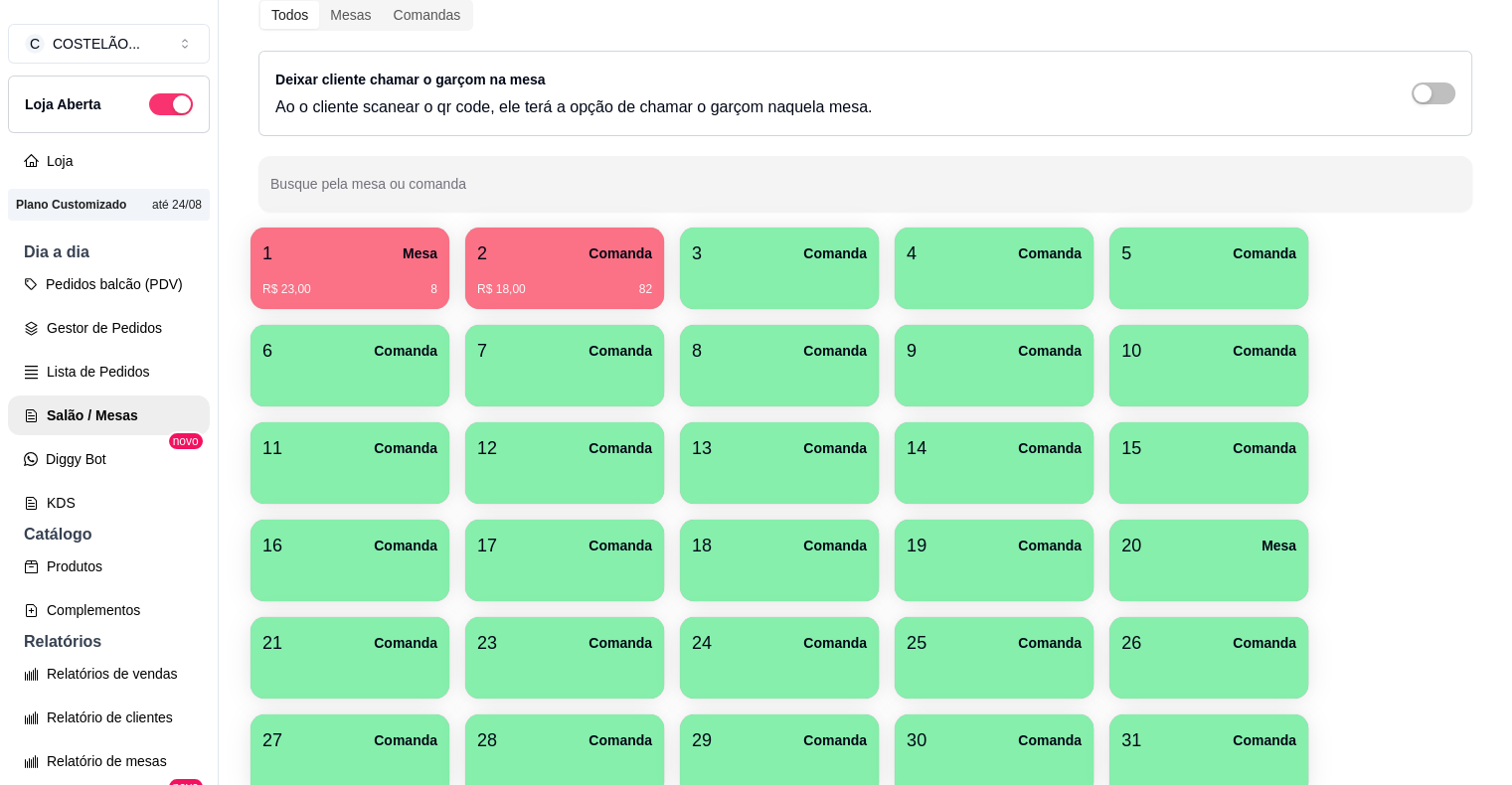 click on "1 Mesa" at bounding box center [350, 253] 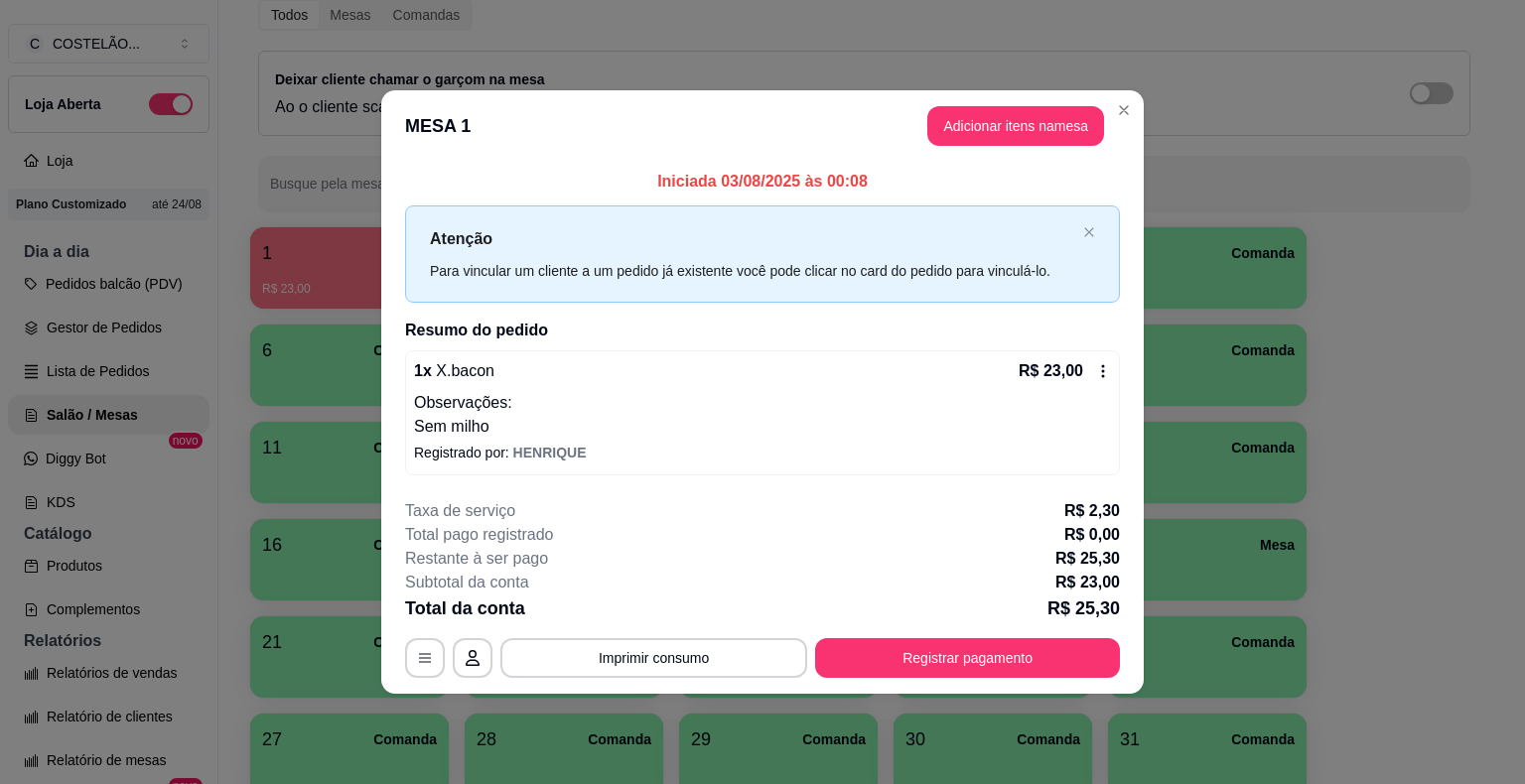 click on "Deixar cliente chamar o garçom na mesa Ao o cliente scanear o qr code, ele terá a opção de chamar o garçom naquela mesa." at bounding box center [864, 93] 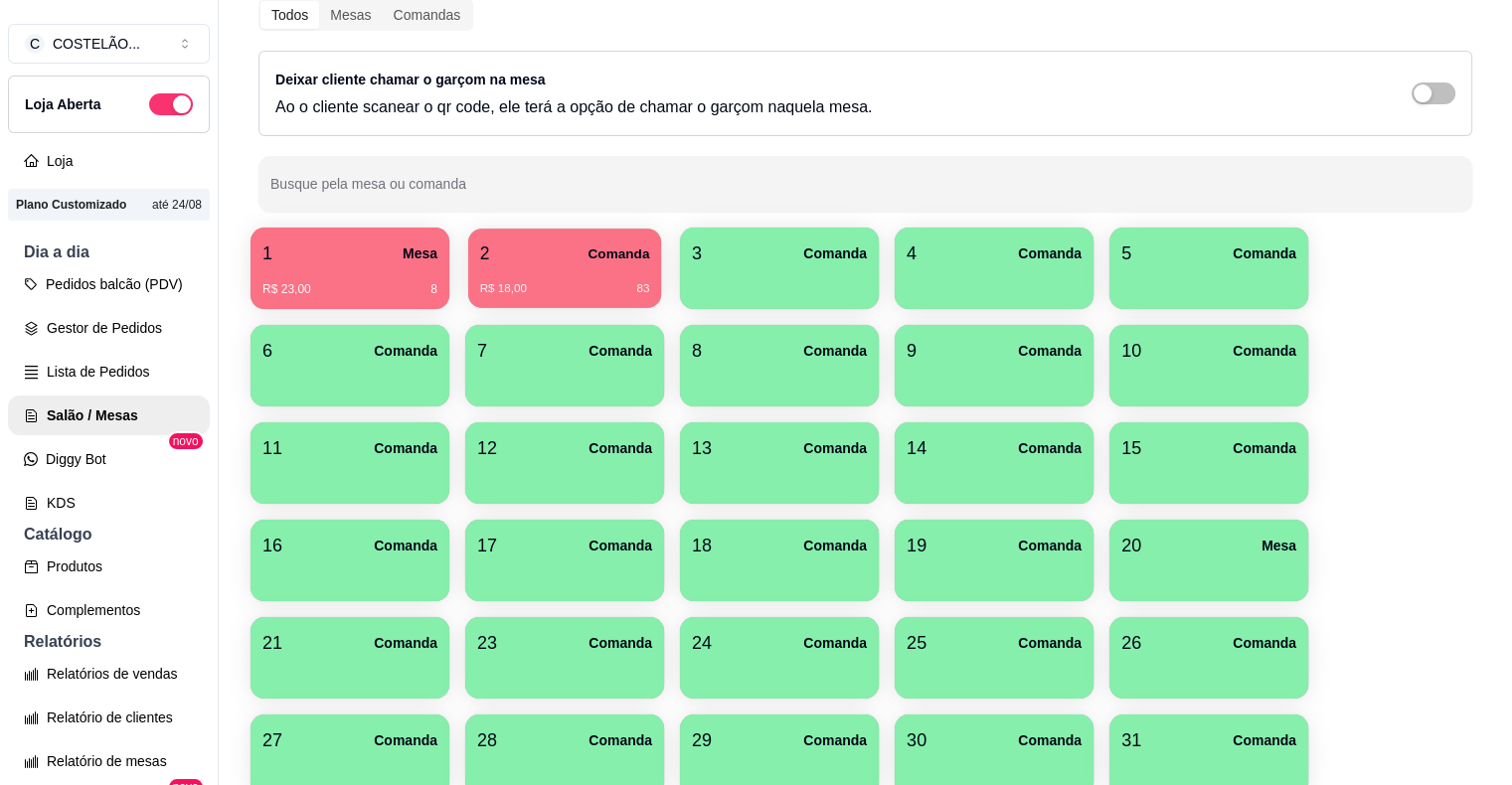 click on "Comanda" at bounding box center [618, 253] 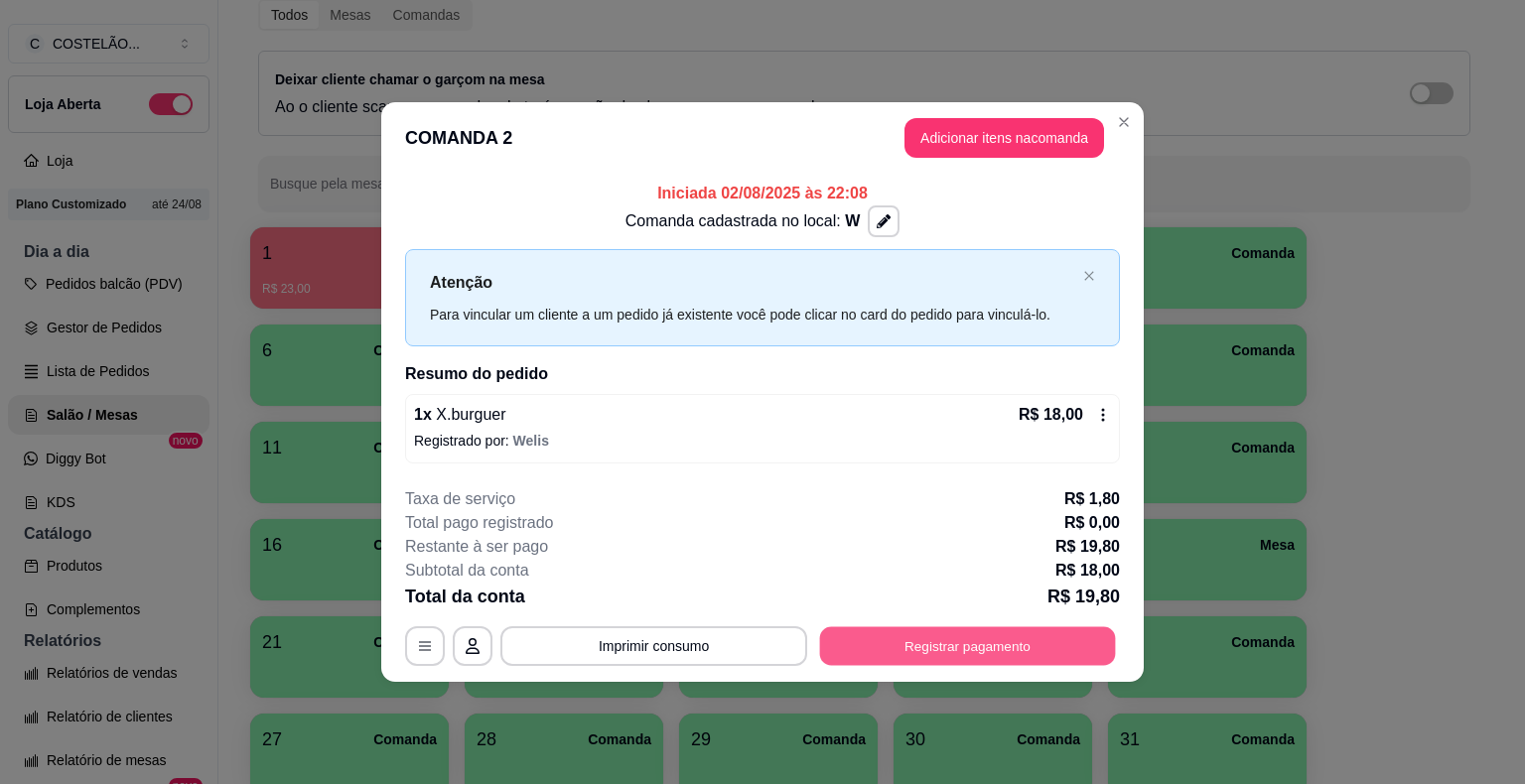 click on "Registrar pagamento" at bounding box center [968, 645] 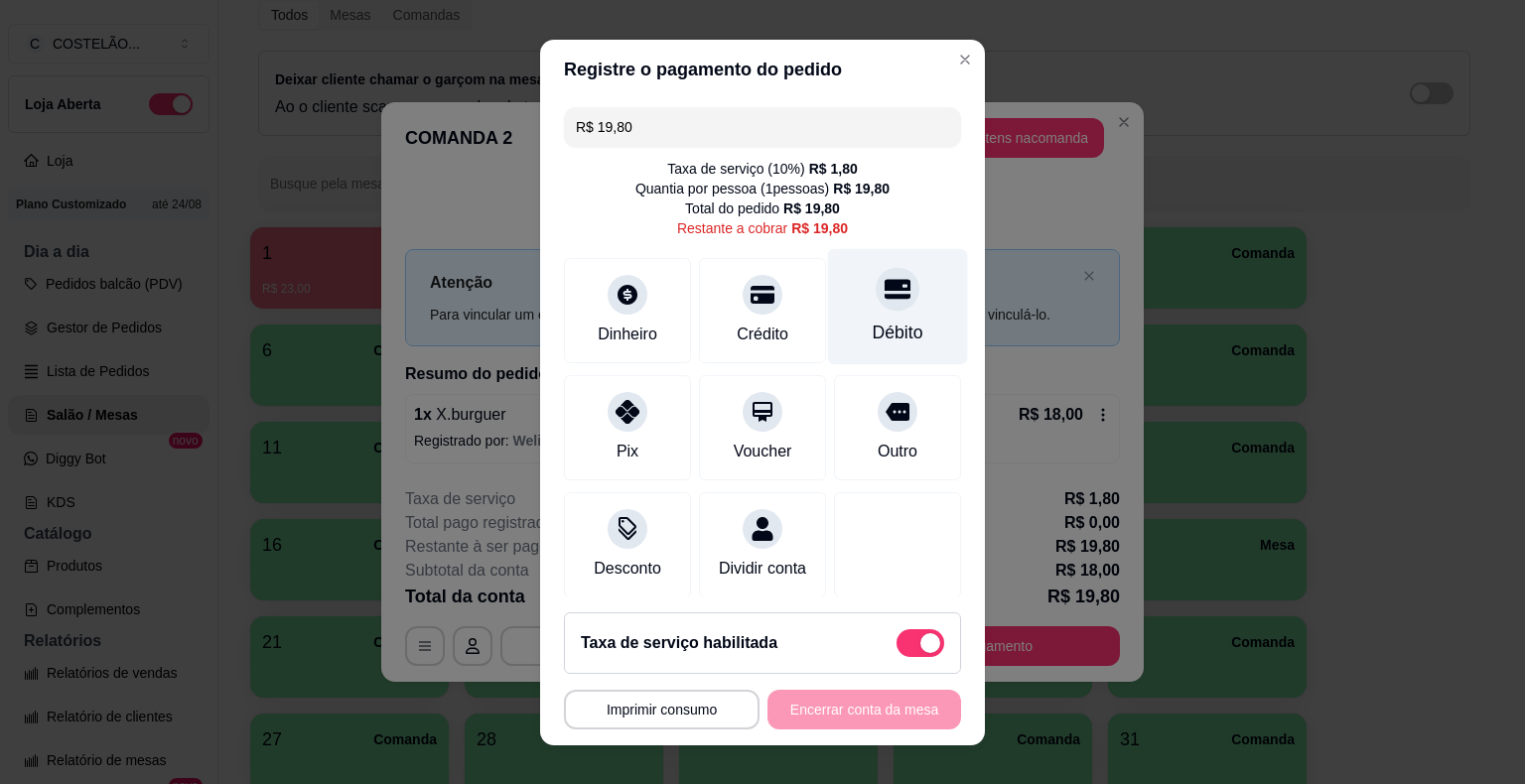 click on "Débito" at bounding box center (898, 306) 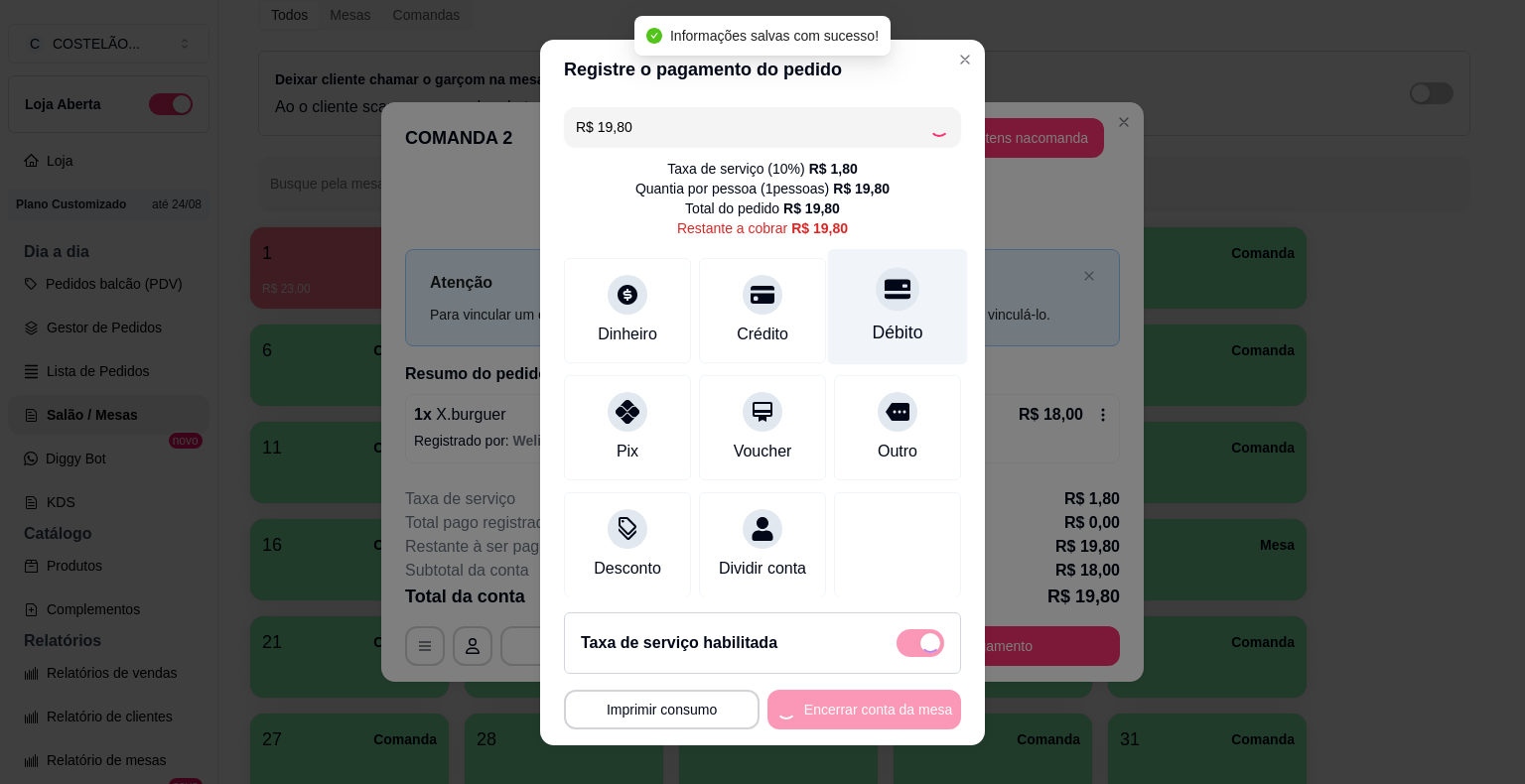 type on "R$ 0,00" 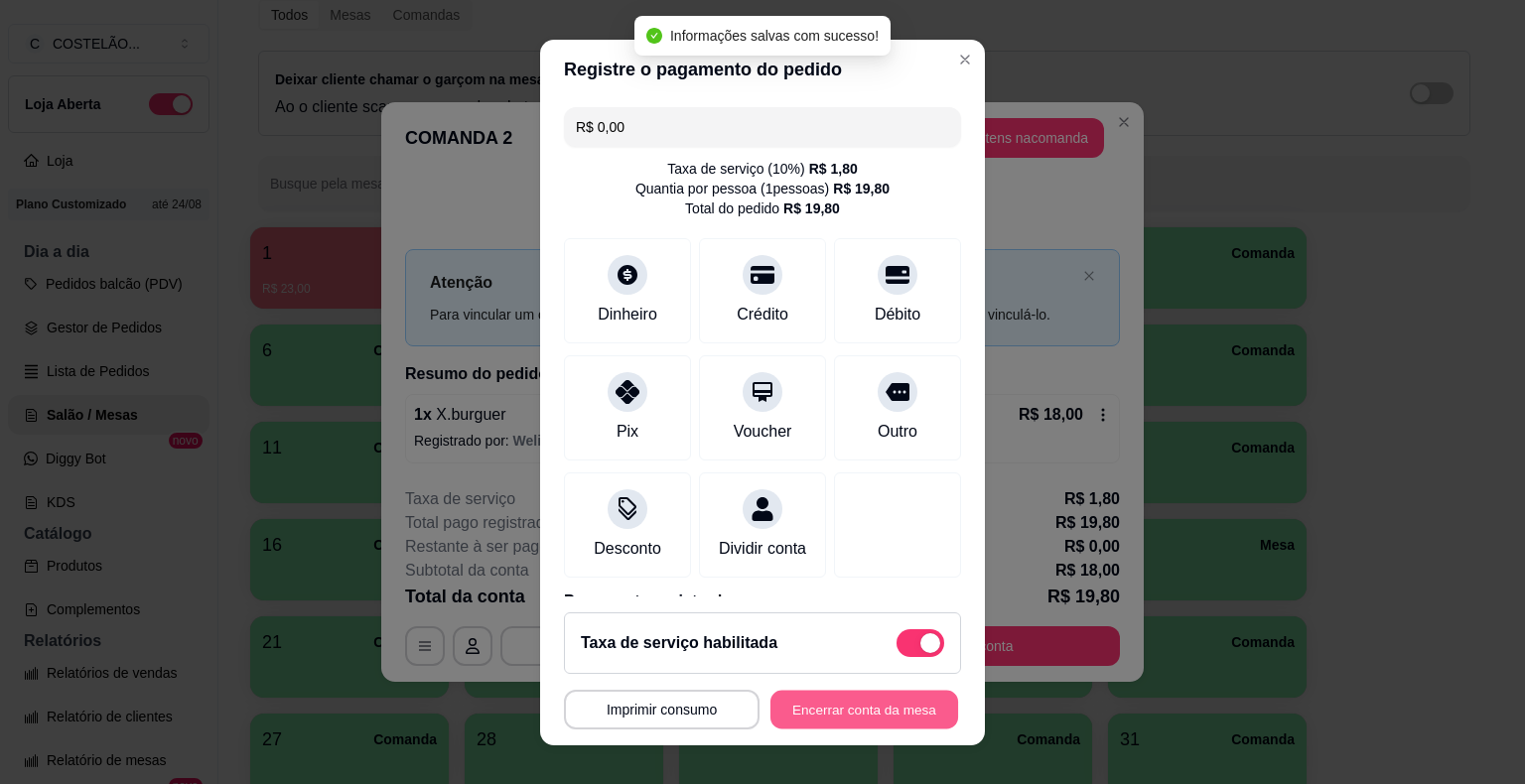 click on "Encerrar conta da mesa" at bounding box center (864, 709) 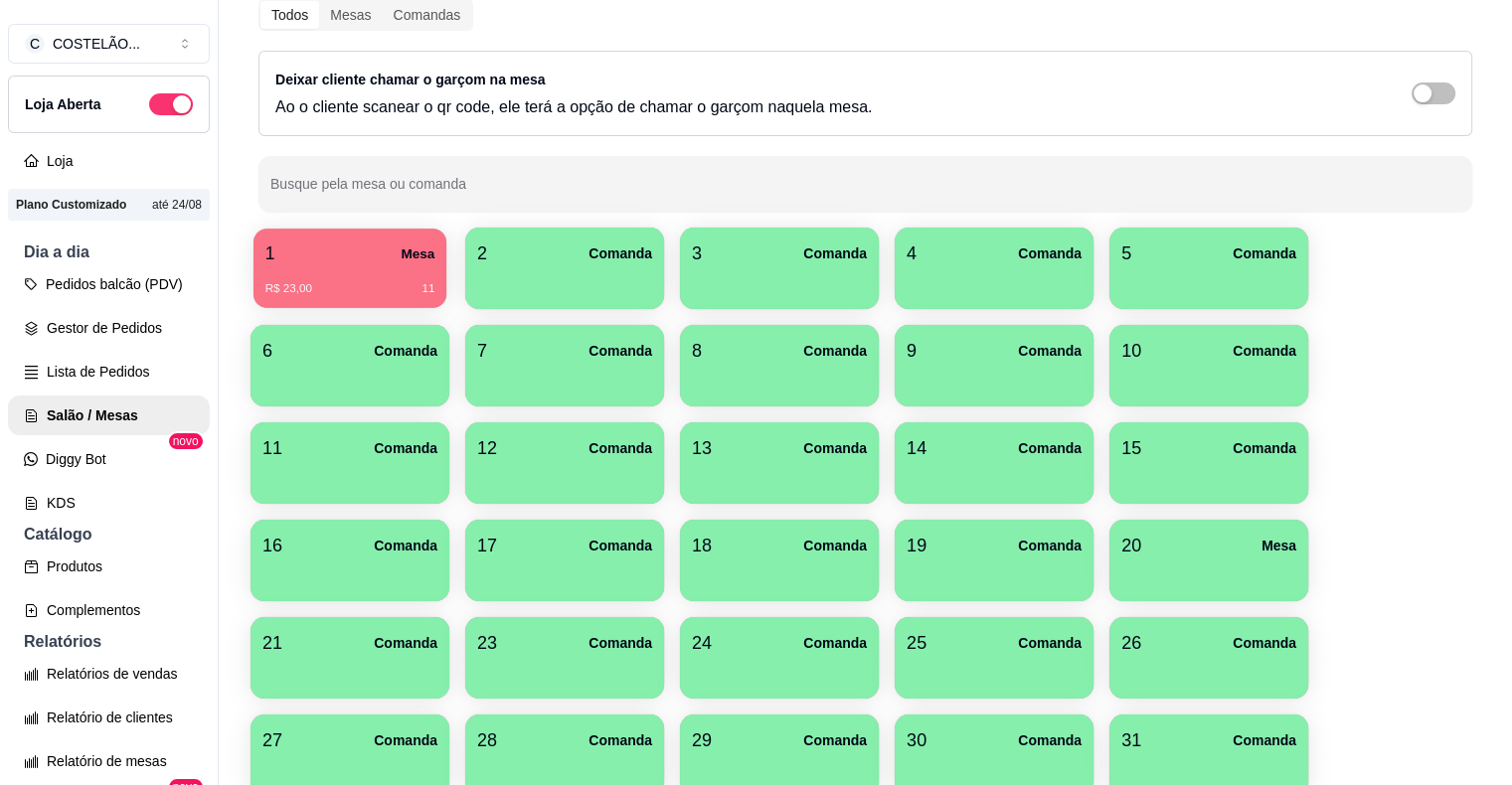 click on "R$ 23,00 11" at bounding box center (350, 281) 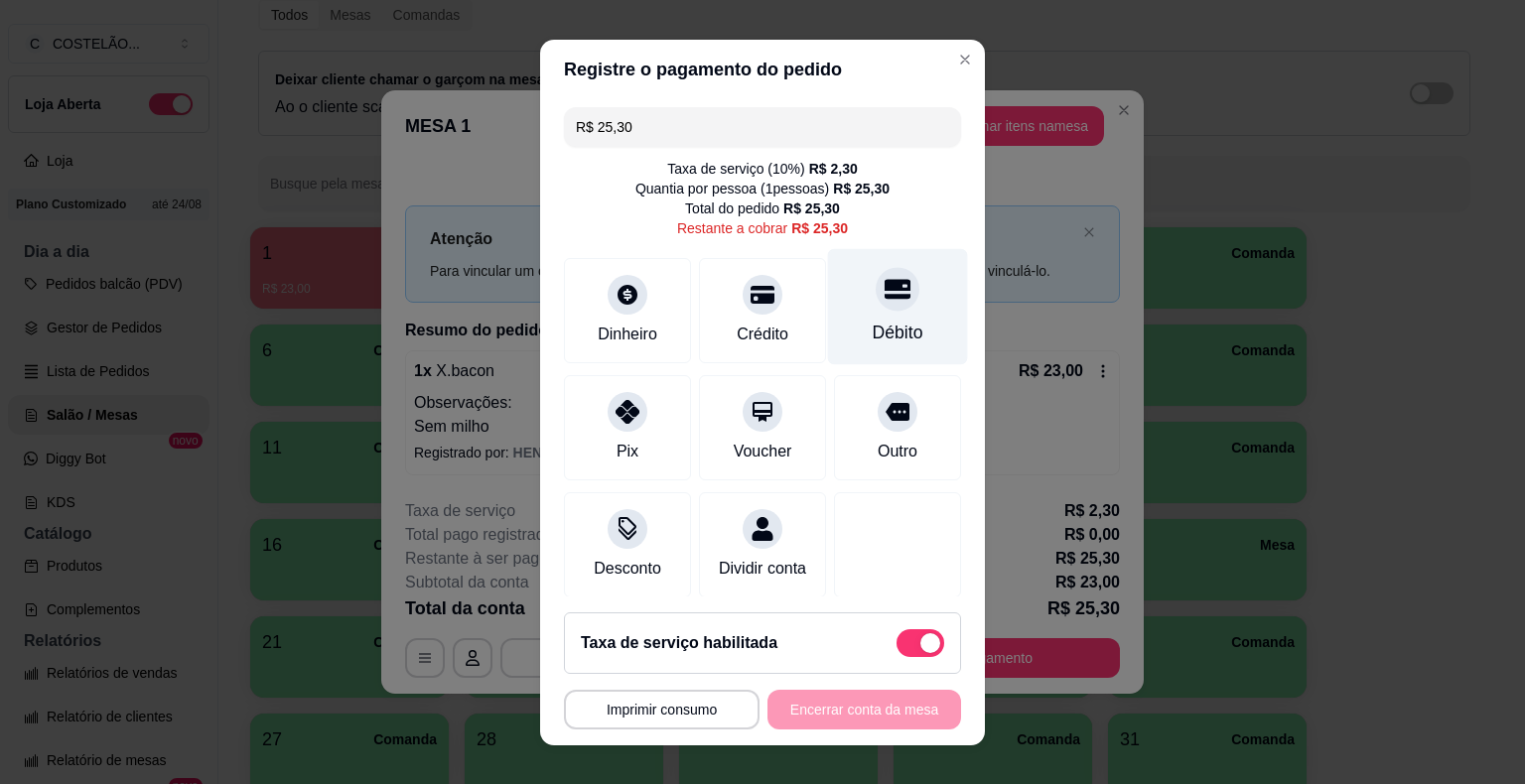 click on "Débito" at bounding box center [898, 332] 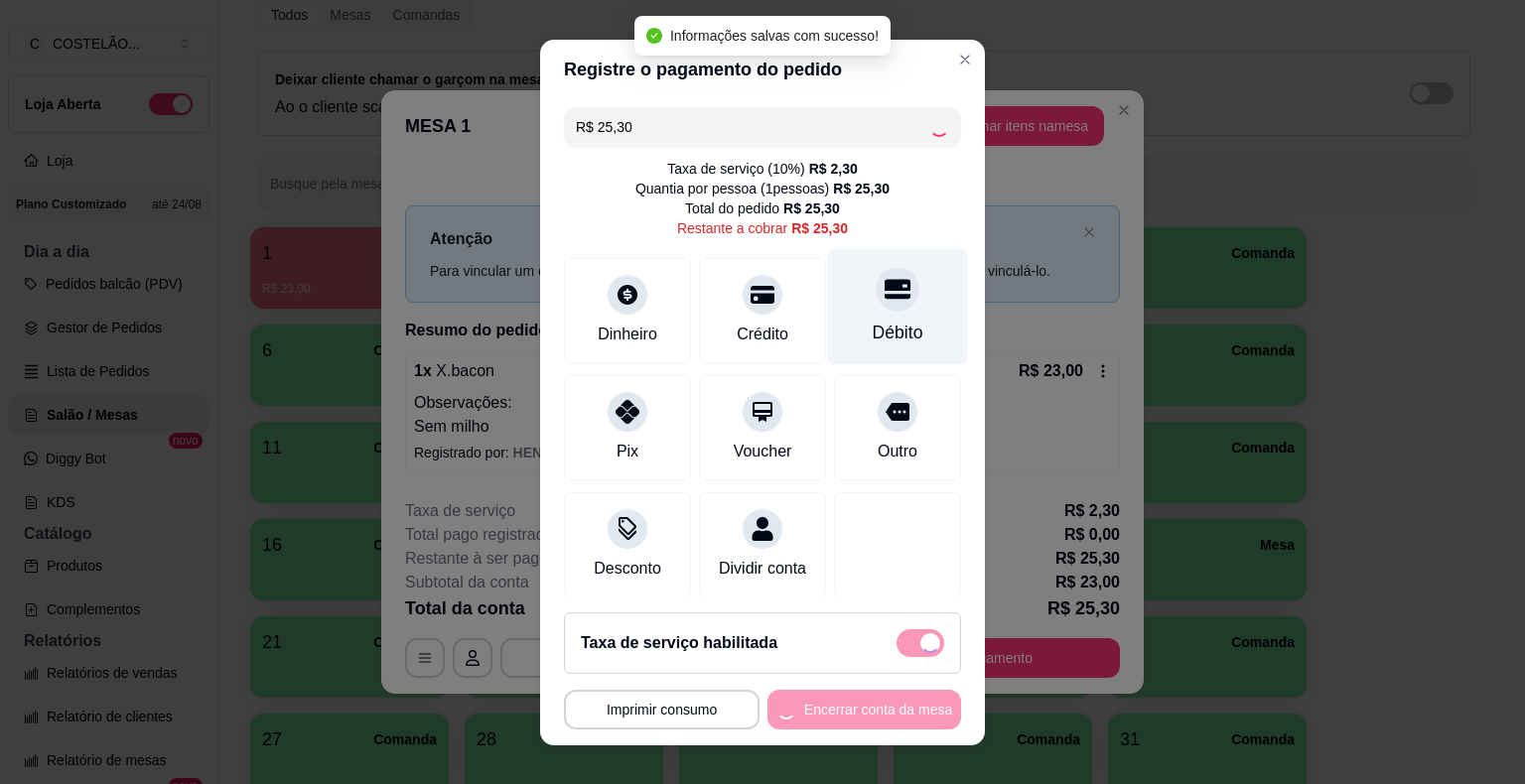 type on "R$ 0,00" 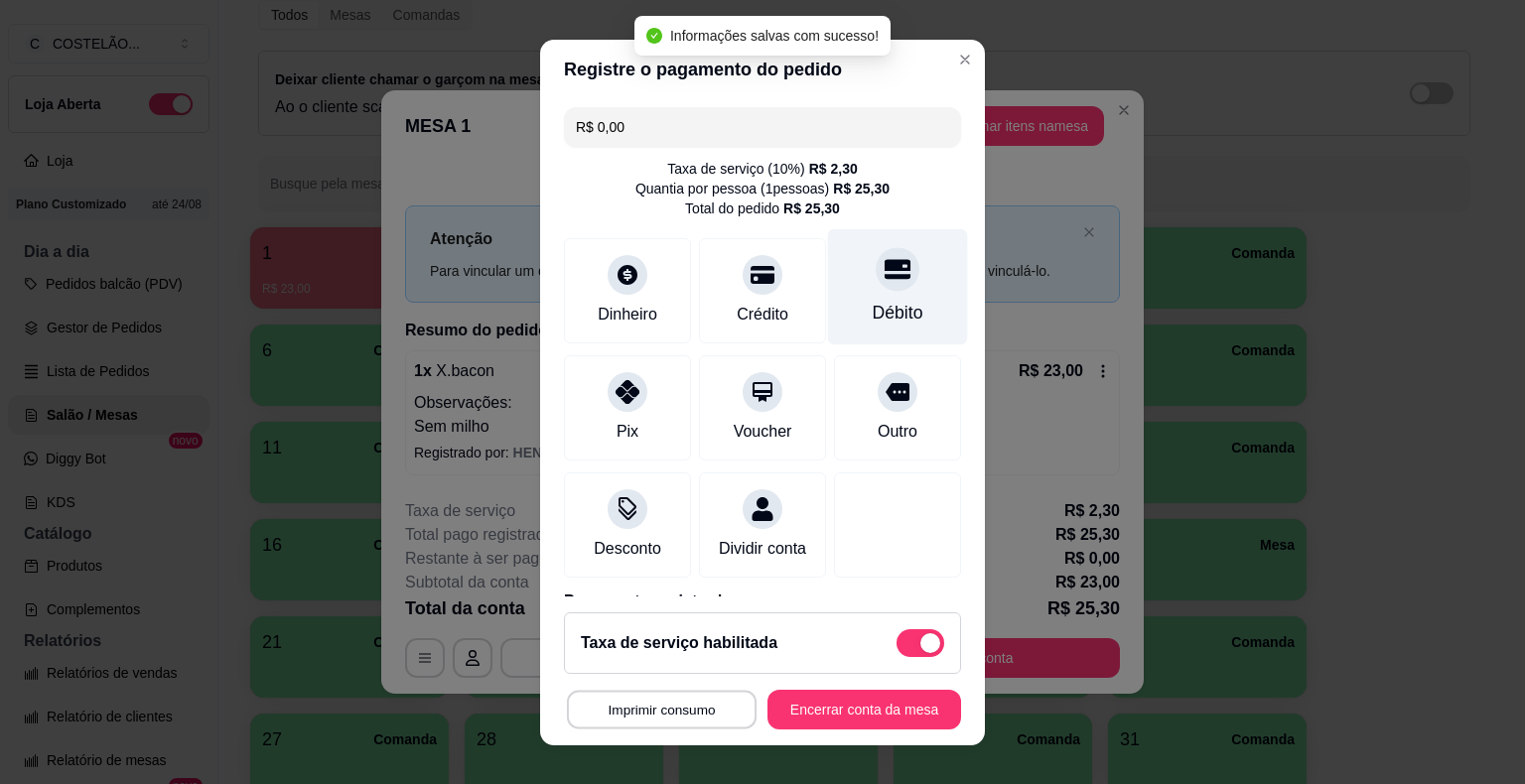 click on "Imprimir consumo" at bounding box center [661, 709] 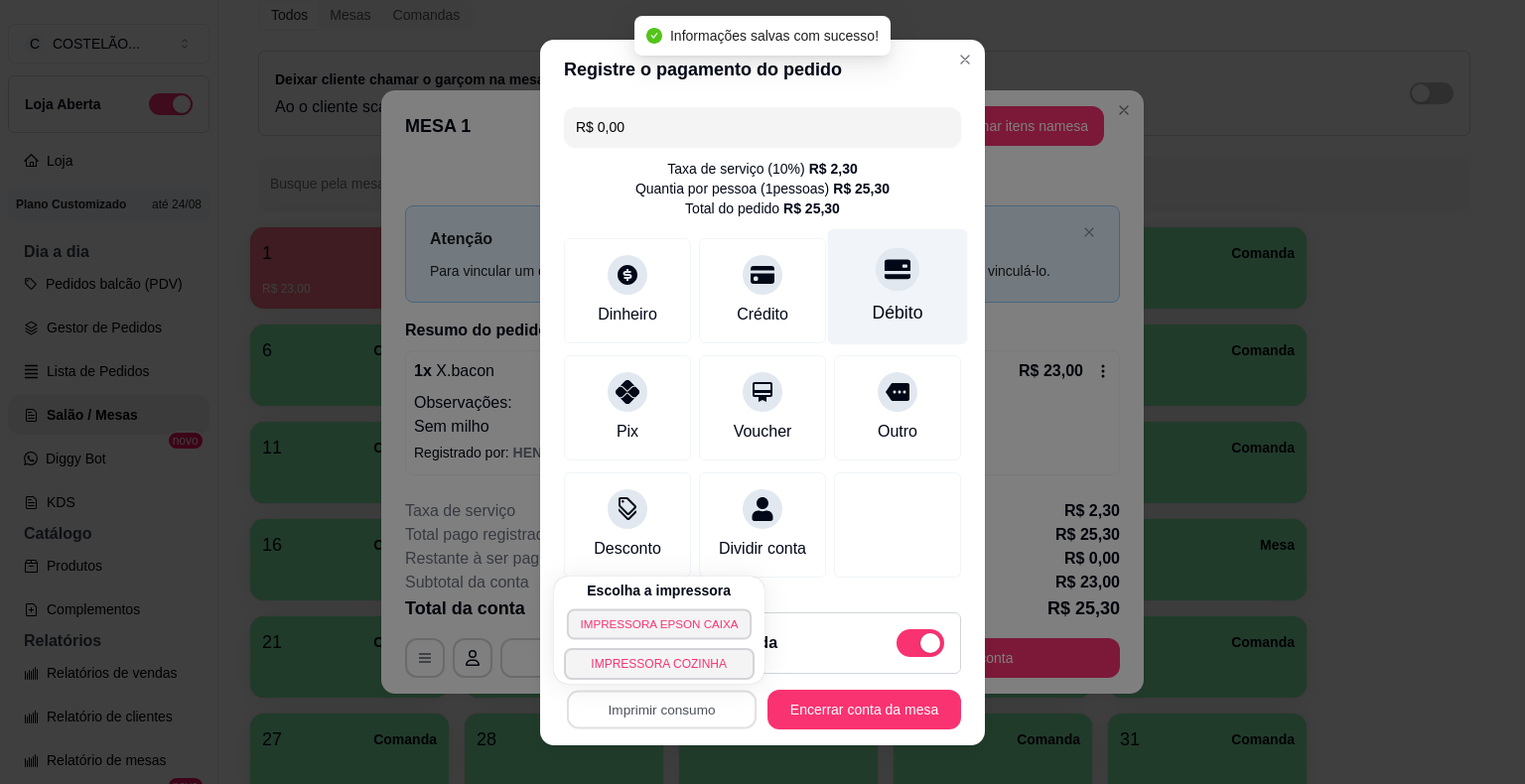 click on "IMPRESSORA EPSON CAIXA" at bounding box center [659, 623] 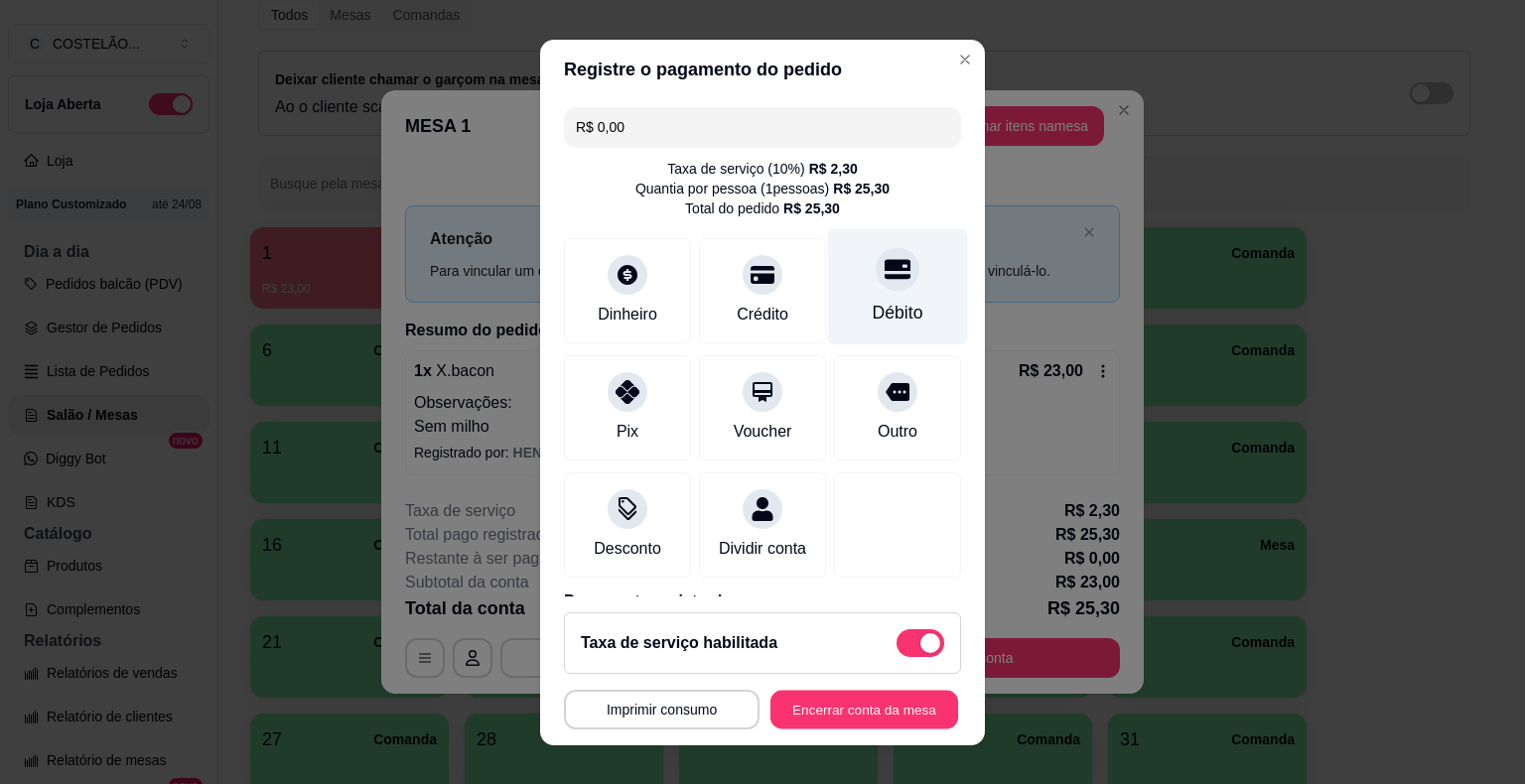 click on "Encerrar conta da mesa" at bounding box center (864, 709) 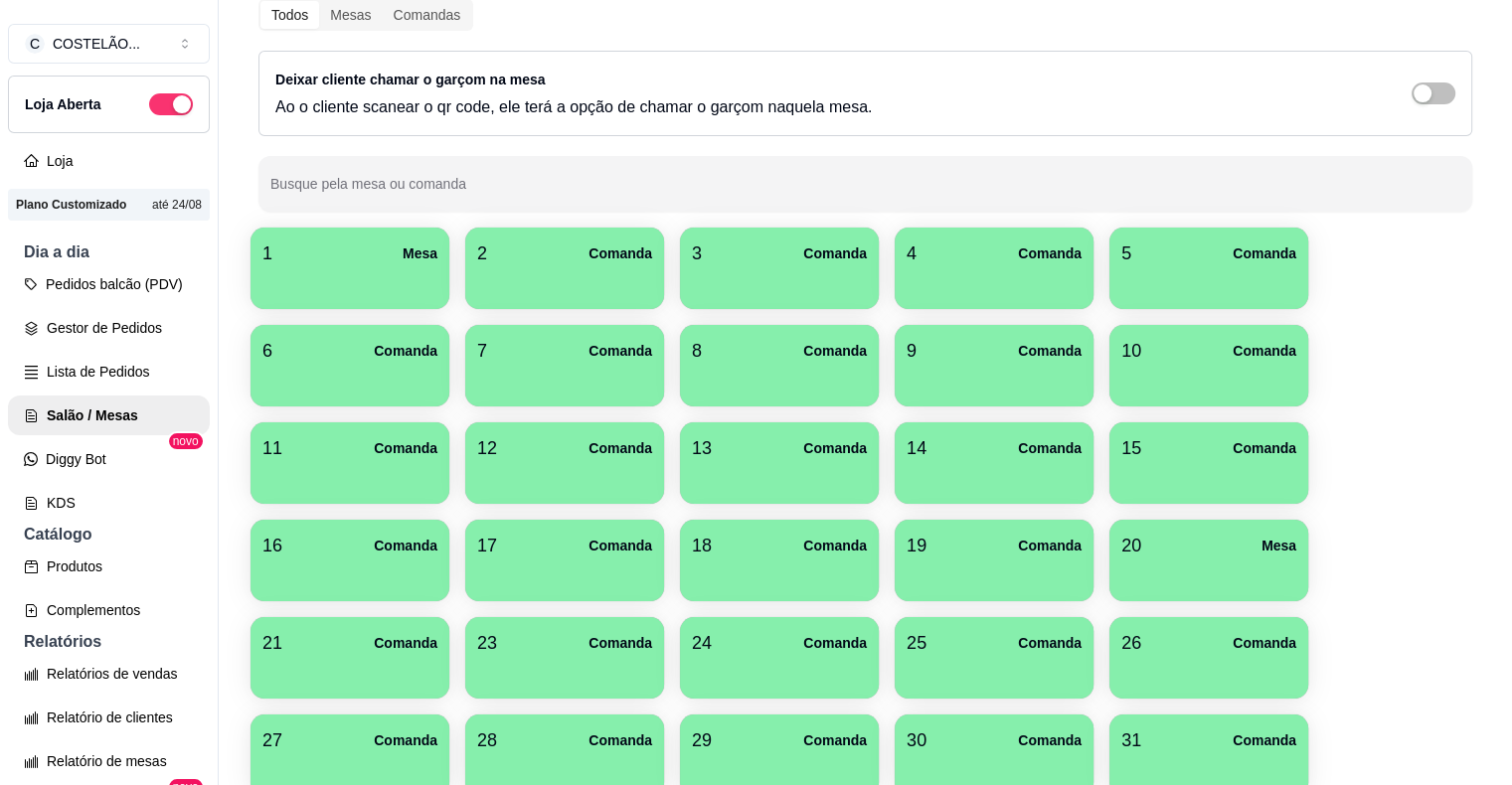 click at bounding box center (350, 282) 